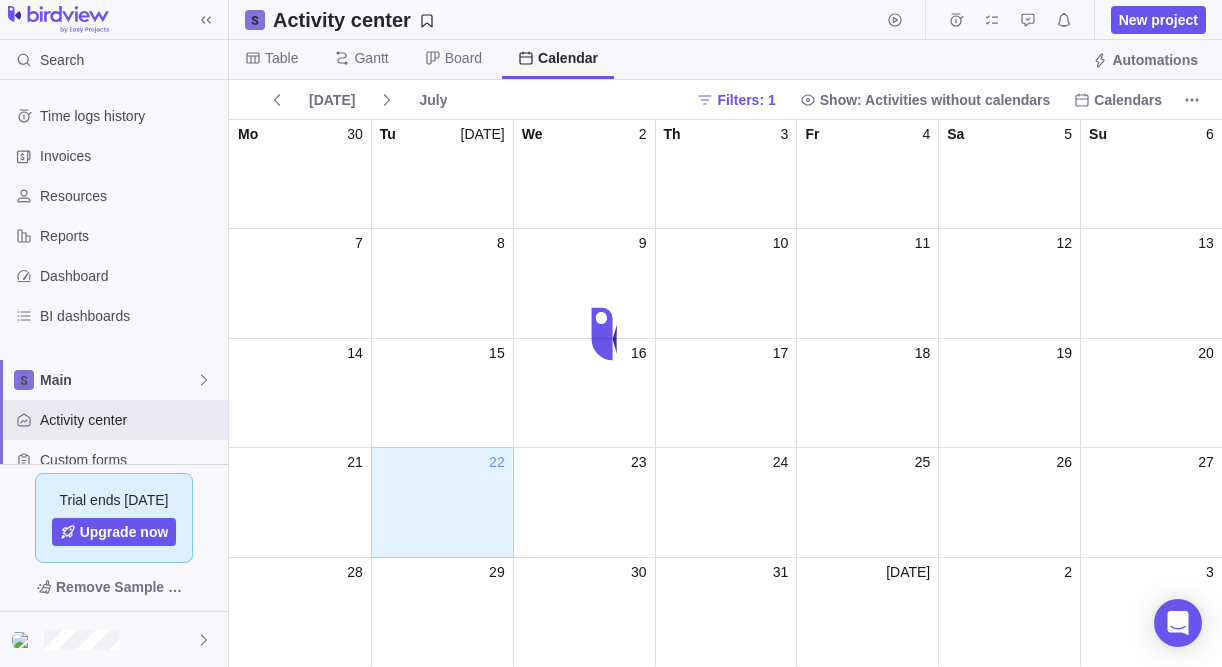 scroll, scrollTop: 0, scrollLeft: 0, axis: both 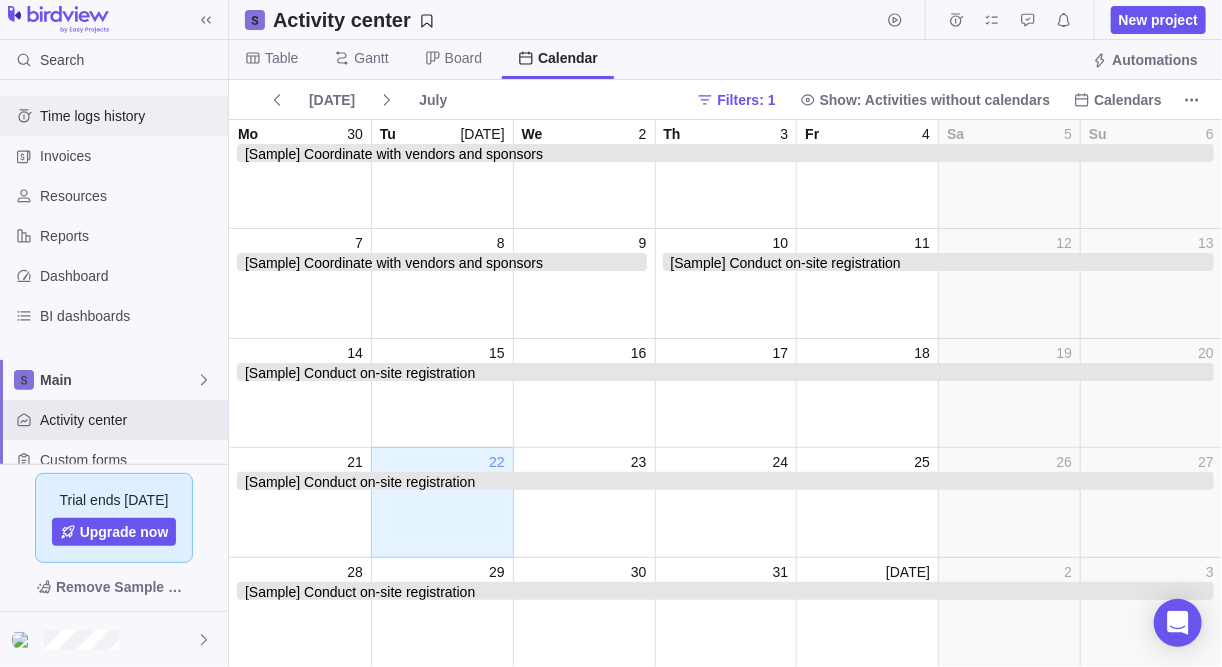 click on "Time logs history" at bounding box center (130, 116) 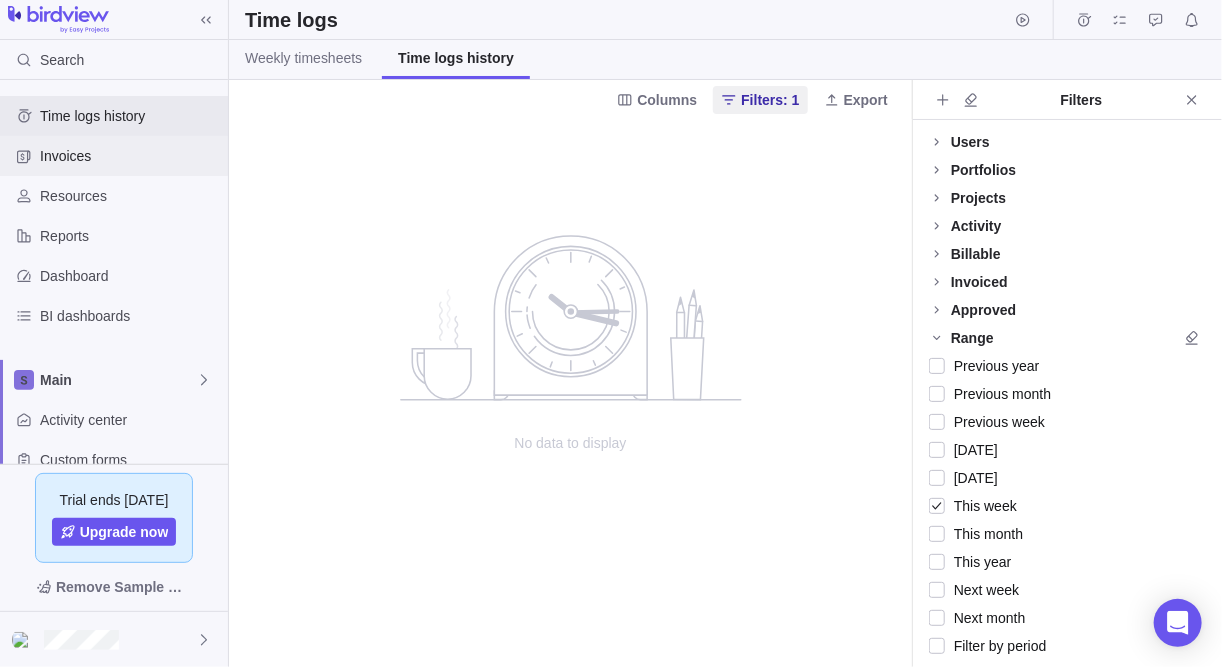 click on "Invoices" at bounding box center (130, 156) 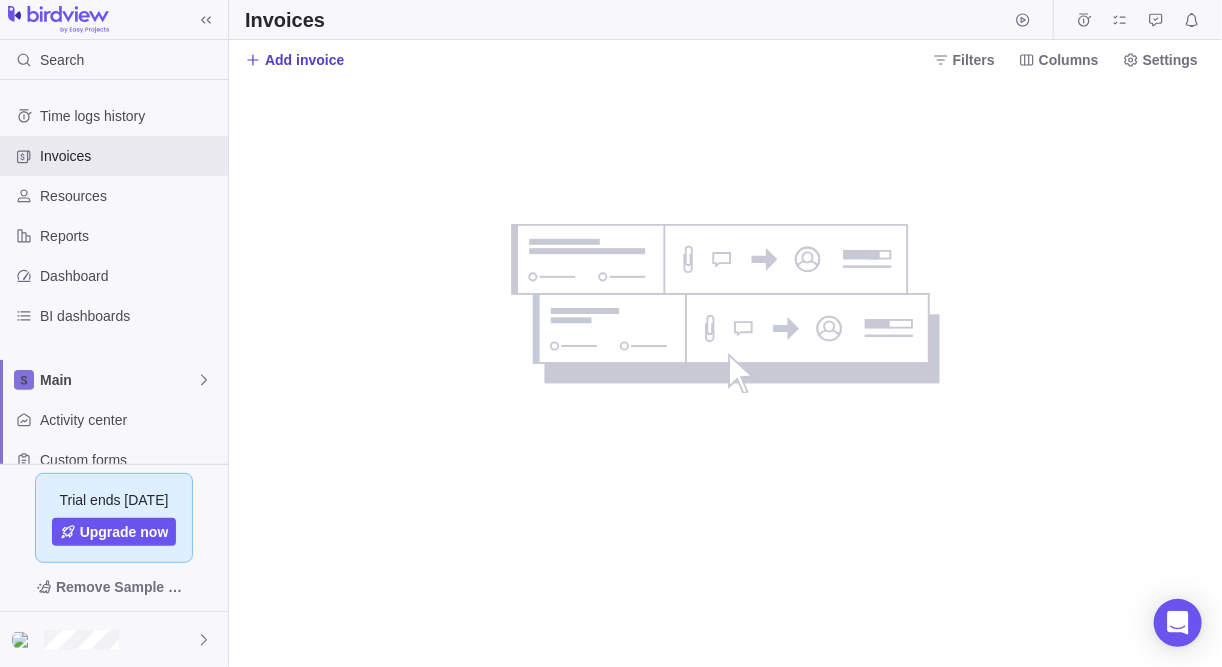 click on "Add invoice" at bounding box center (304, 60) 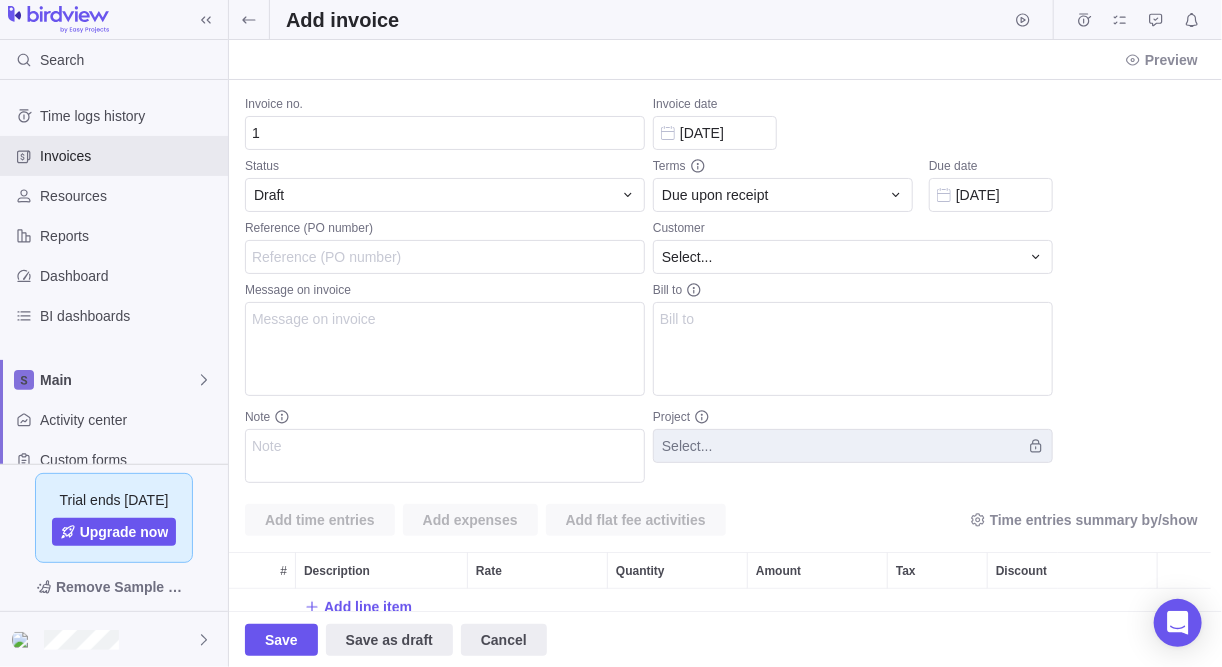 scroll, scrollTop: 12, scrollLeft: 13, axis: both 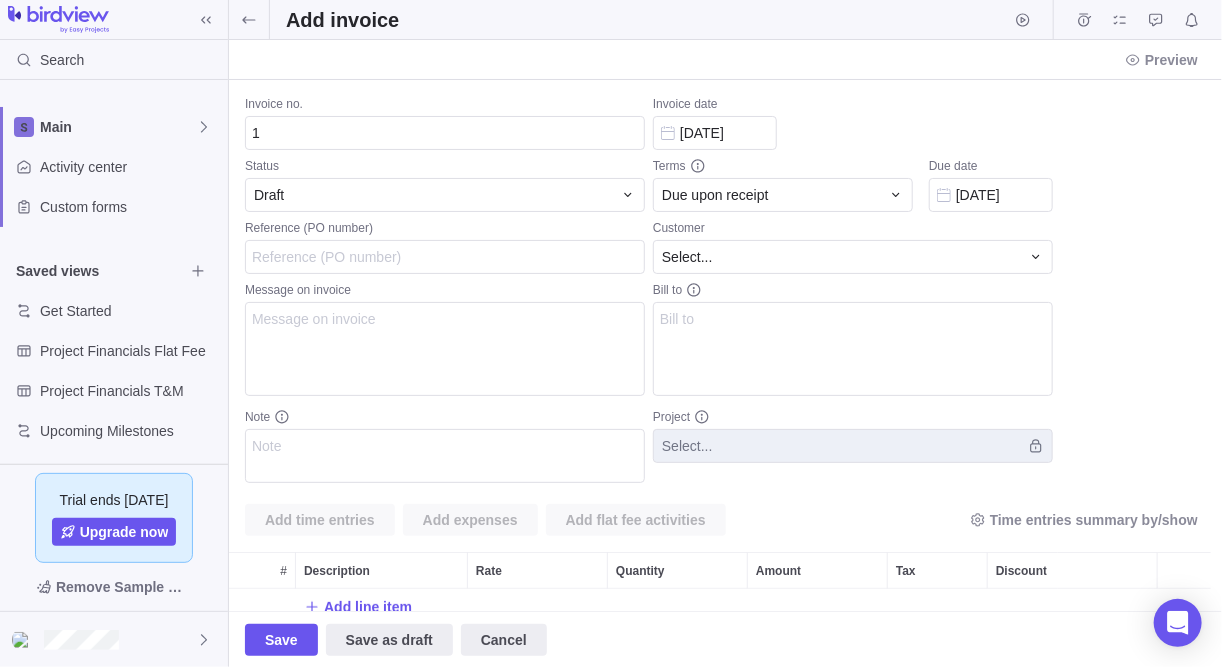 click on "Trial ends [DATE]" at bounding box center [114, 500] 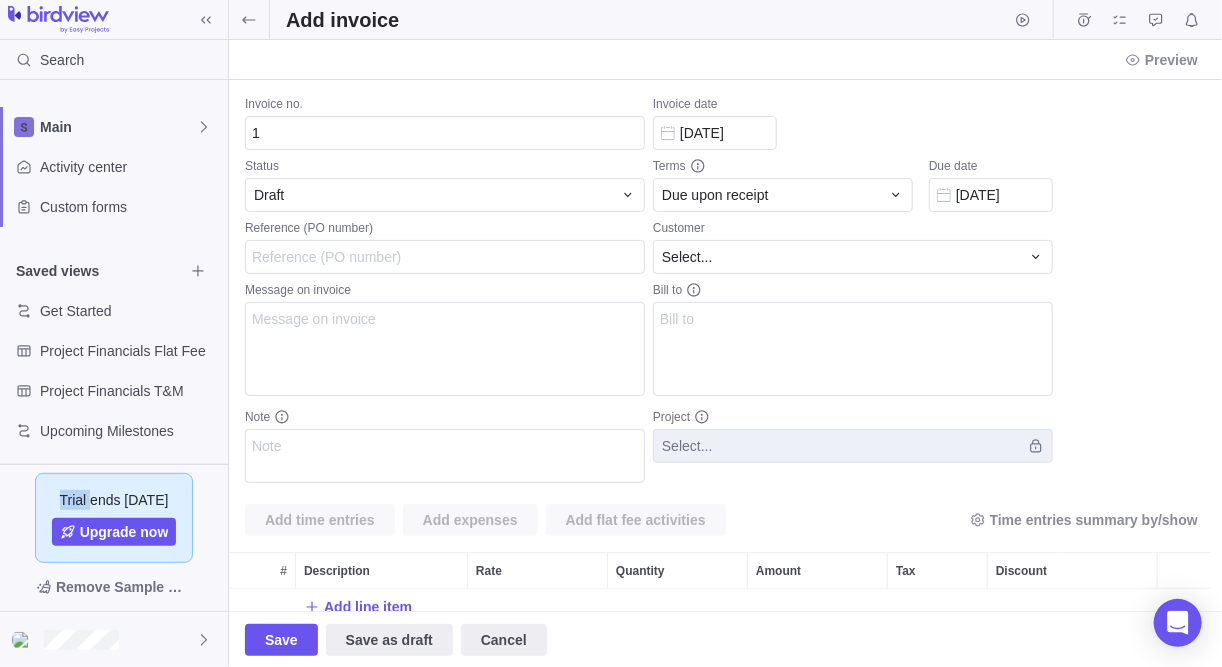 click on "Trial ends [DATE]" at bounding box center [114, 500] 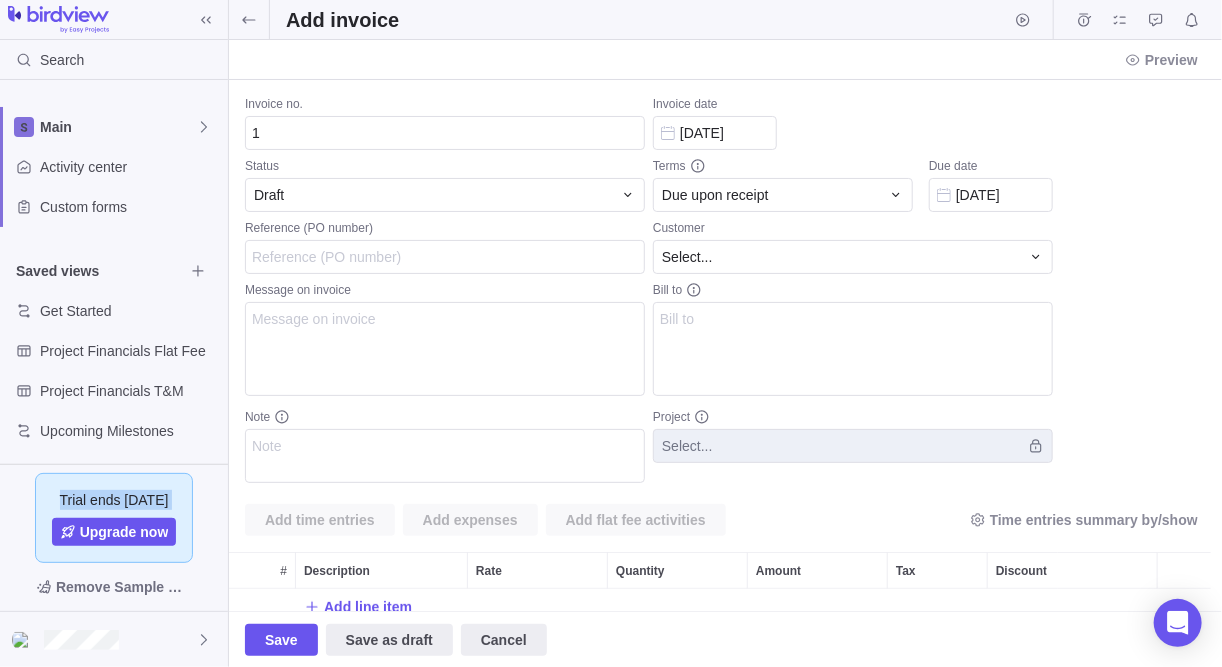 click on "Trial ends [DATE]" at bounding box center (114, 500) 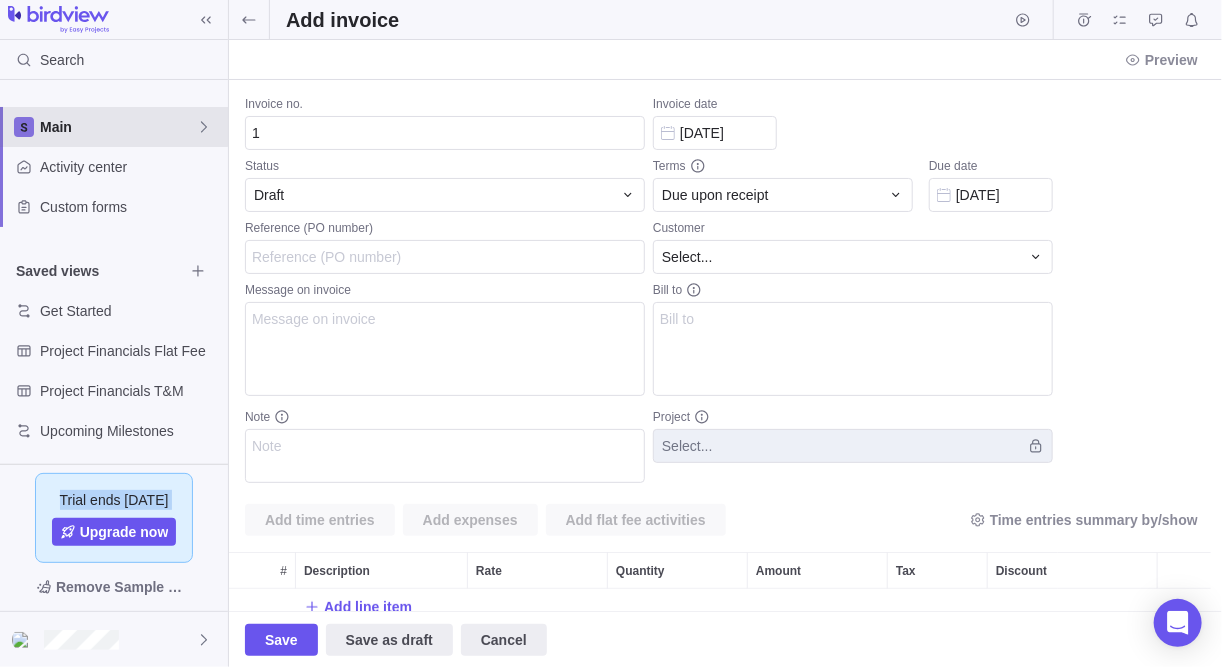 click on "Main" at bounding box center (118, 127) 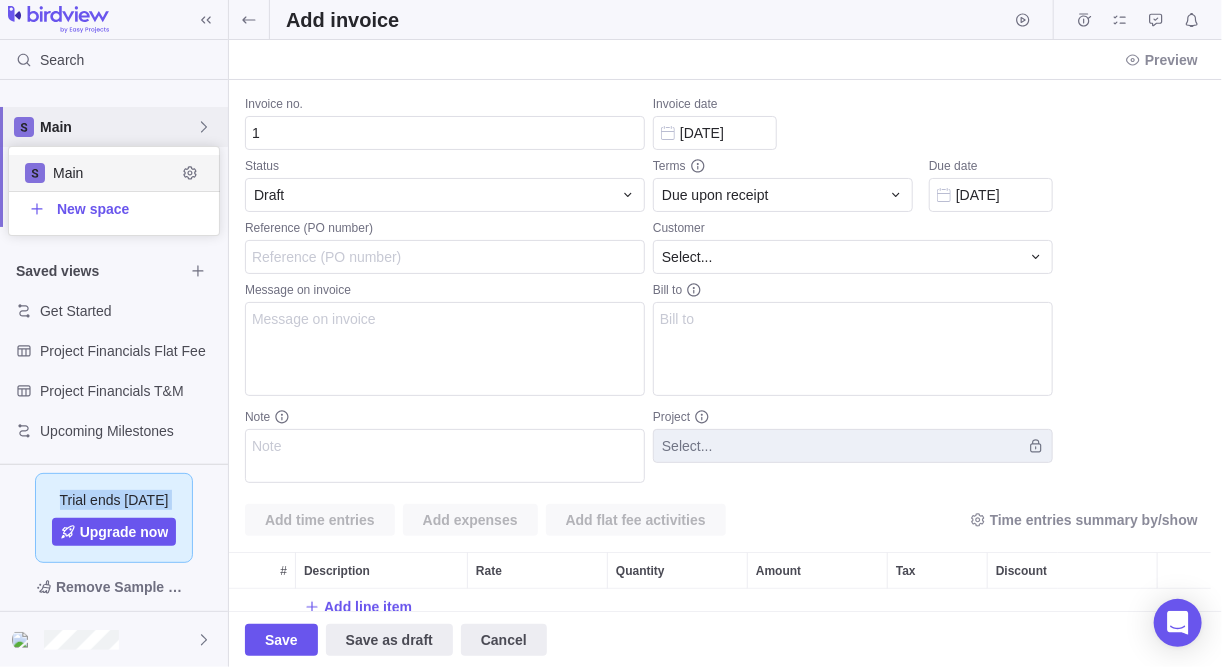 scroll, scrollTop: 12, scrollLeft: 13, axis: both 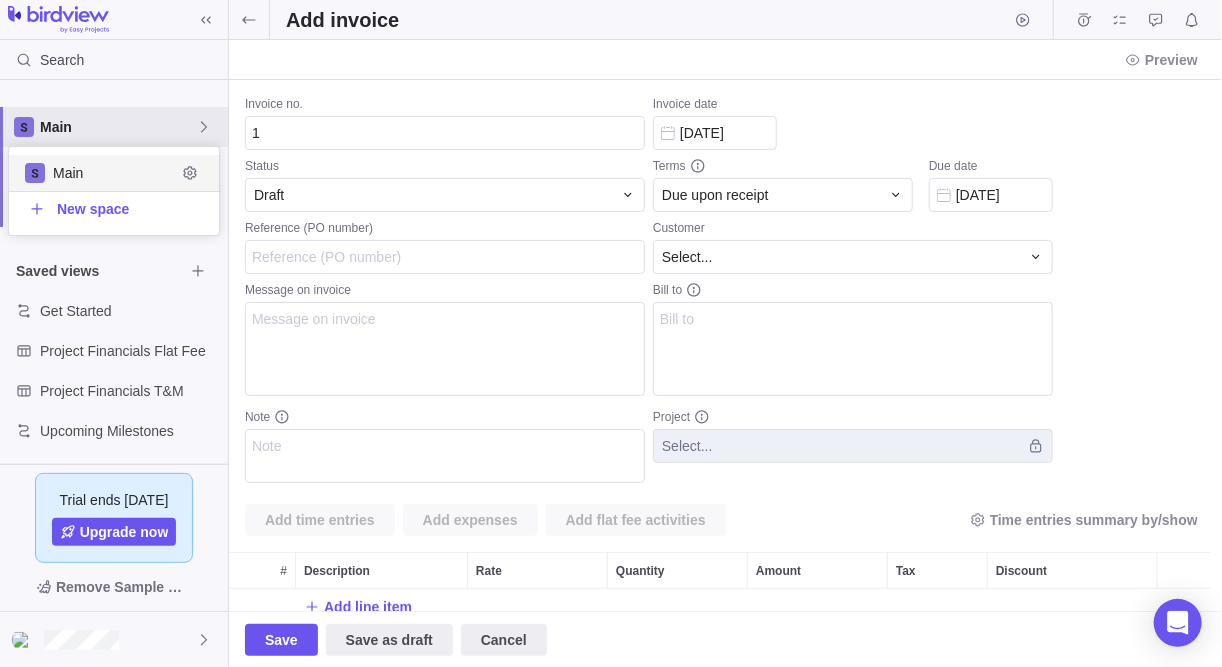 click on "Search Time logs history Invoices Resources Reports Dashboard BI dashboards Main Activity center Custom forms Saved views Get Started Project Financials Flat Fee Project Financials T&M Upcoming Milestones Trial ends in 15 days Upgrade now Remove Sample Data Add invoice Preview Invoice no. 1 Status Draft Reference (PO number) Message on invoice Note Invoice date 22/07/2025 Terms Due upon receipt Due date 22/07/2025 Customer Select... Bill to Project Select... Add time entries Add expenses Add flat fee activities Time entries summary by/show # Description Rate Quantity Amount Tax Discount   Add line item Subtotal : Discount : Tax : Total : $0.00 $0.00 $0.00 $0.00 Save Save as draft Cancel
Main New space" at bounding box center (611, 333) 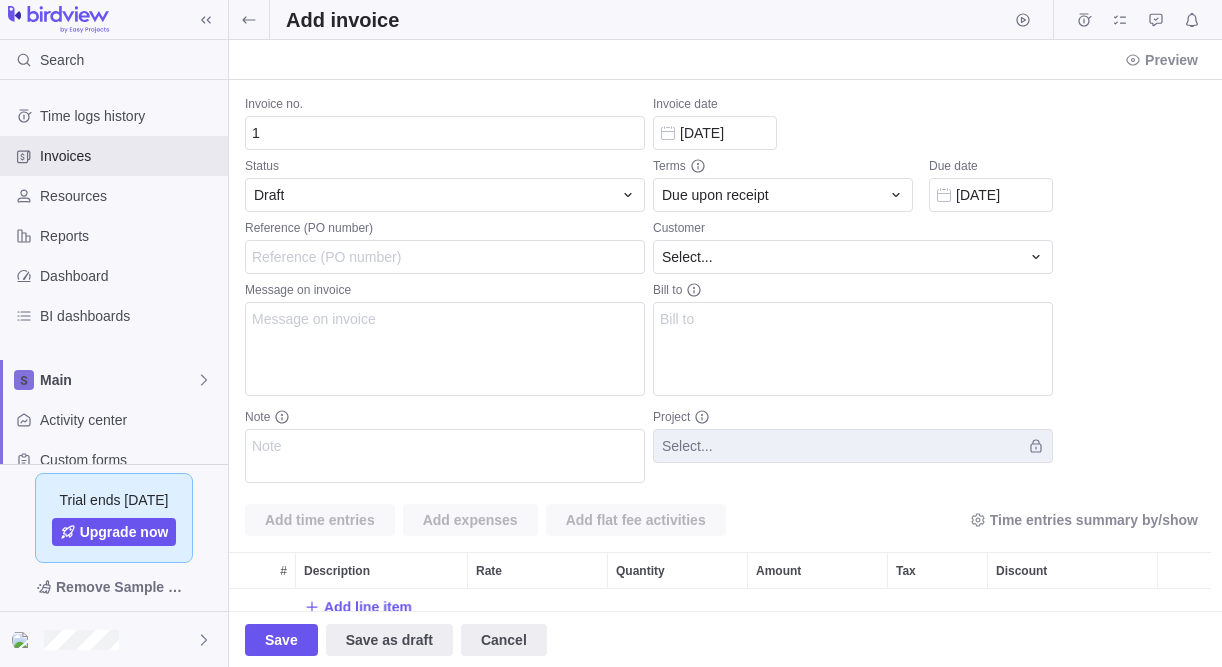 scroll, scrollTop: 0, scrollLeft: 0, axis: both 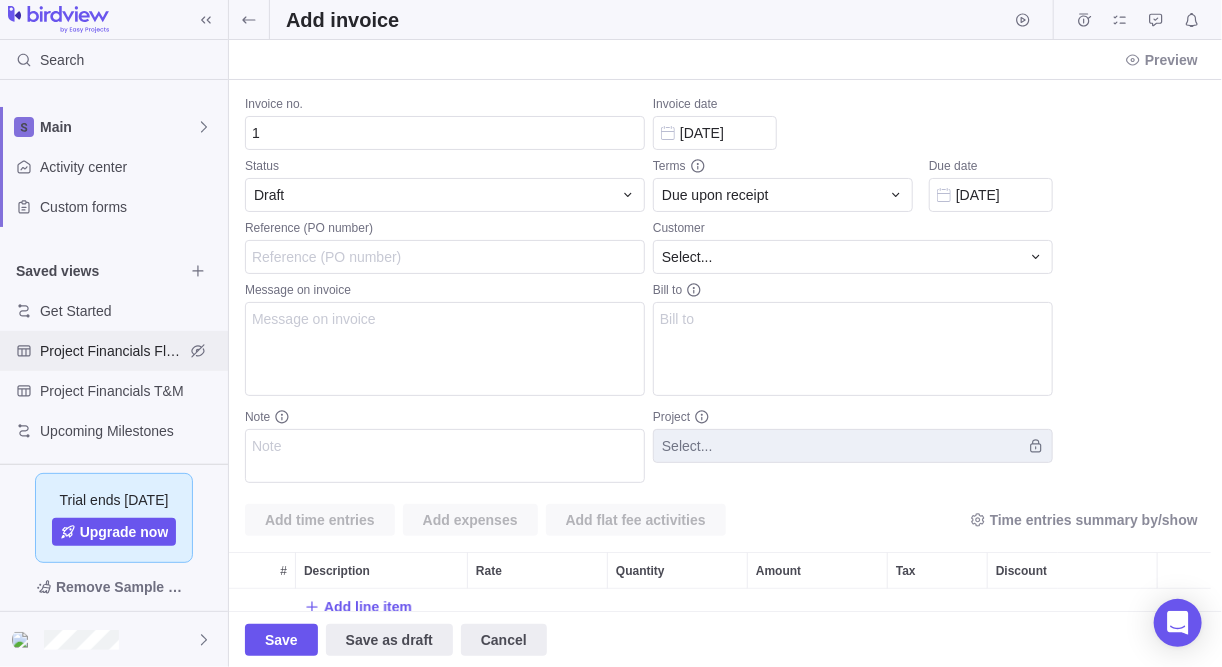 drag, startPoint x: 126, startPoint y: 359, endPoint x: 101, endPoint y: 354, distance: 25.495098 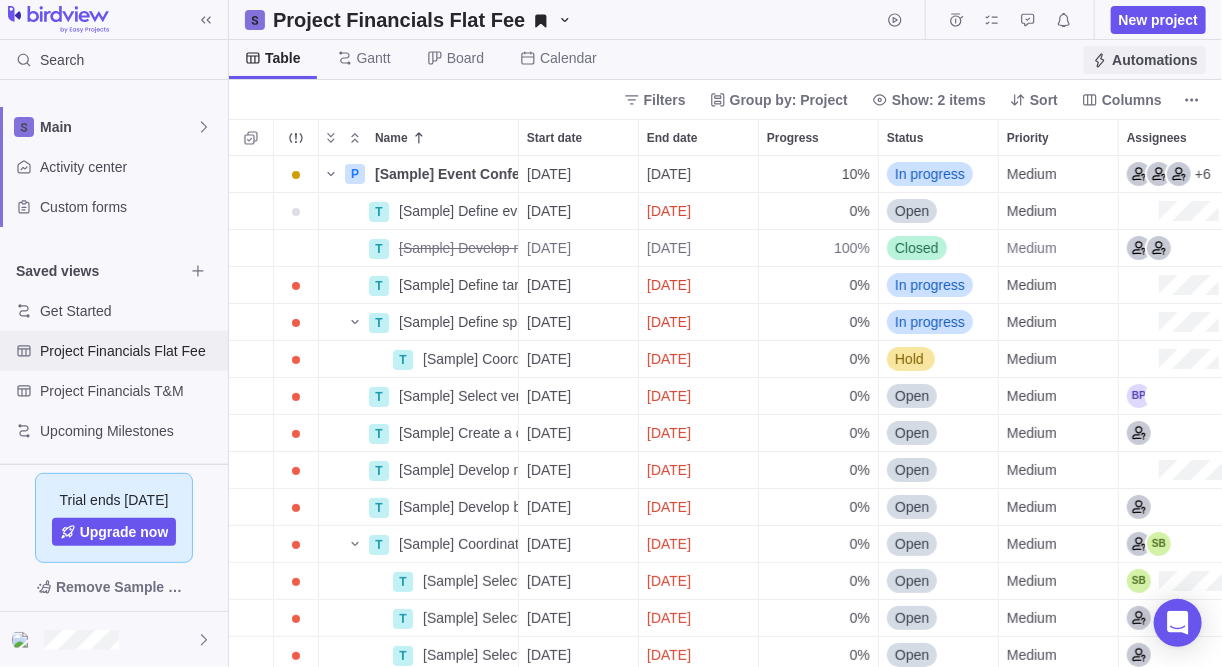 scroll, scrollTop: 13, scrollLeft: 13, axis: both 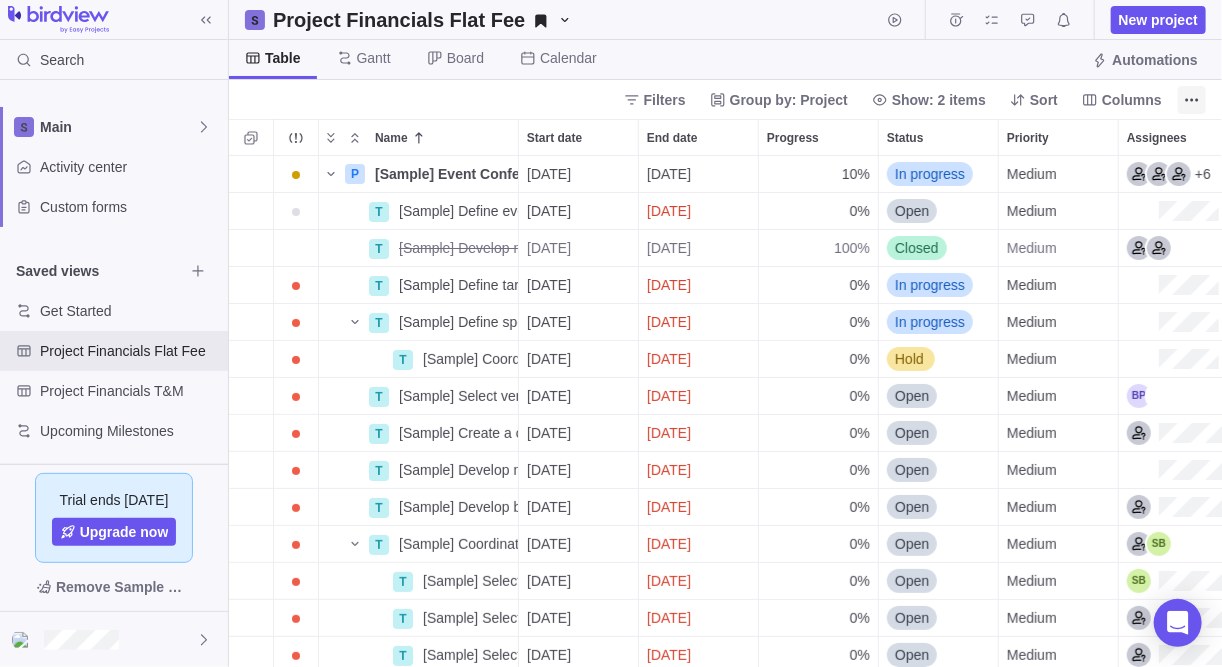 click 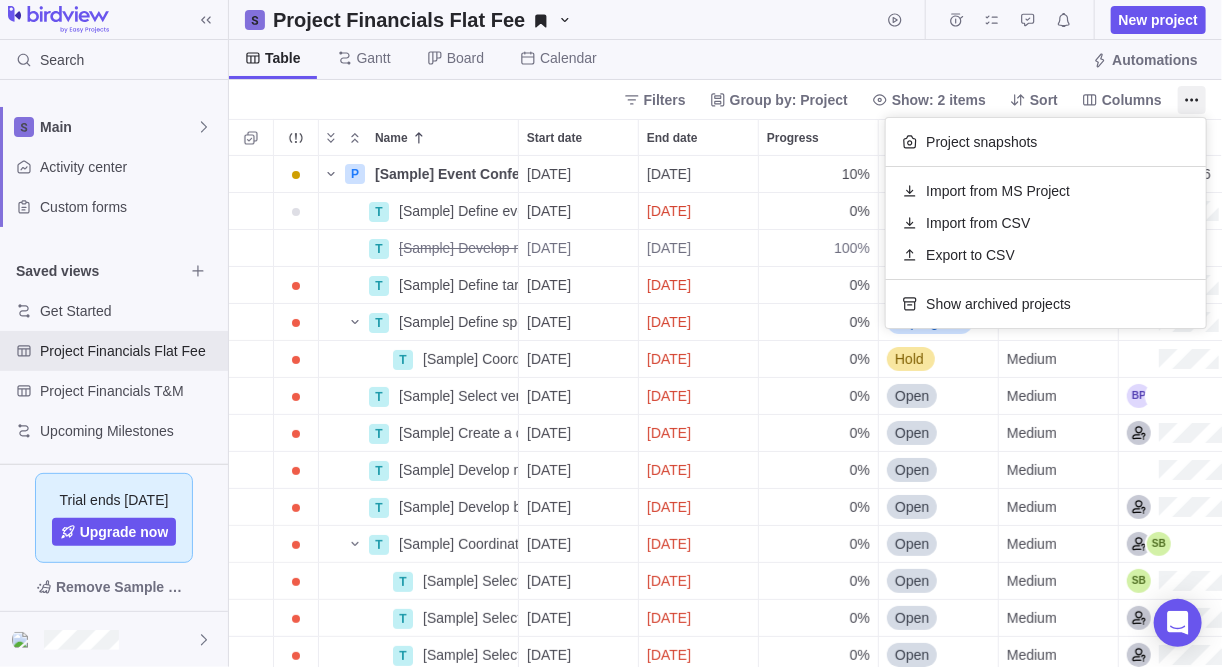click on "Search Time logs history Invoices Resources Reports Dashboard BI dashboards Main Activity center Custom forms Saved views Get Started Project Financials Flat Fee Project Financials T&M Upcoming Milestones Trial ends [DATE] Upgrade now Remove Sample Data Project Financials Flat Fee New project Table [PERSON_NAME] Board Calendar Automations Filters Group by: Project Show: 2 items Sort Columns Name Start date End date Progress Status Priority Assignees Estimated hours Actual hours (timelogs) Hours left Total budget EAC cost Budget variance Billable Actual cost Profit Portfolio Customer P [Sample] Event Conference Details [DATE] [DATE] 10% In progress Medium +6 261h 18h 231h $0.00 $4,100.00 $-4,100.00 $0.00 $0.00 $0.00 T [Sample] Define event concept Details [DATE] [DATE] 0% Open Medium 10h 10h $0.00 $200.00 $-200.00 $0.00 $0.00 $0.00 T [Sample] Develop marketing plan Details [DATE] [DATE] 100% Closed Medium 30h $0.00 $0.00 $0.00 $0.00 $0.00 $0.00 T [Sample] Define target audience" at bounding box center (611, 333) 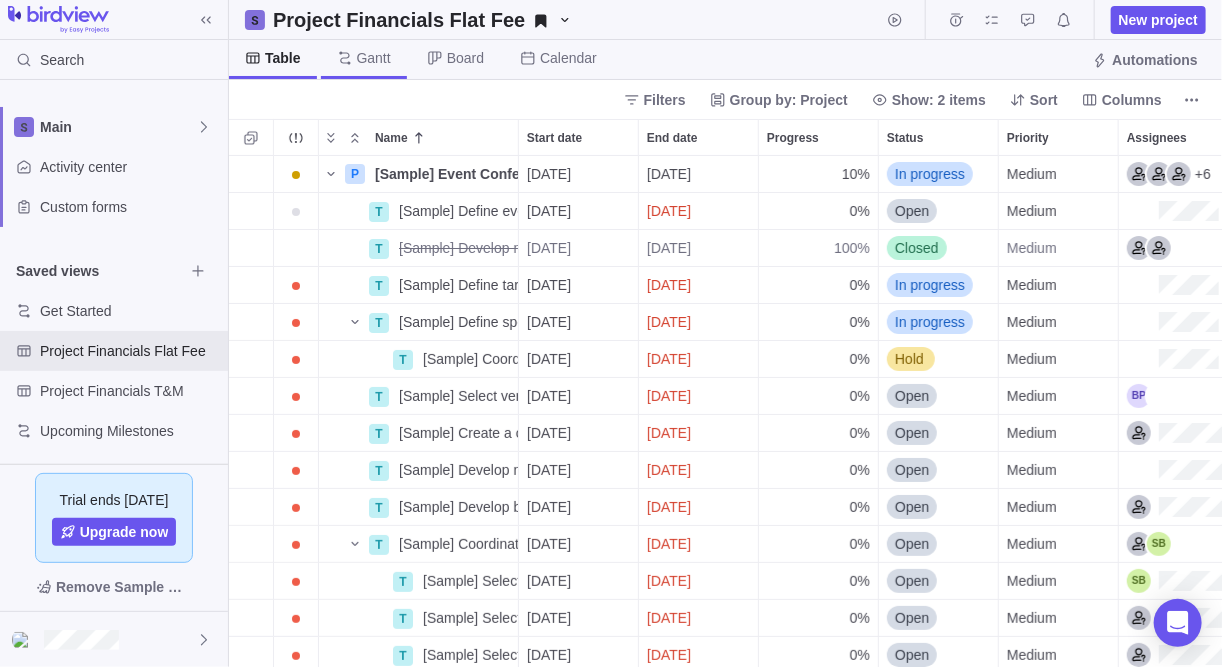 click on "Gantt" at bounding box center [364, 59] 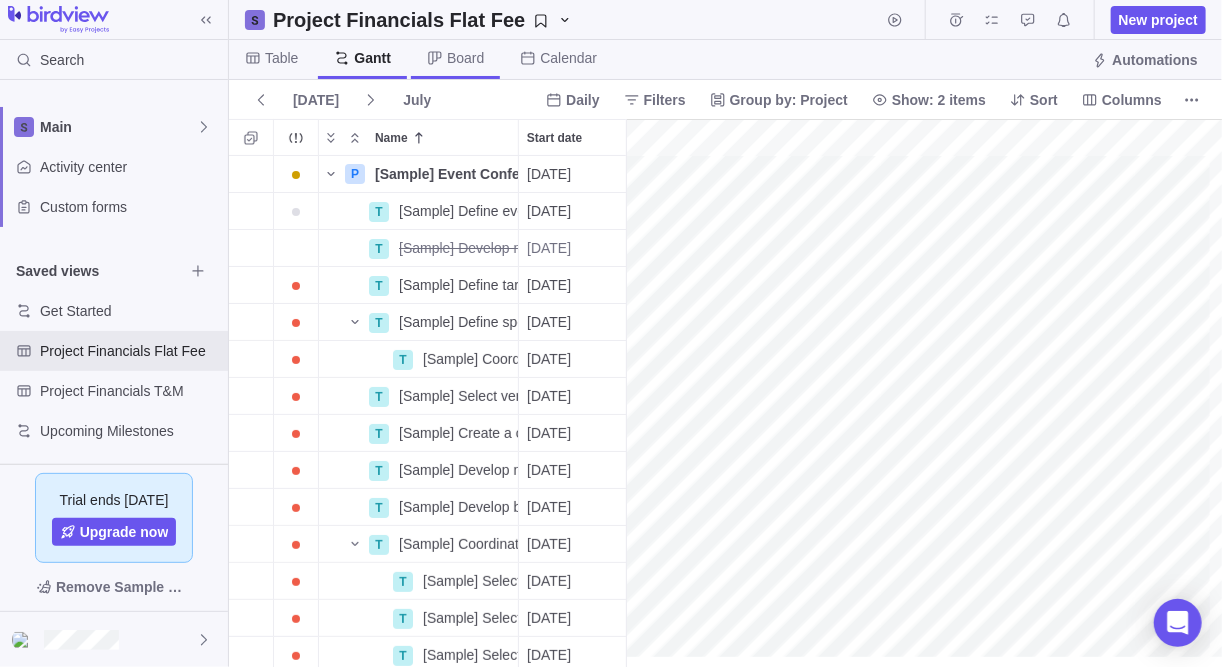 scroll, scrollTop: 500, scrollLeft: 385, axis: both 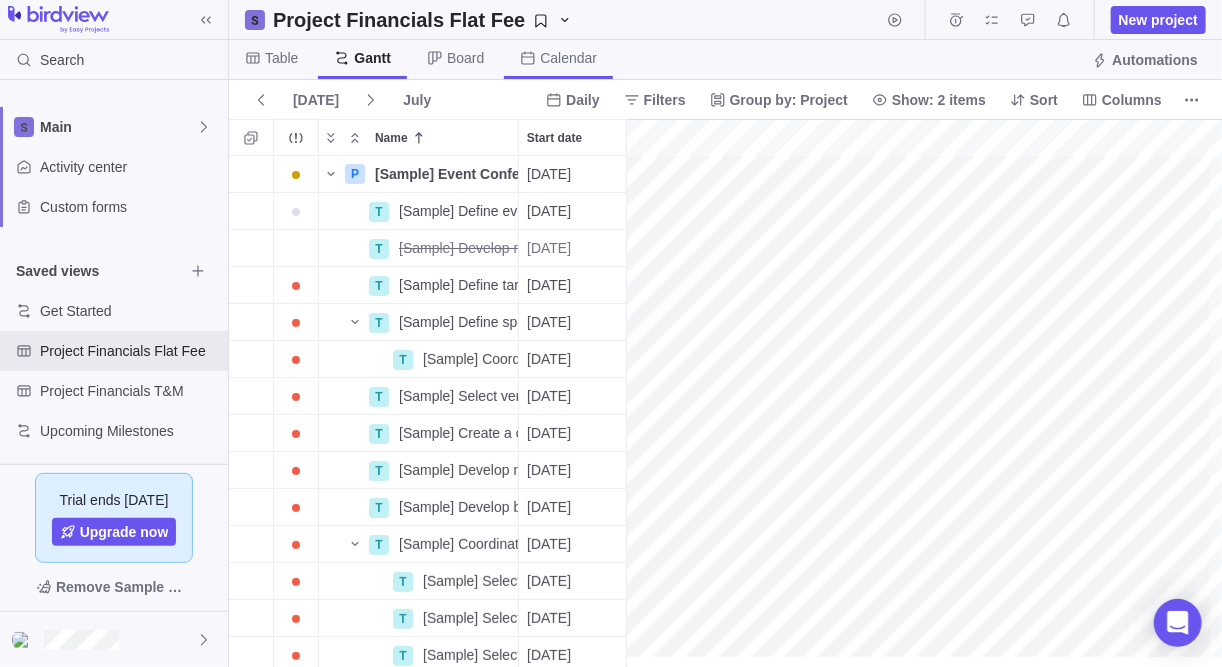 click on "Board" at bounding box center (465, 58) 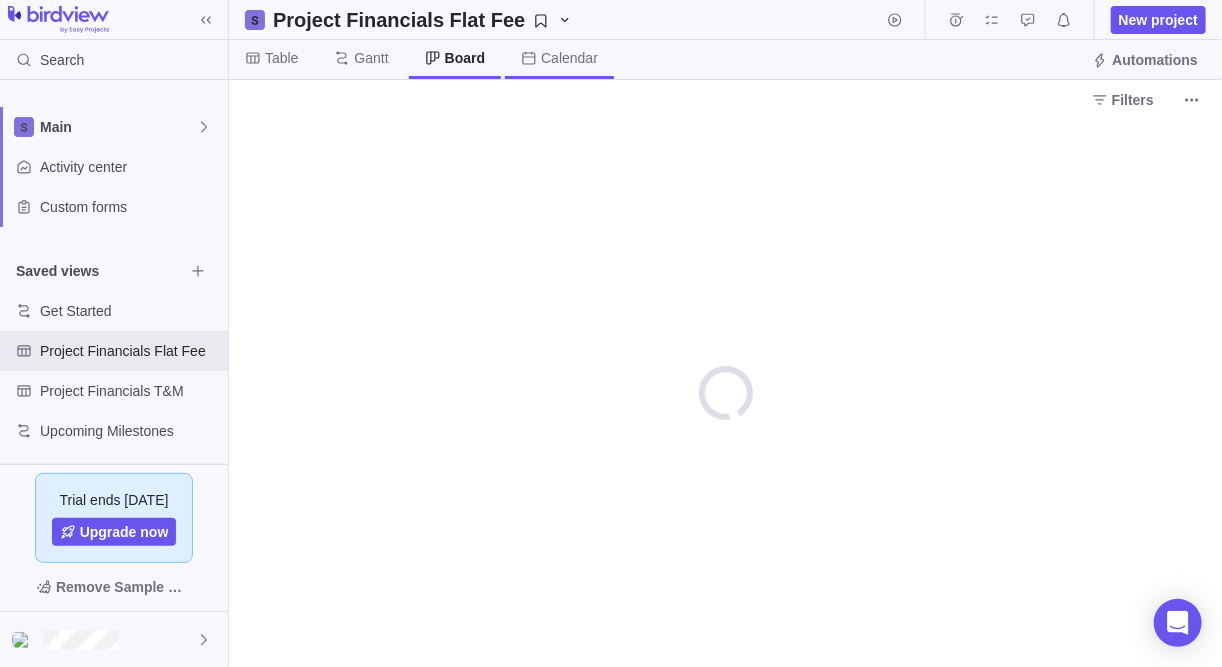 click on "Calendar" at bounding box center [559, 59] 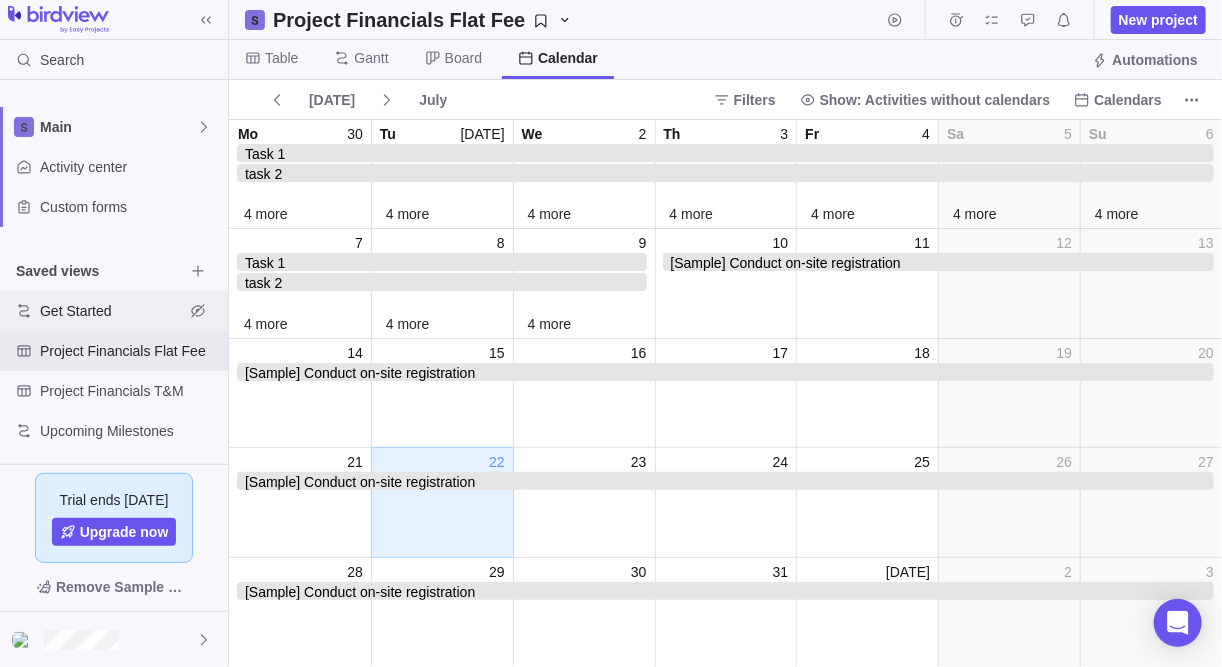 click on "Get Started" at bounding box center [112, 311] 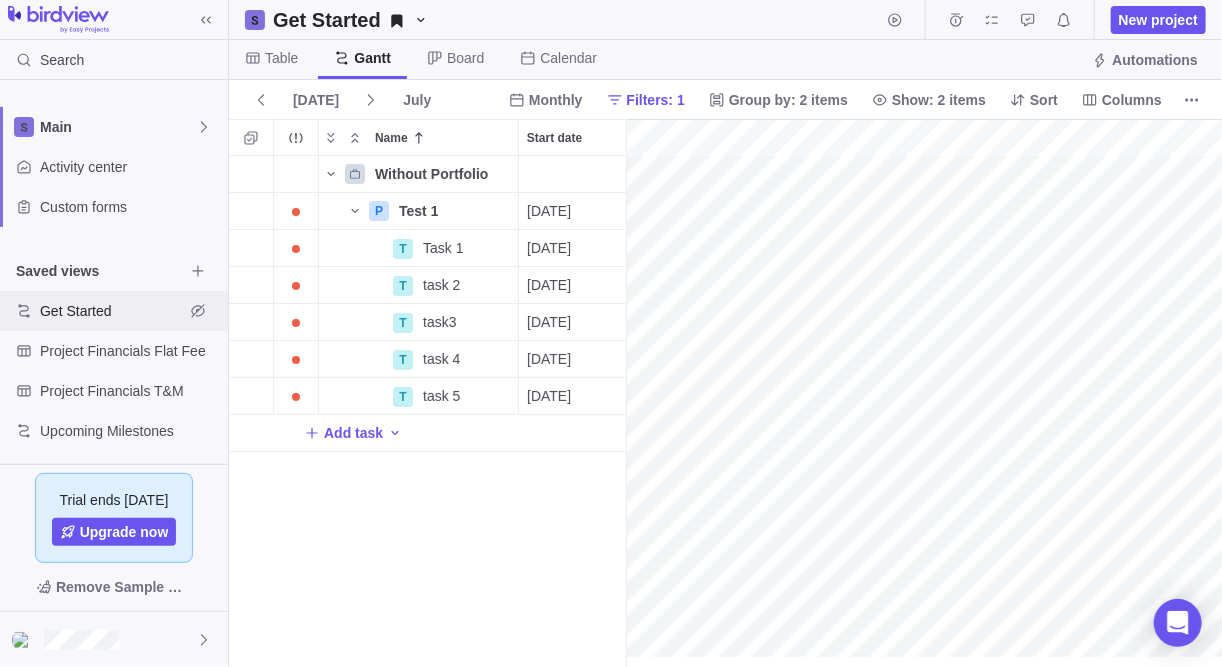 scroll, scrollTop: 13, scrollLeft: 13, axis: both 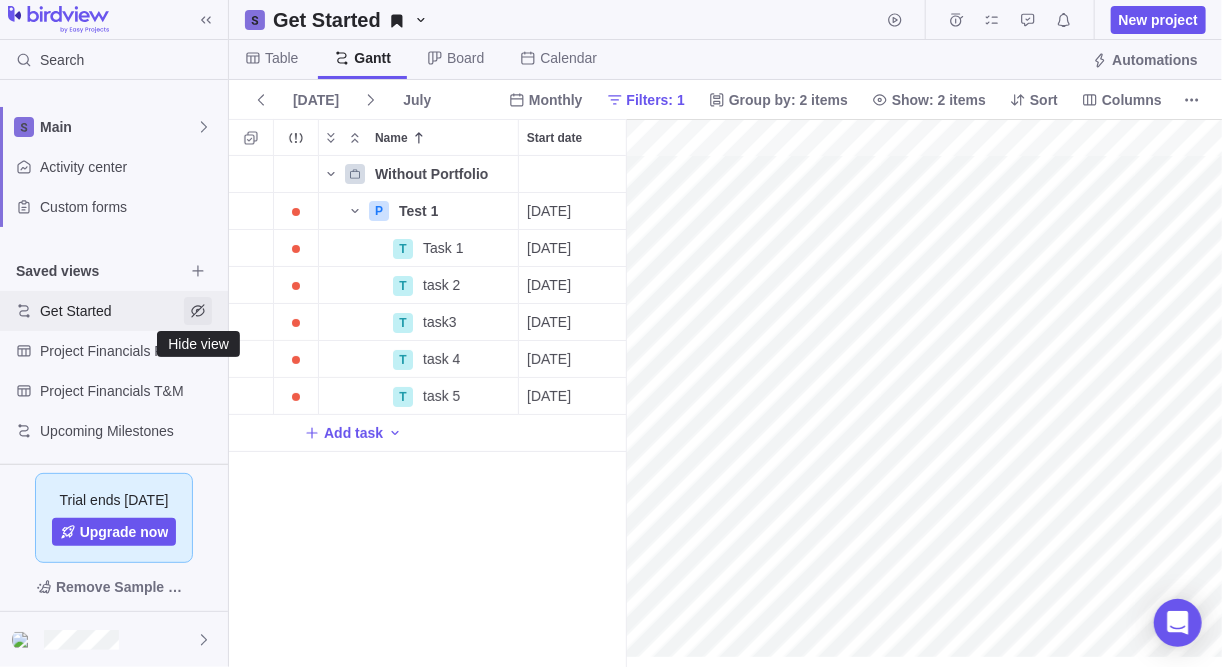 click 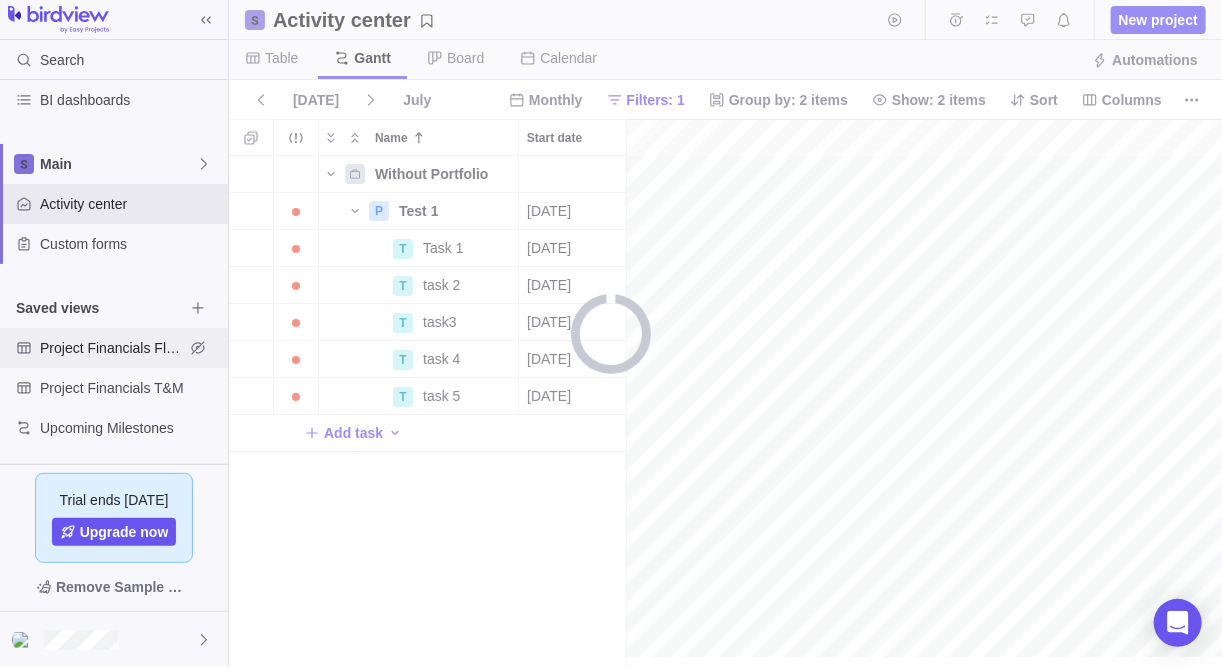 scroll, scrollTop: 213, scrollLeft: 0, axis: vertical 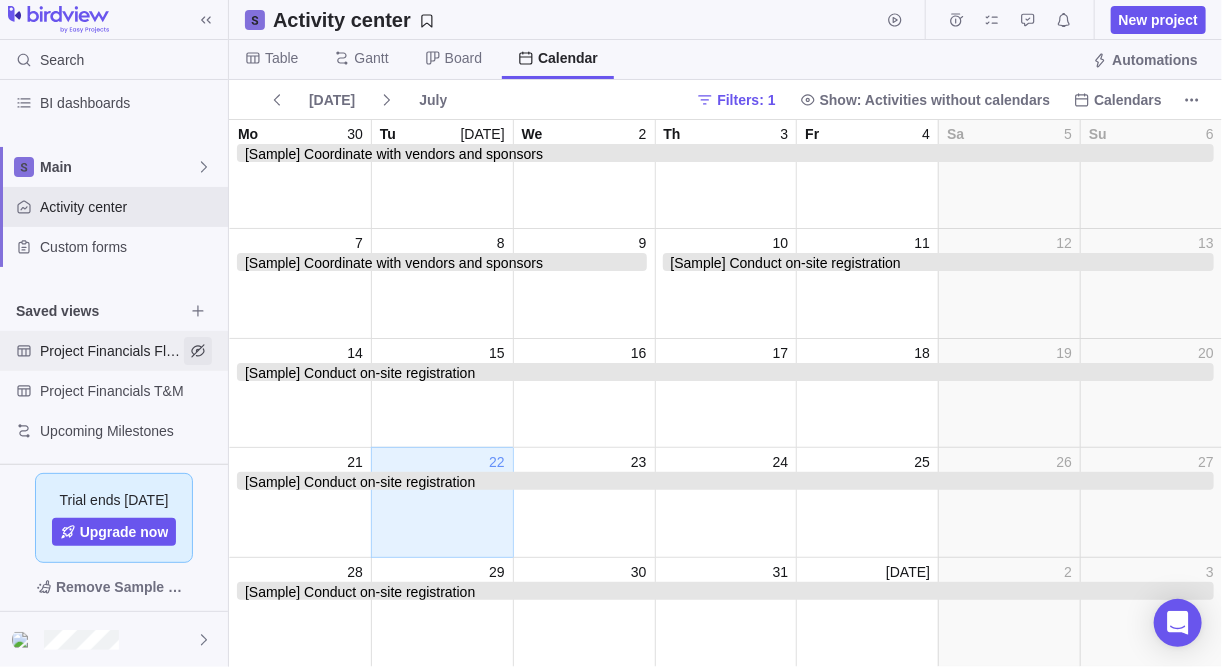 click 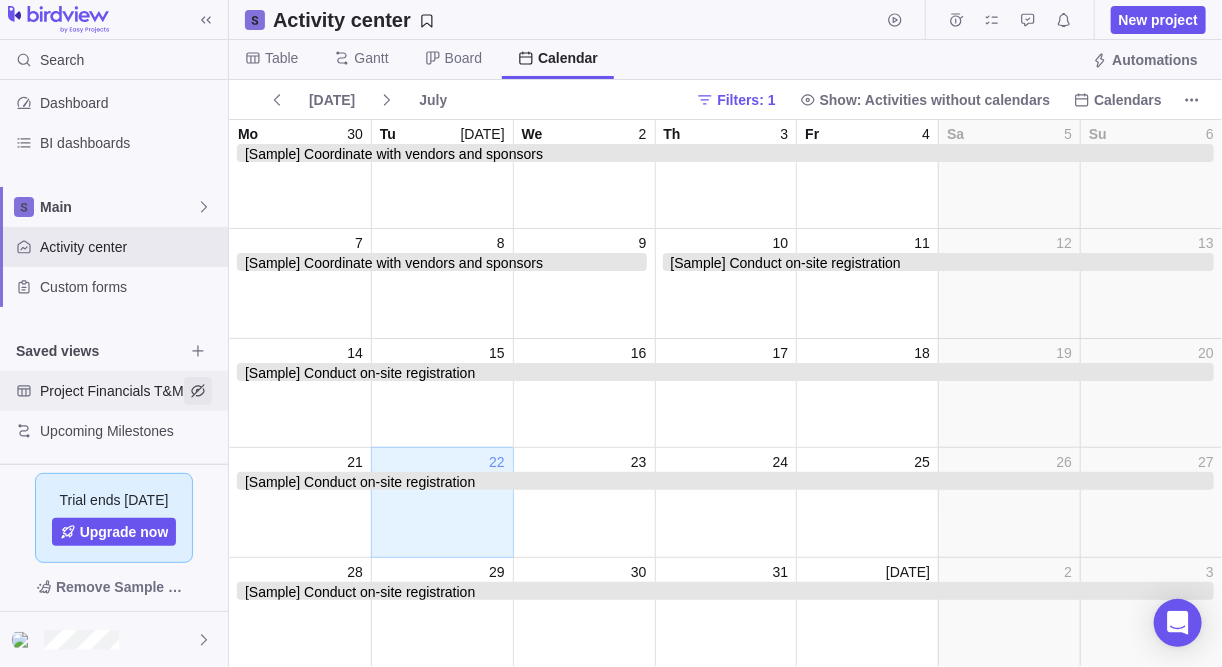 click 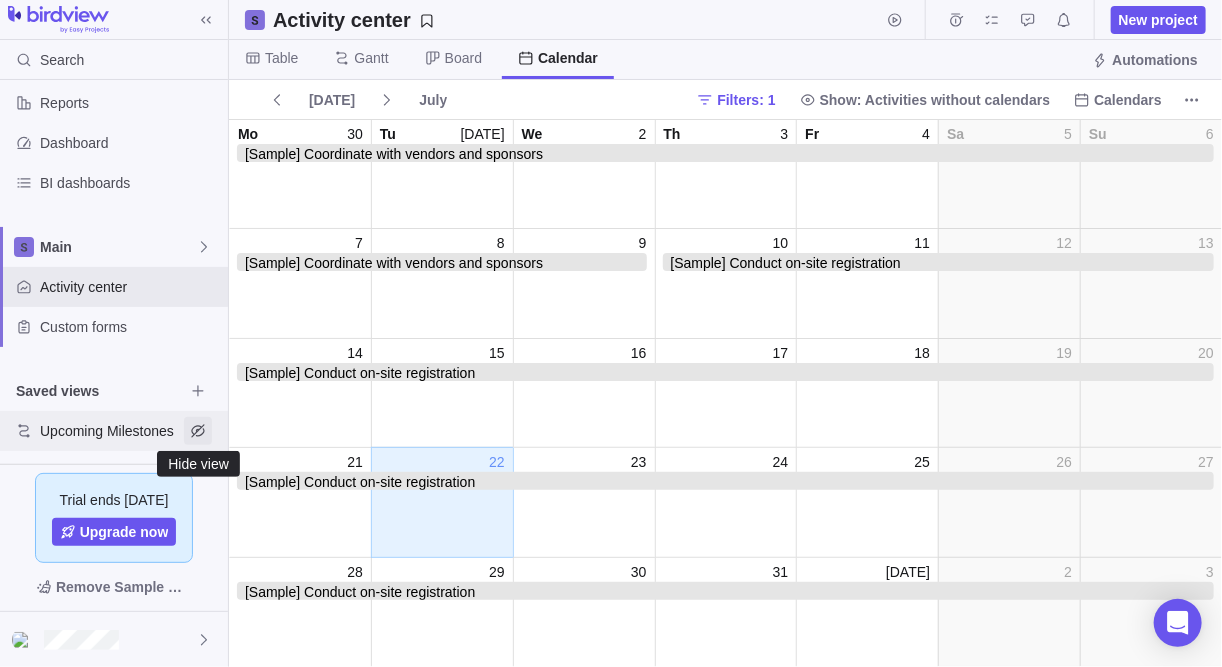 click 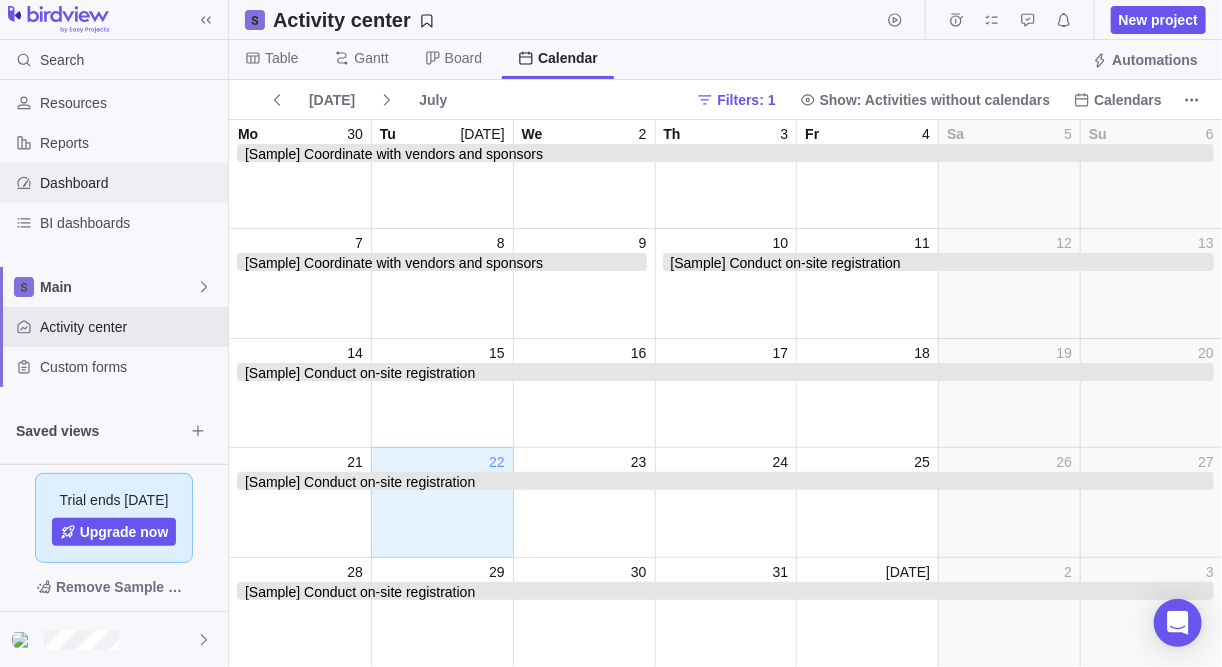 scroll, scrollTop: 0, scrollLeft: 0, axis: both 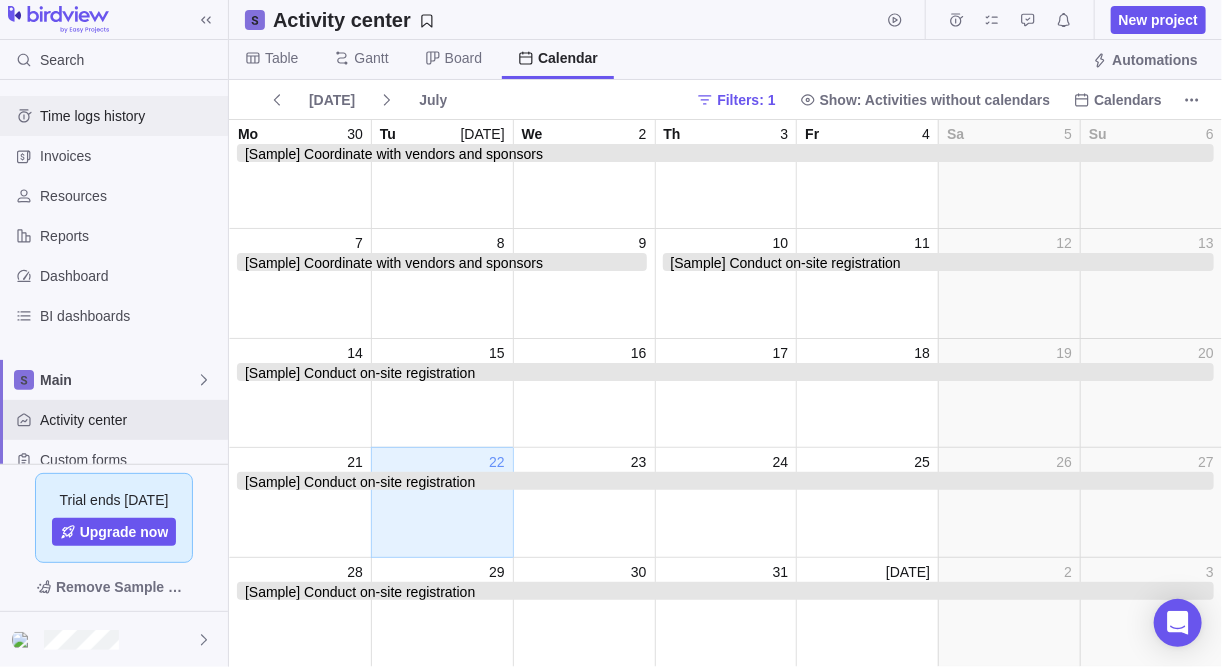 click on "Time logs history" at bounding box center (114, 116) 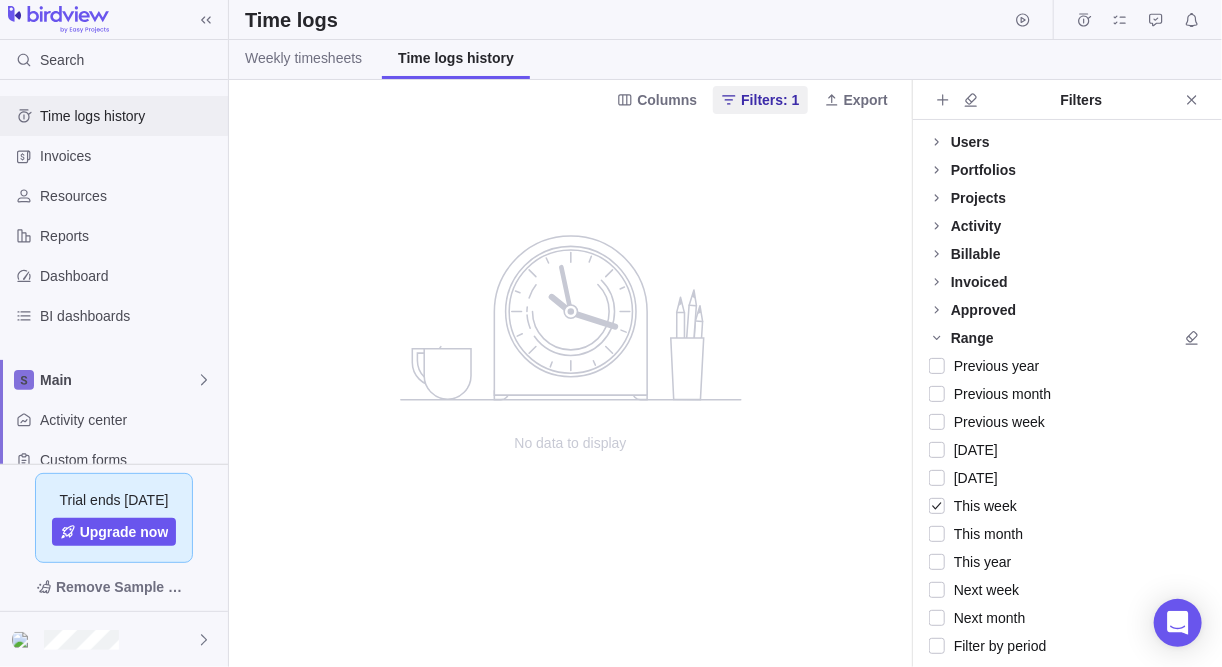 click on "Time logs history" at bounding box center (130, 116) 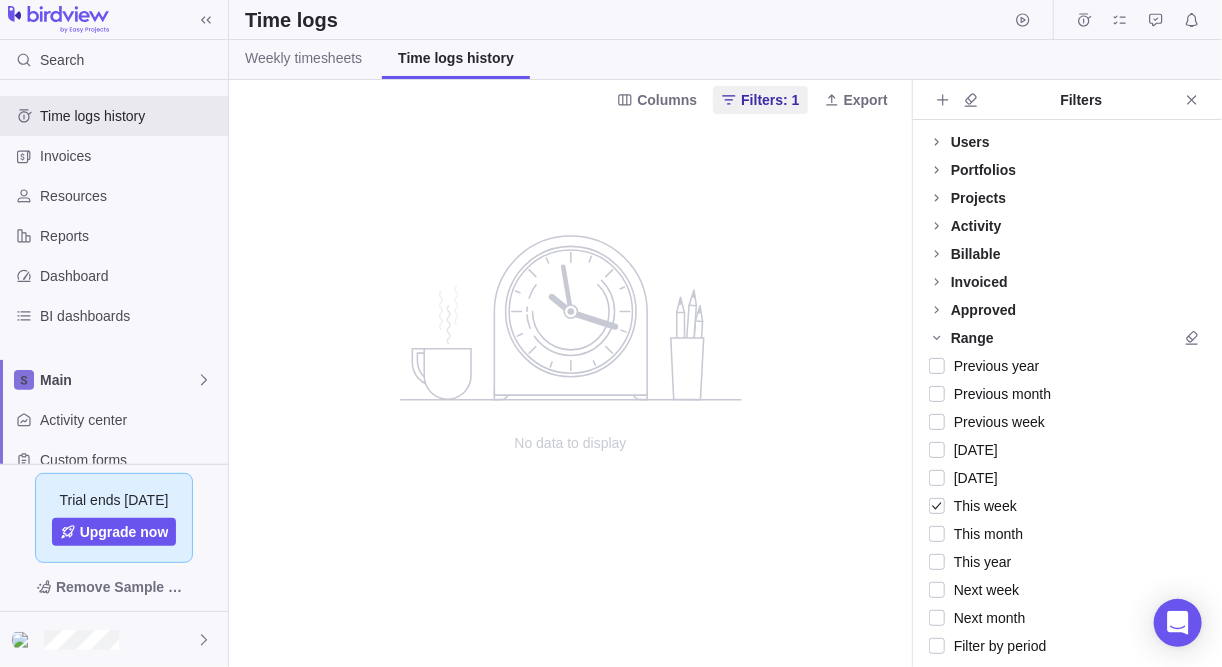 click on "Columns Filters: 1 Export" at bounding box center [570, 99] 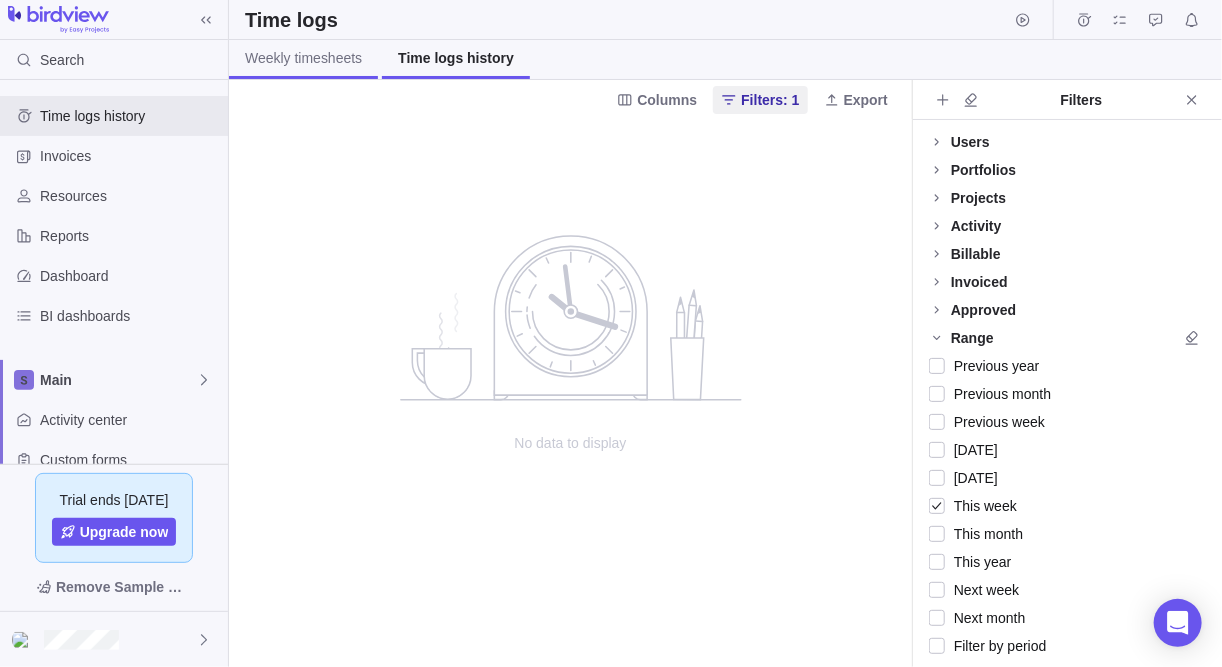 click on "Weekly timesheets" at bounding box center (303, 58) 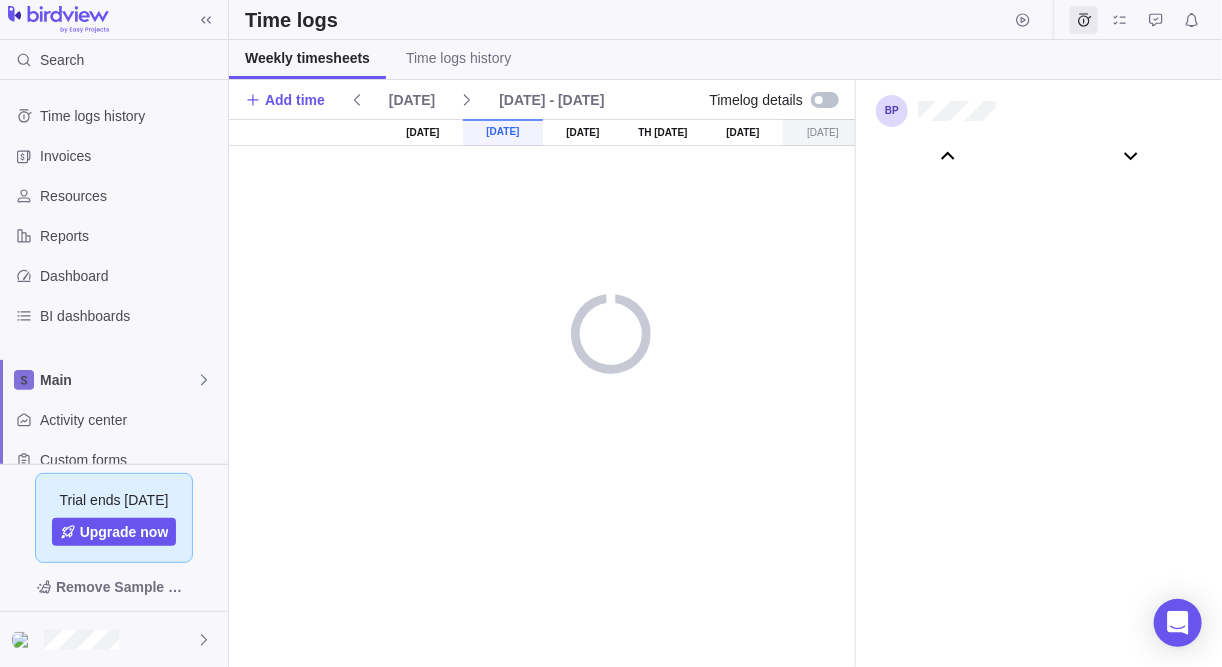 scroll, scrollTop: 111073, scrollLeft: 0, axis: vertical 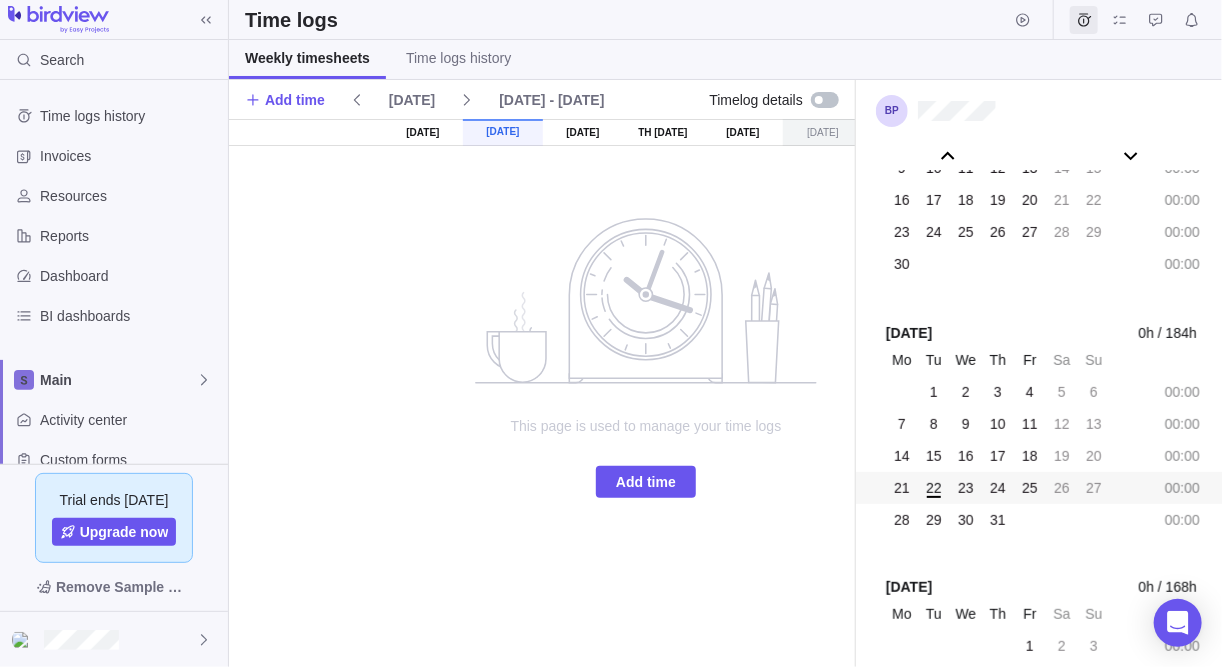 click on "[DATE]" at bounding box center [583, 132] 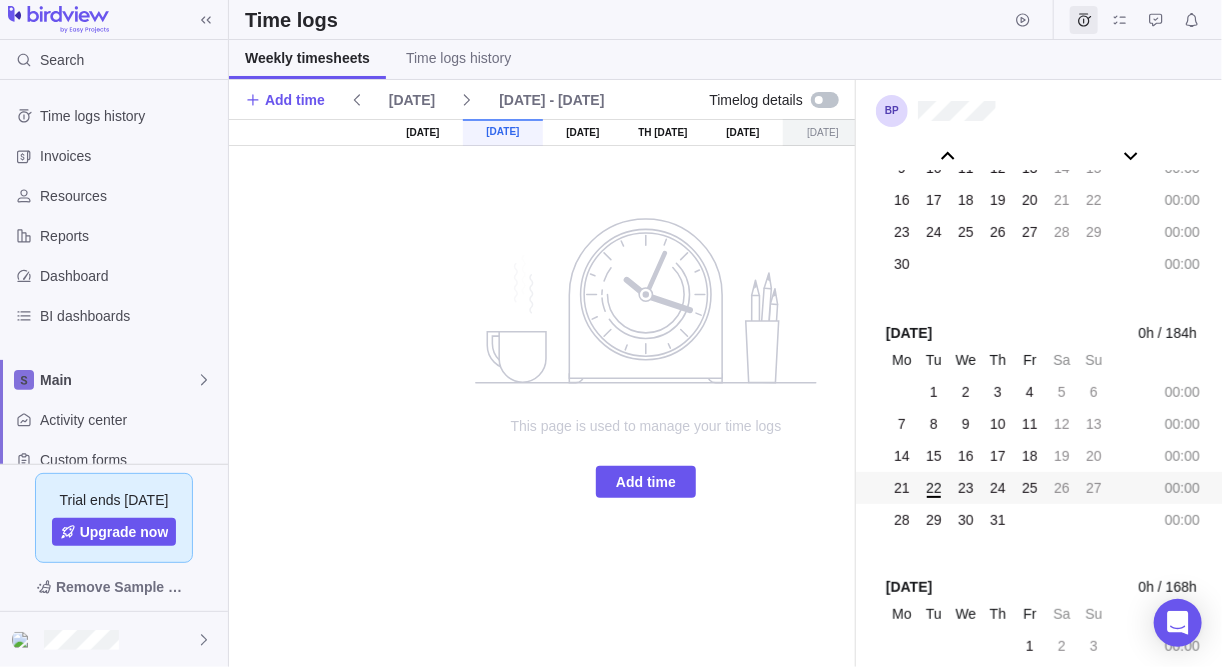 click on "[DATE]" at bounding box center (583, 132) 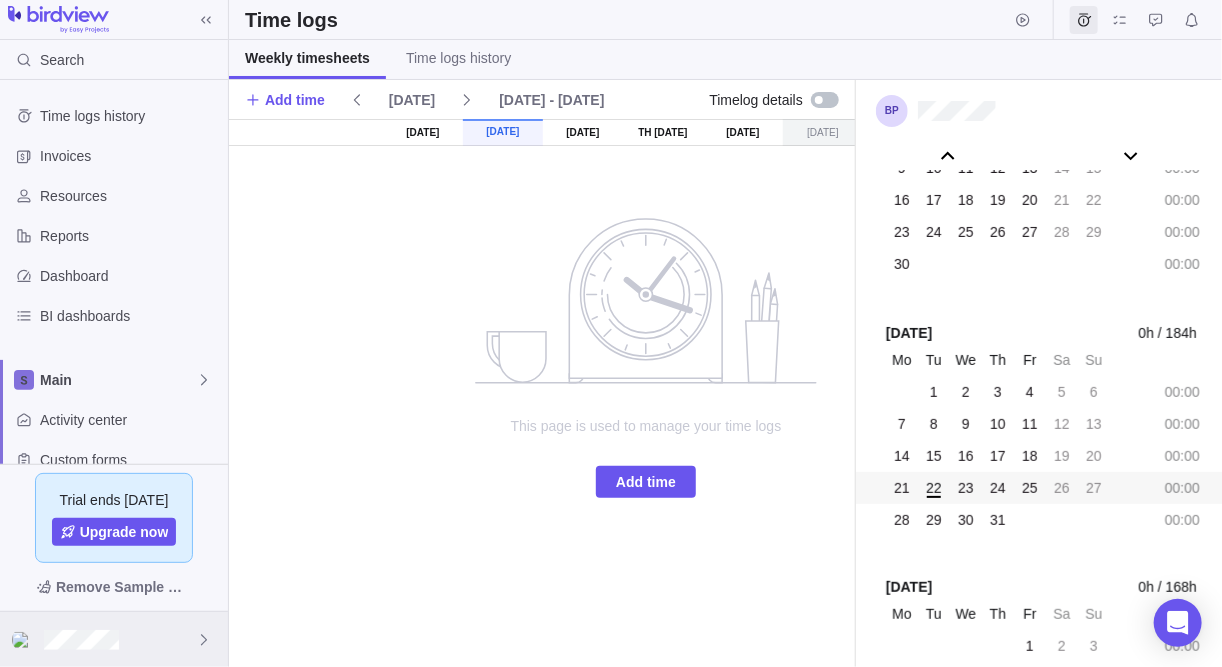 click at bounding box center [114, 639] 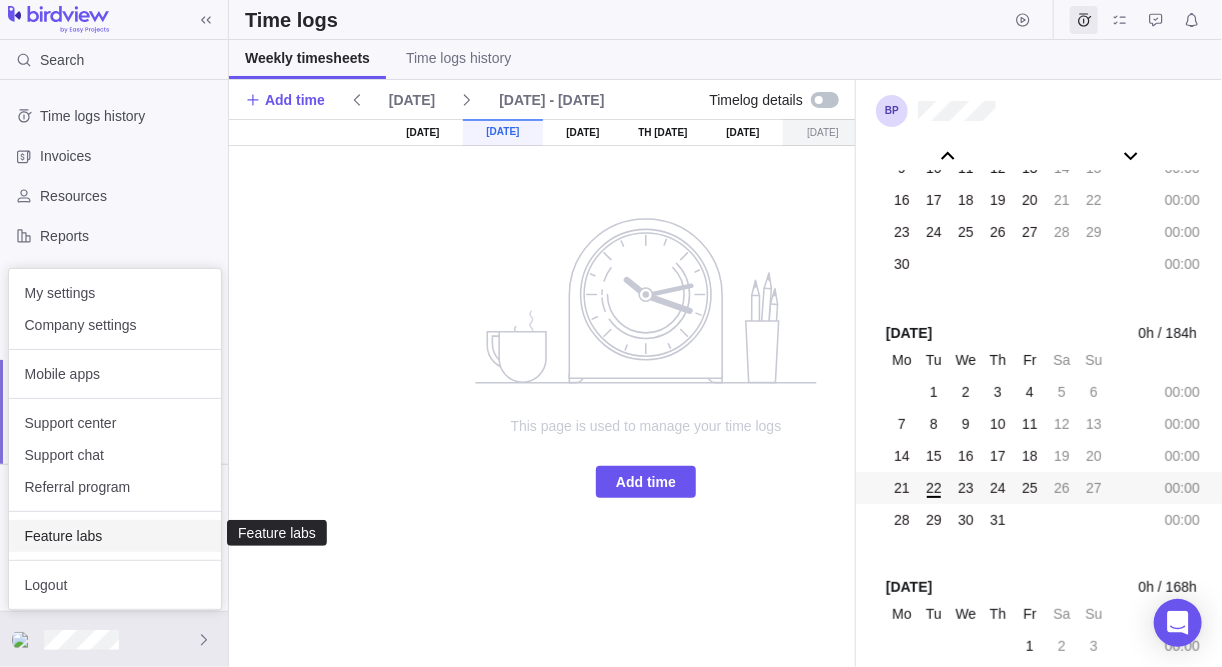 click on "Feature labs" at bounding box center [115, 536] 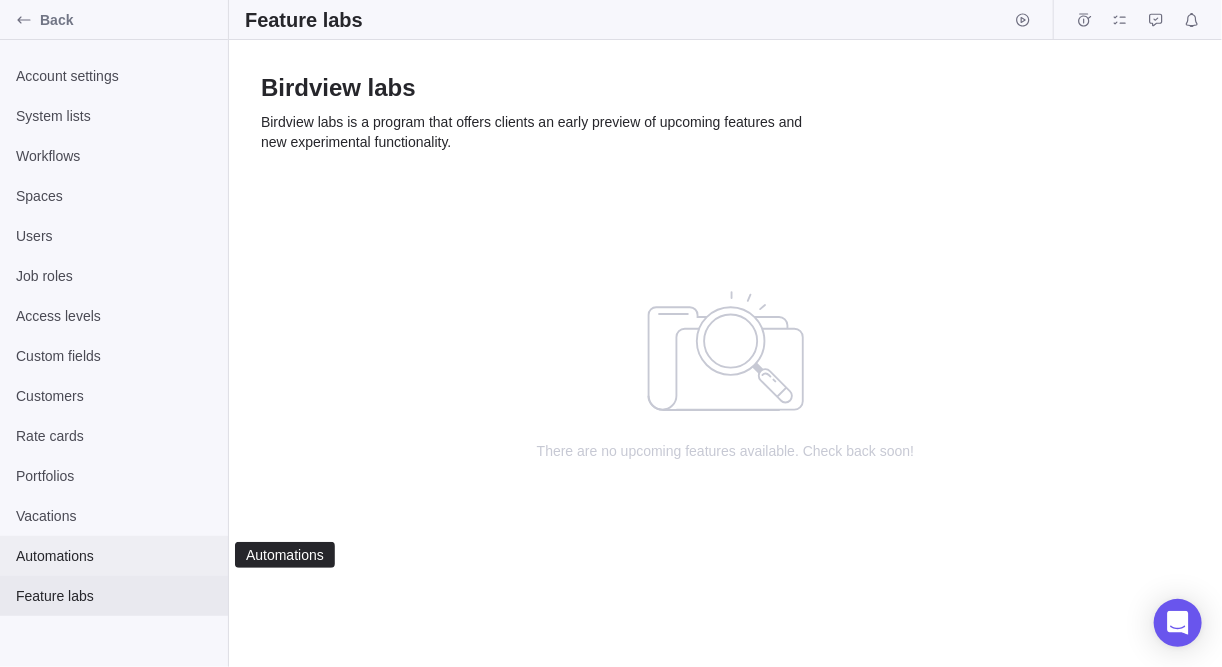 click on "Automations" at bounding box center [114, 556] 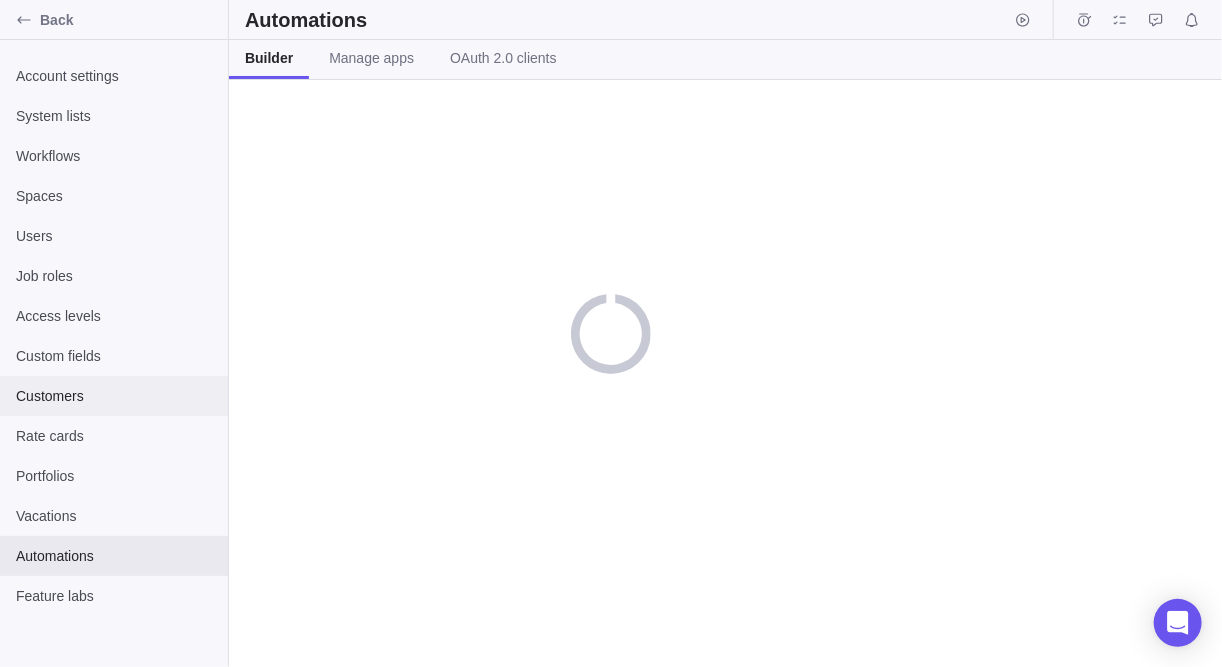 click on "Customers" at bounding box center (114, 396) 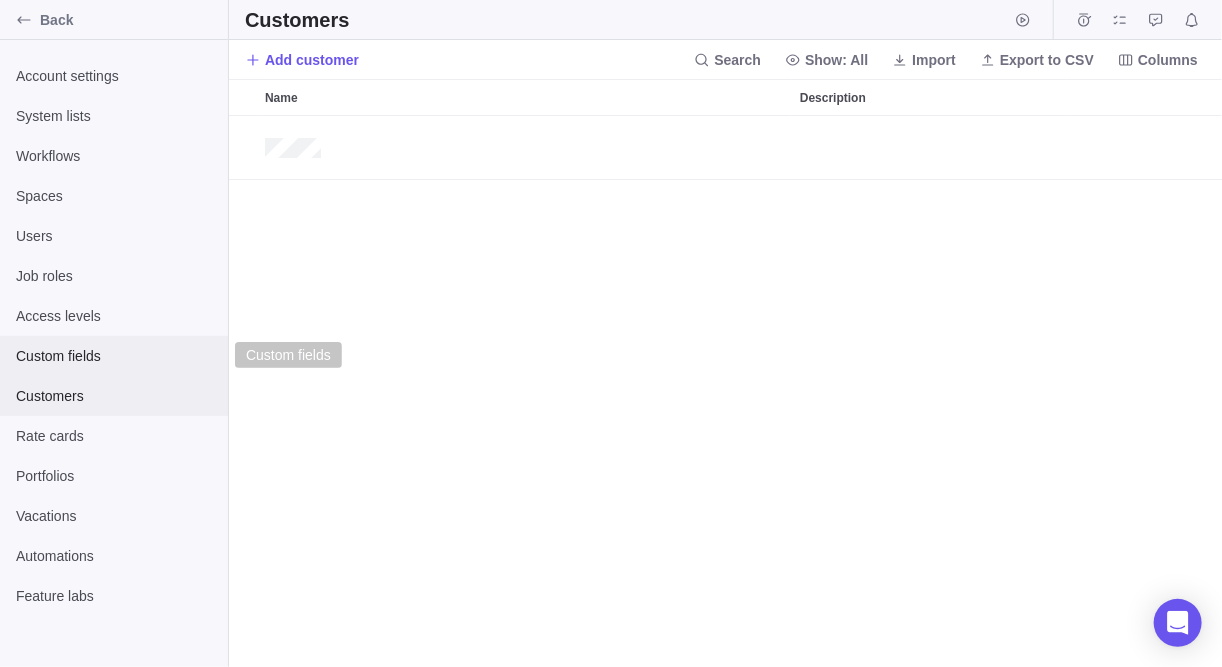 scroll, scrollTop: 13, scrollLeft: 13, axis: both 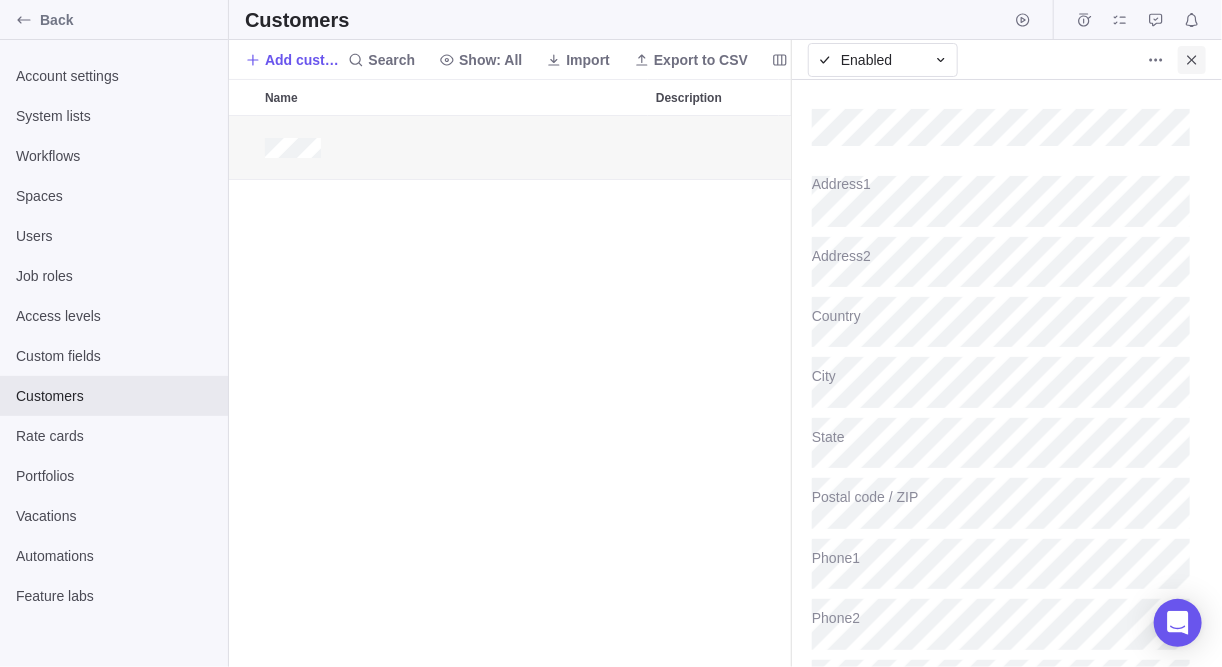 click at bounding box center (1192, 60) 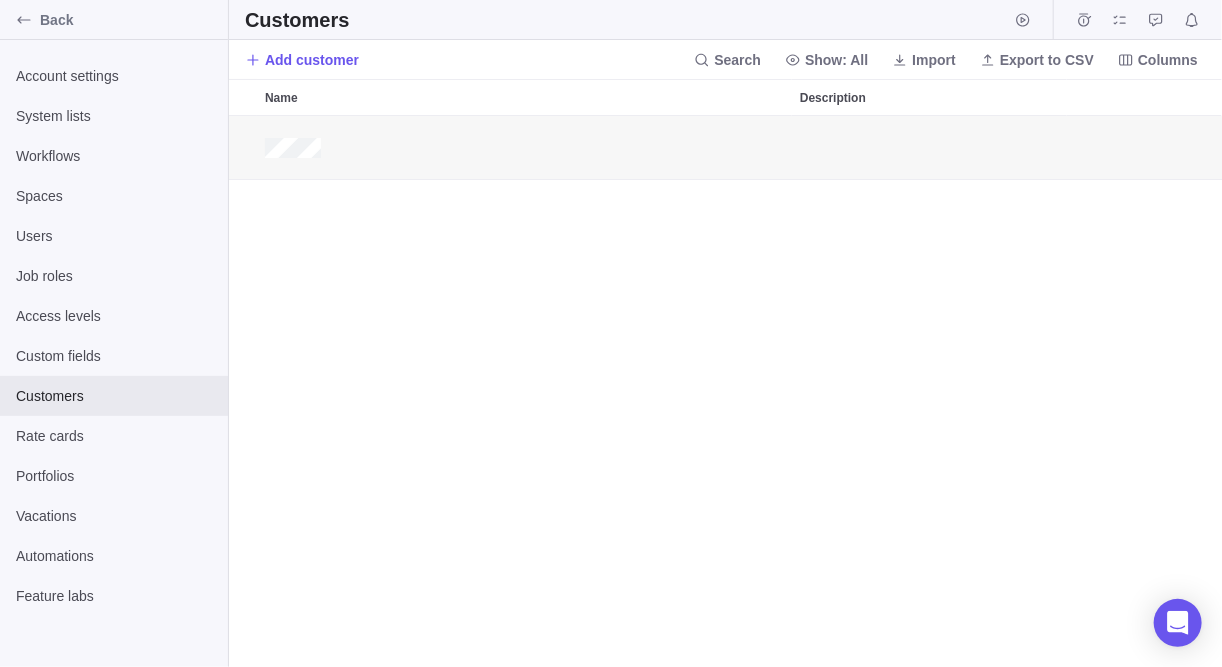 drag, startPoint x: 407, startPoint y: 134, endPoint x: 371, endPoint y: 143, distance: 37.107952 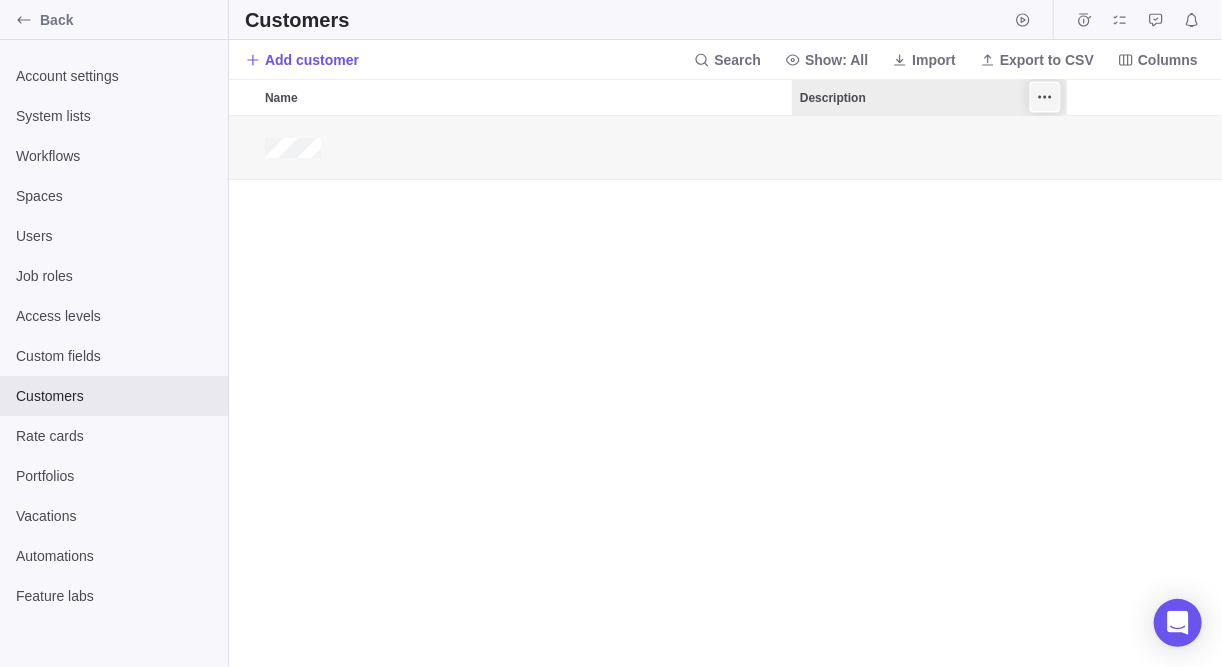 scroll, scrollTop: 540, scrollLeft: 551, axis: both 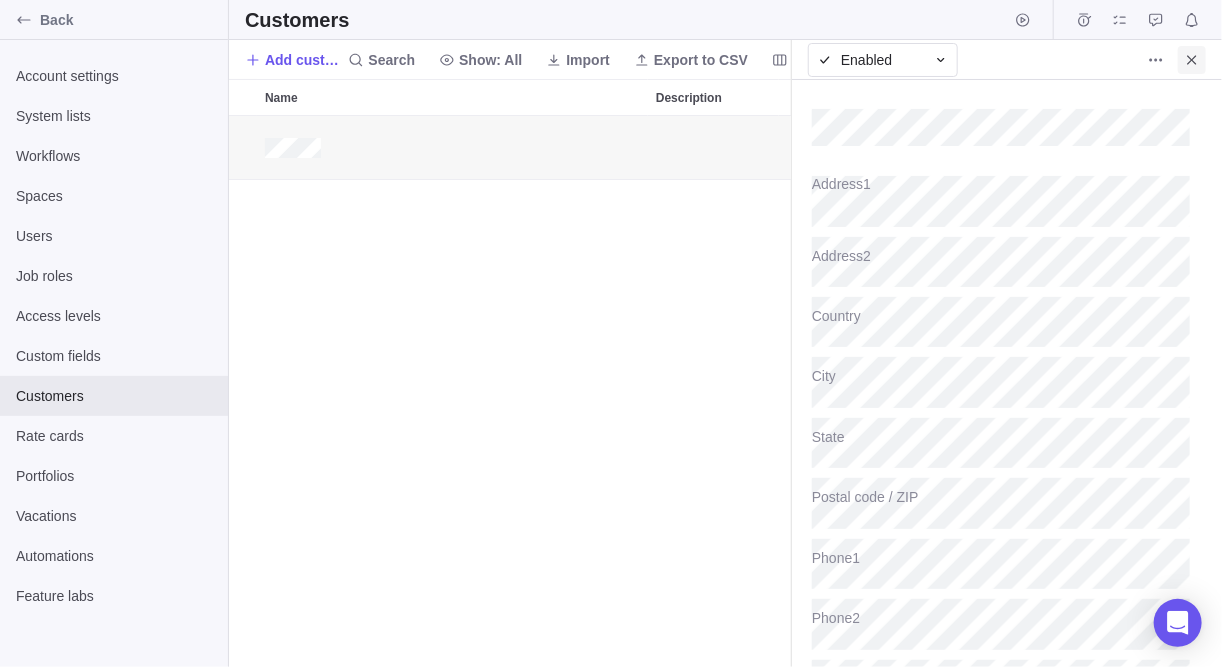 click at bounding box center [1192, 60] 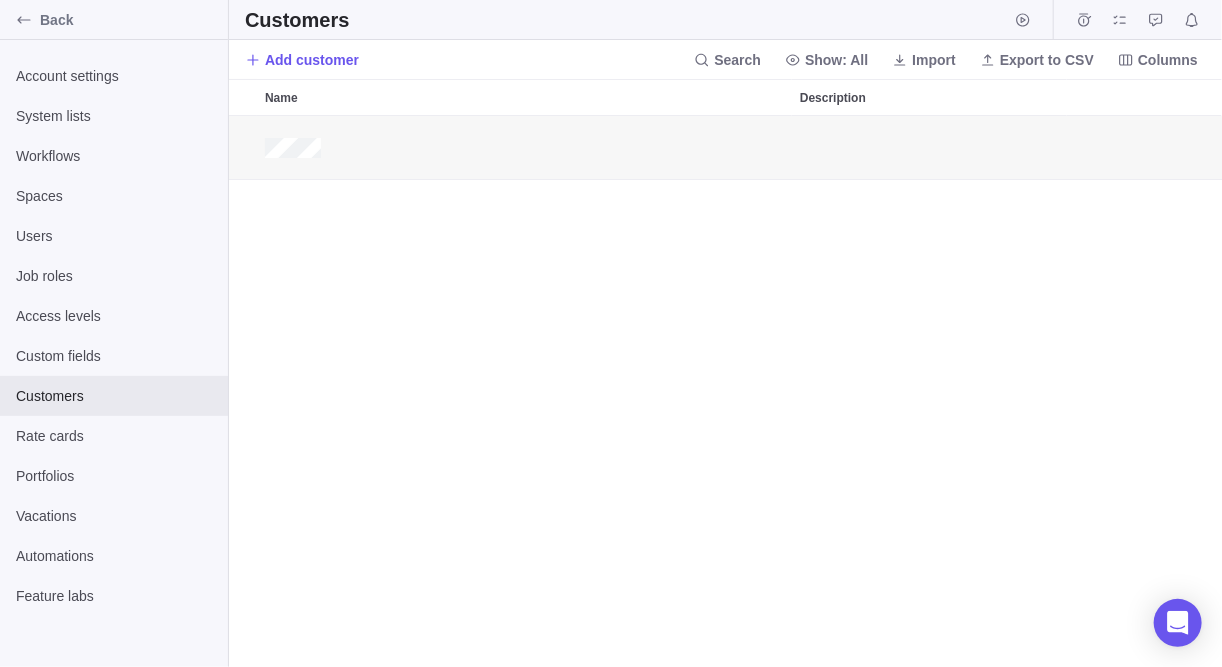 scroll, scrollTop: 540, scrollLeft: 551, axis: both 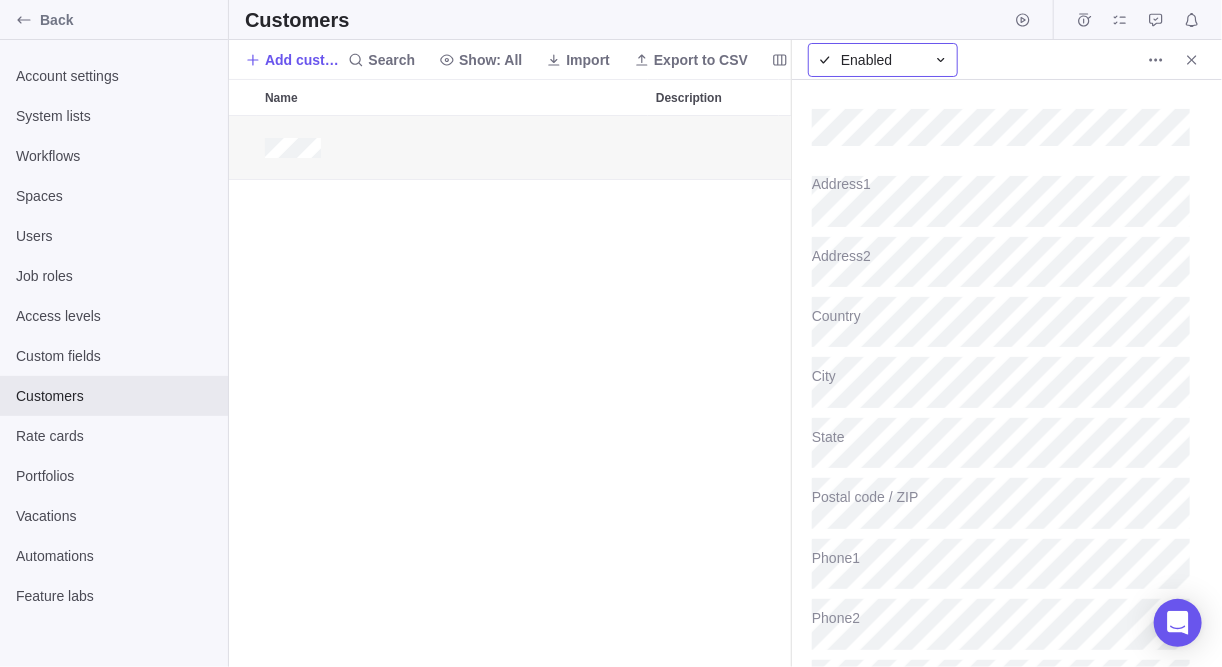 click 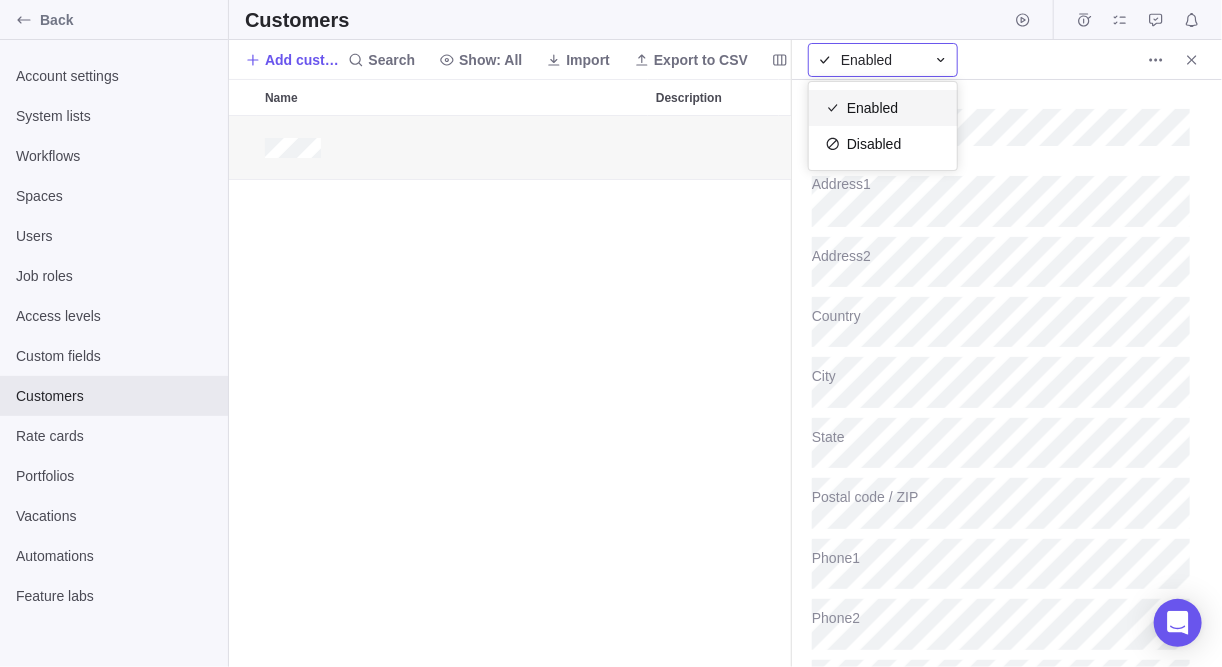 scroll, scrollTop: 12, scrollLeft: 13, axis: both 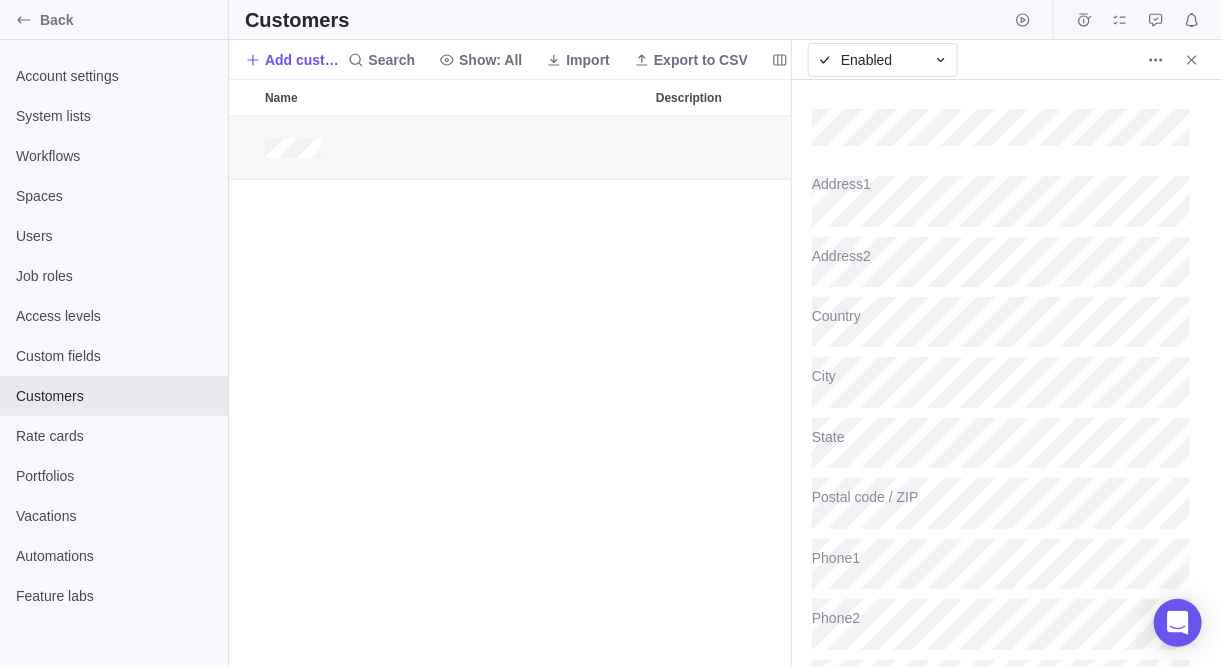 click 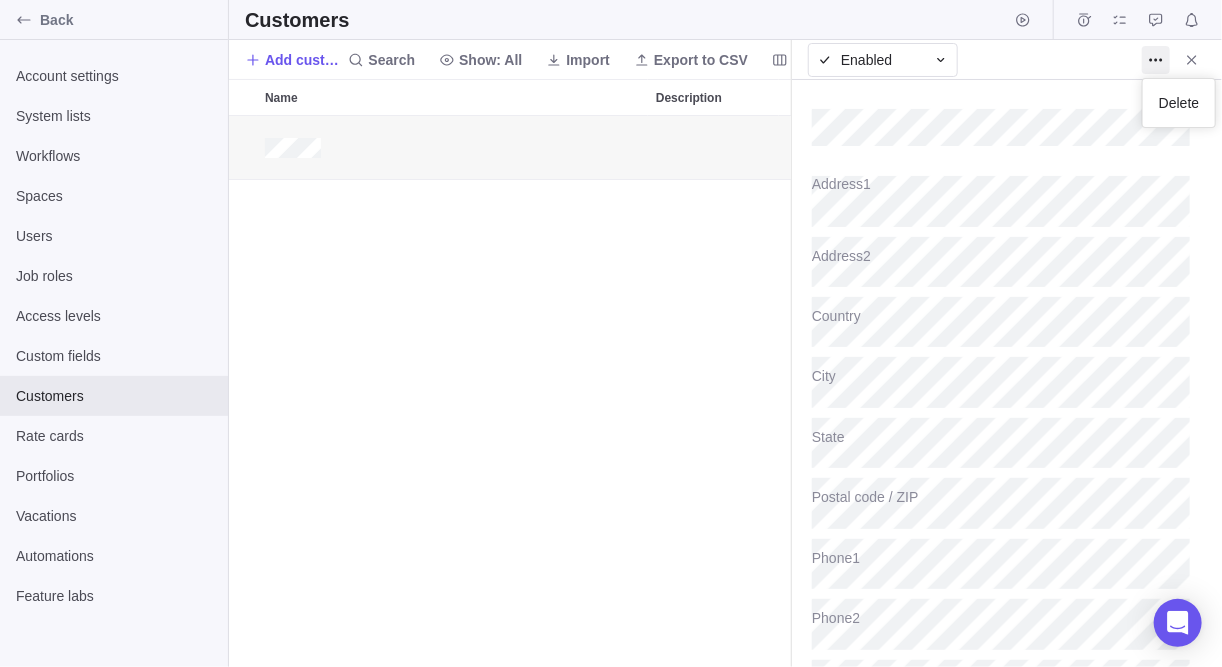 click on "Delete" at bounding box center [1179, 103] 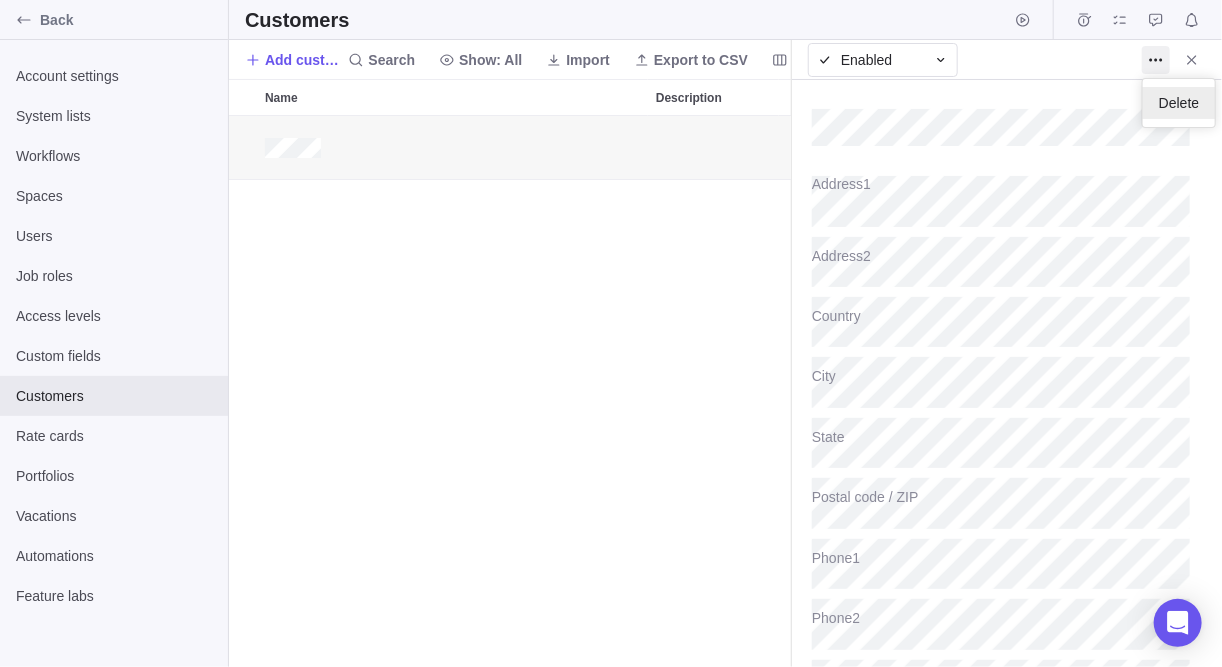 click on "Delete" at bounding box center [1179, 103] 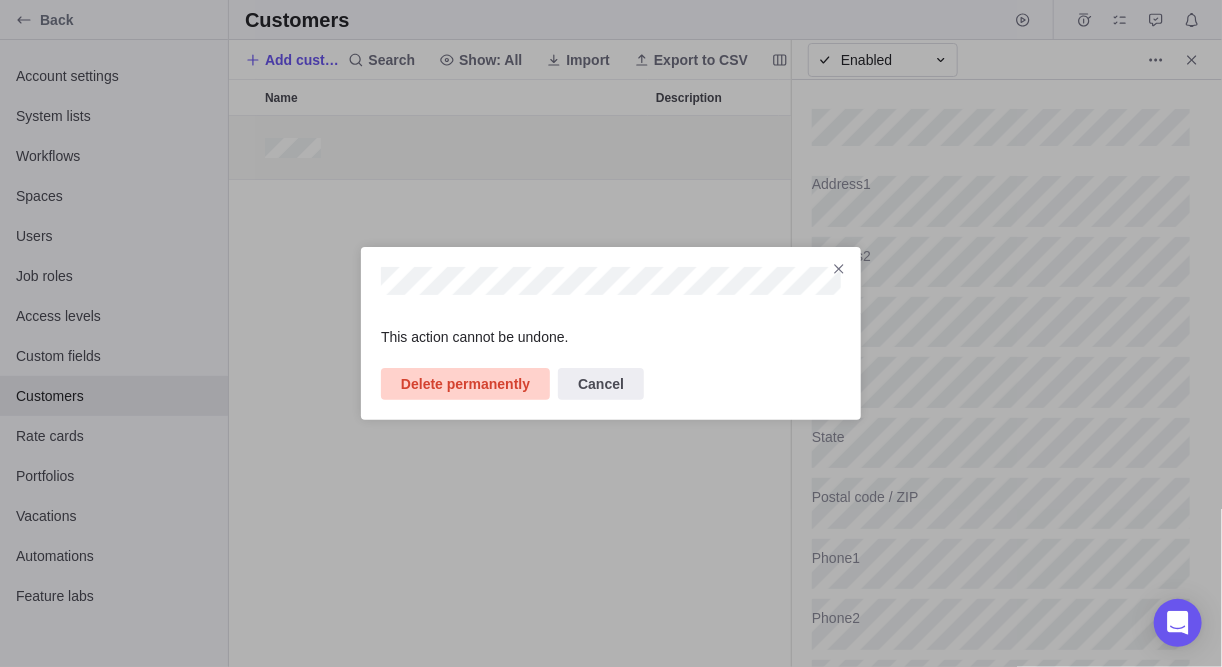 click on "Delete permanently" at bounding box center (465, 384) 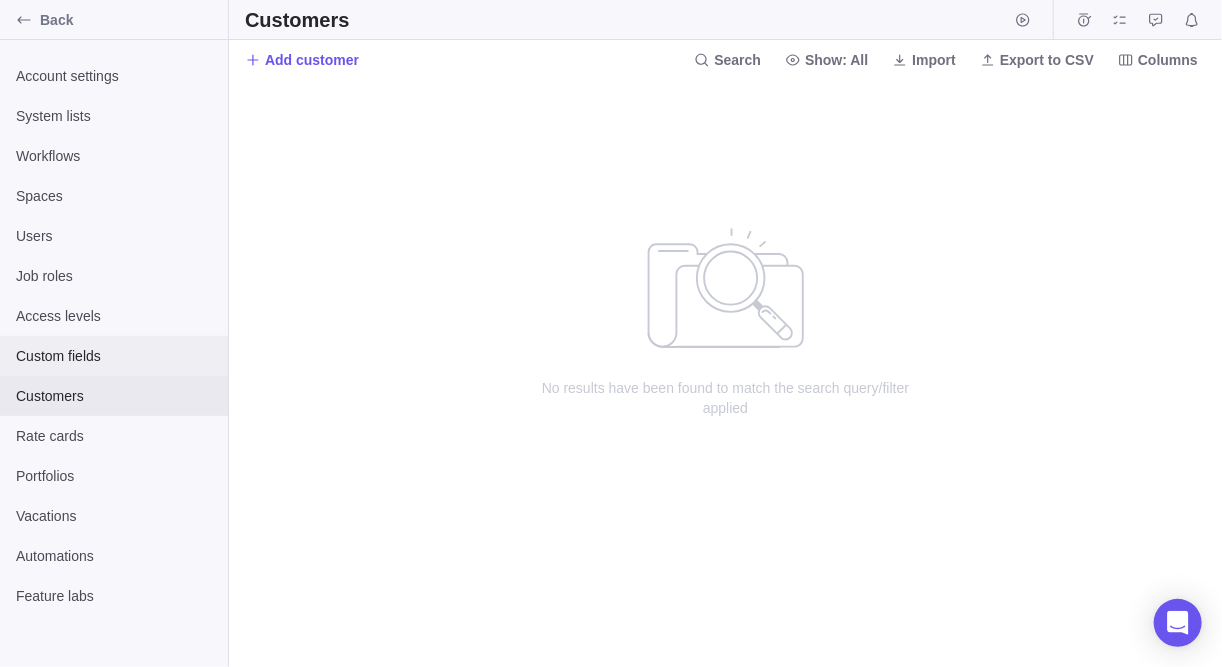 click on "Custom fields" at bounding box center (114, 356) 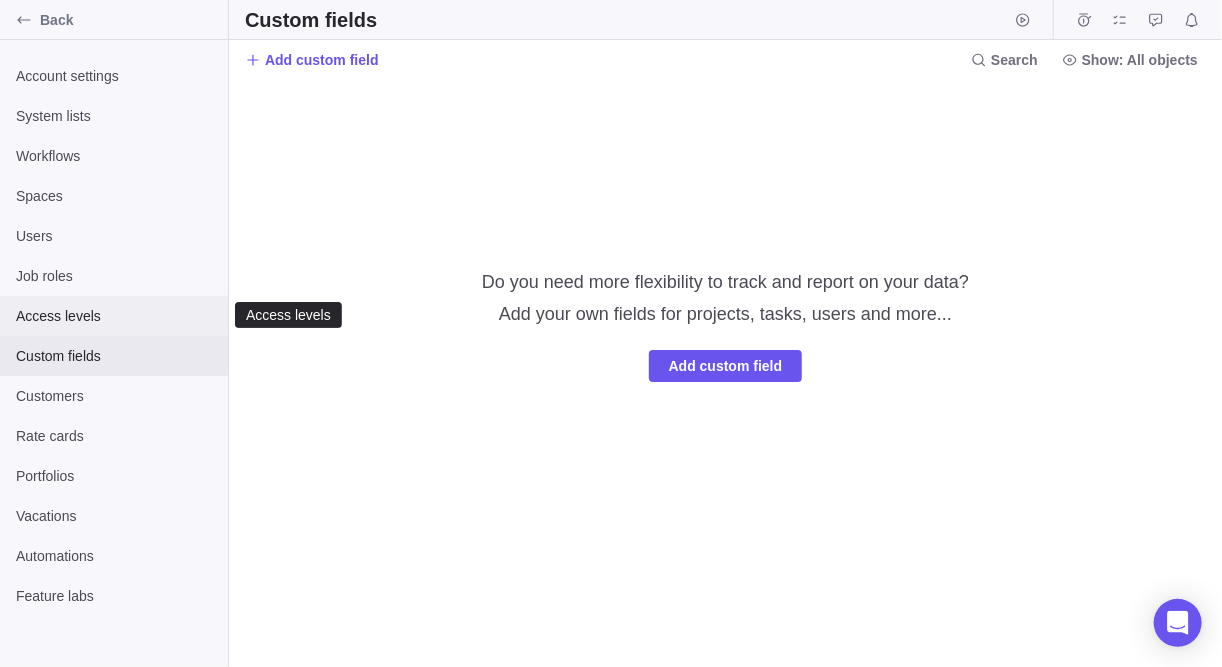 click on "Access levels" at bounding box center (114, 316) 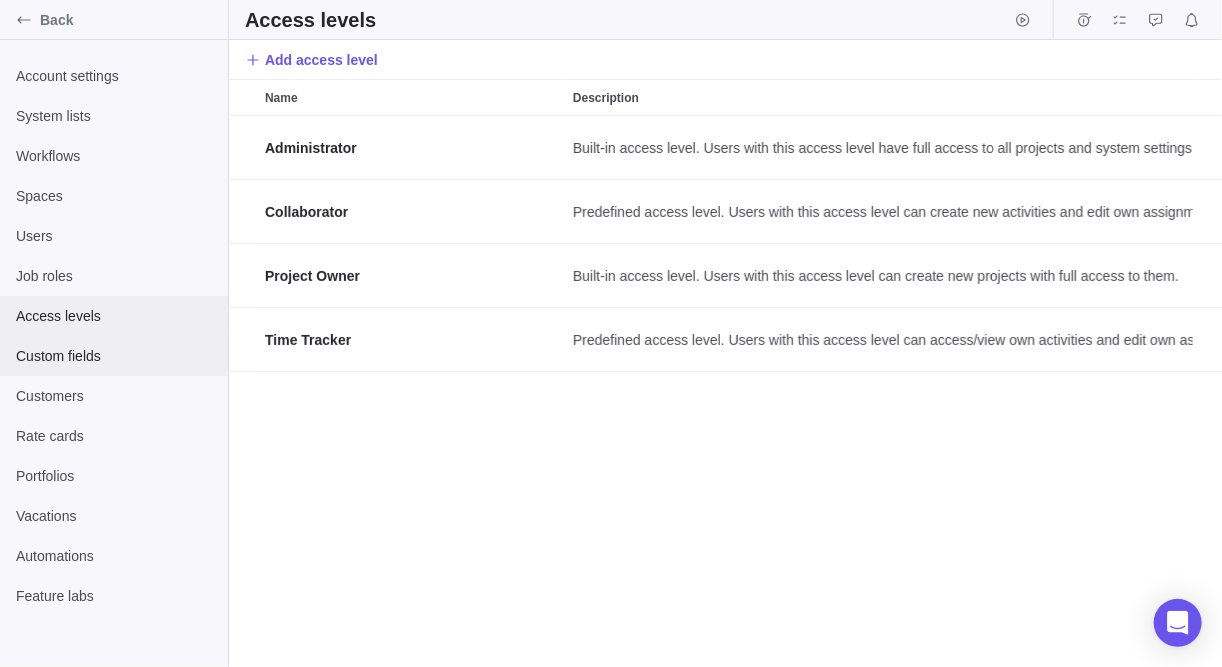 scroll, scrollTop: 13, scrollLeft: 13, axis: both 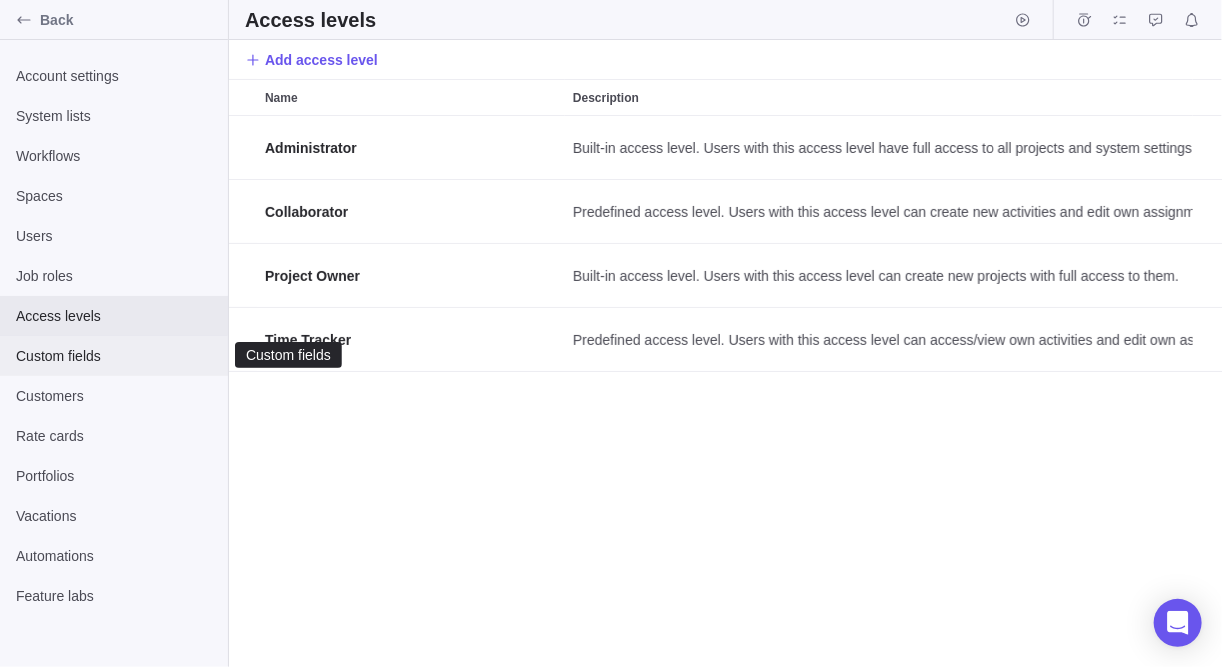 click on "Custom fields" at bounding box center (114, 356) 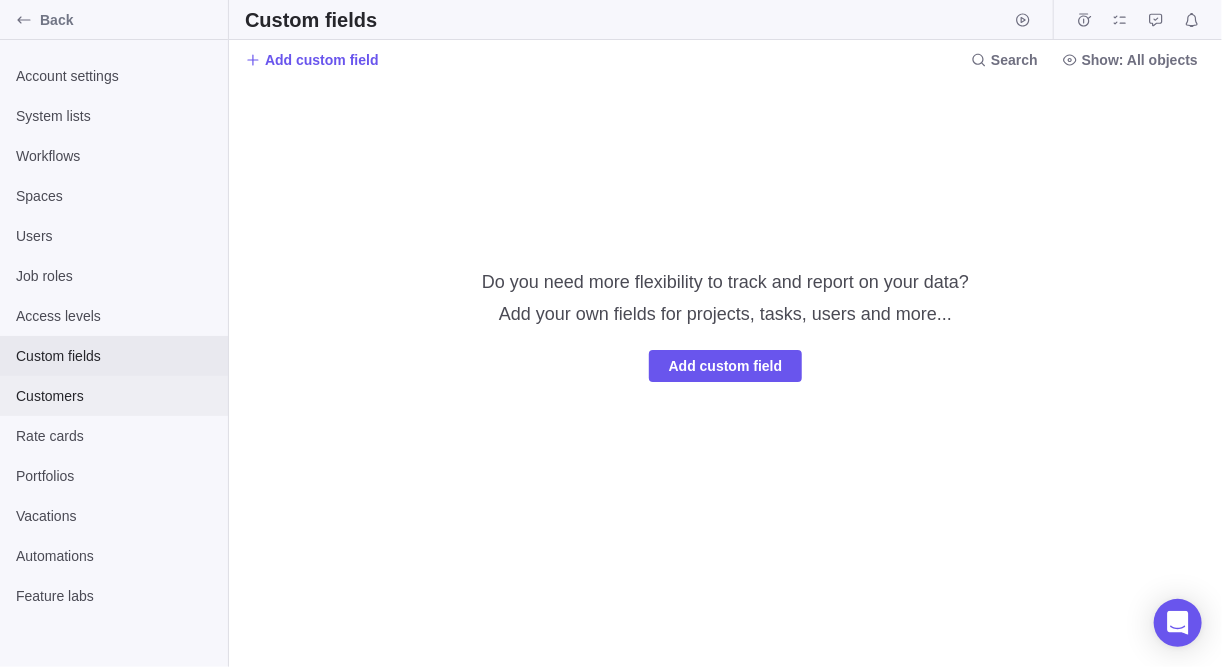 click on "Customers" at bounding box center (114, 396) 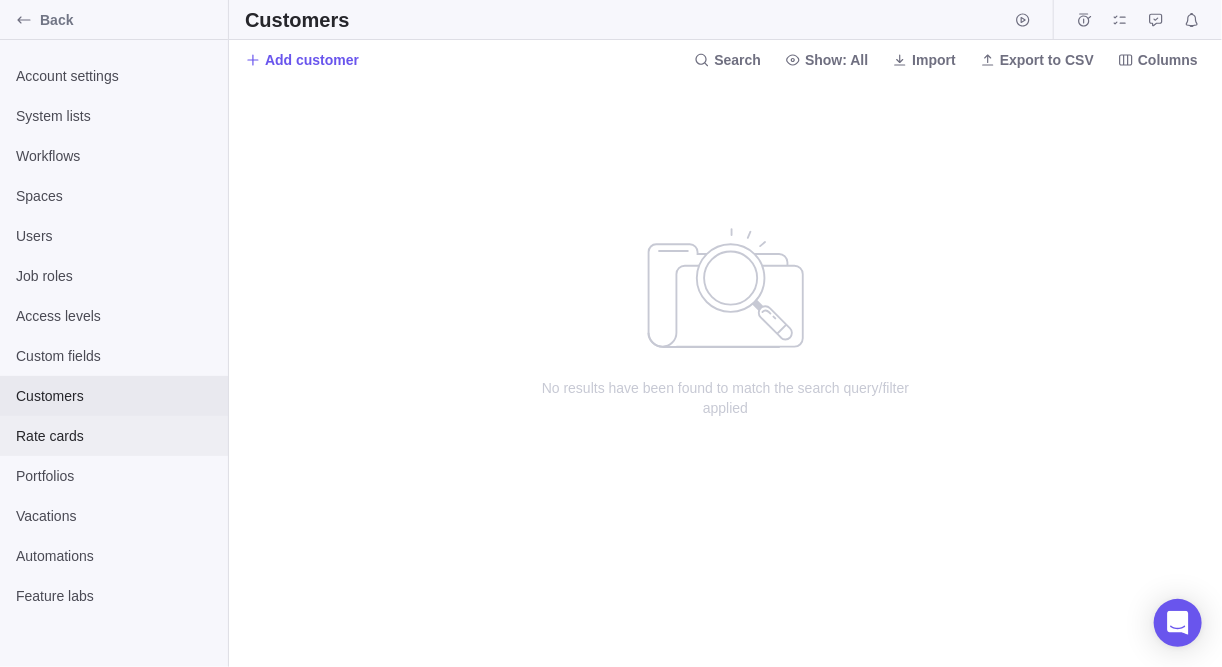 click on "Rate cards" at bounding box center [114, 436] 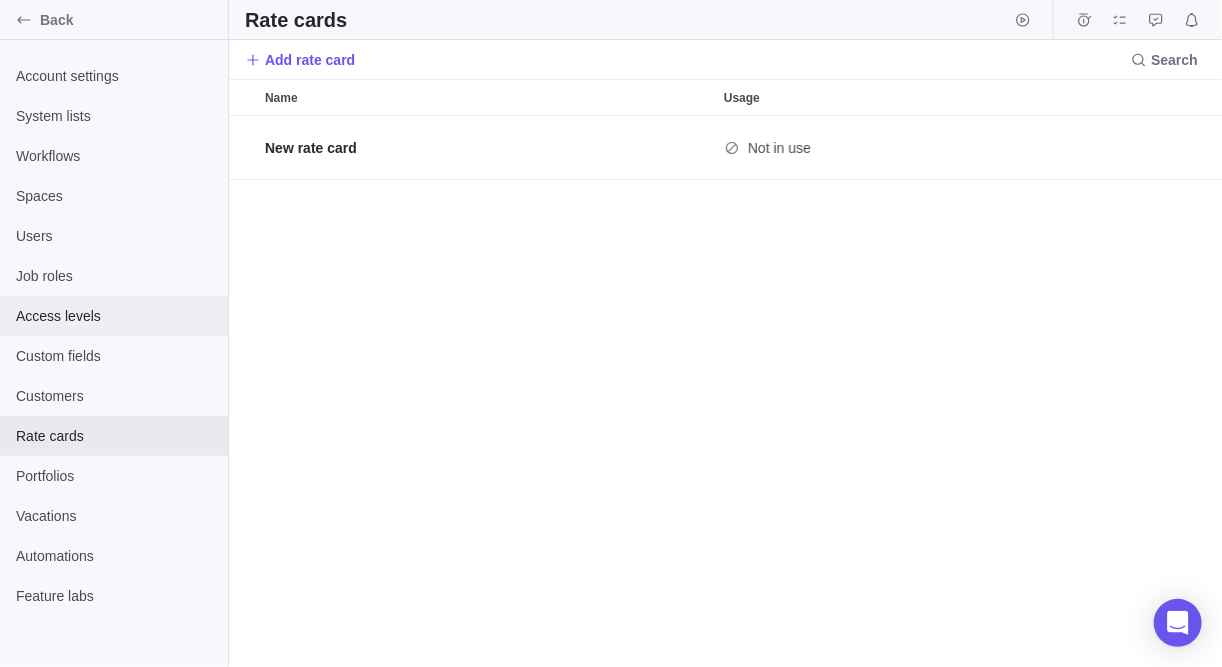 click on "Access levels" at bounding box center (114, 316) 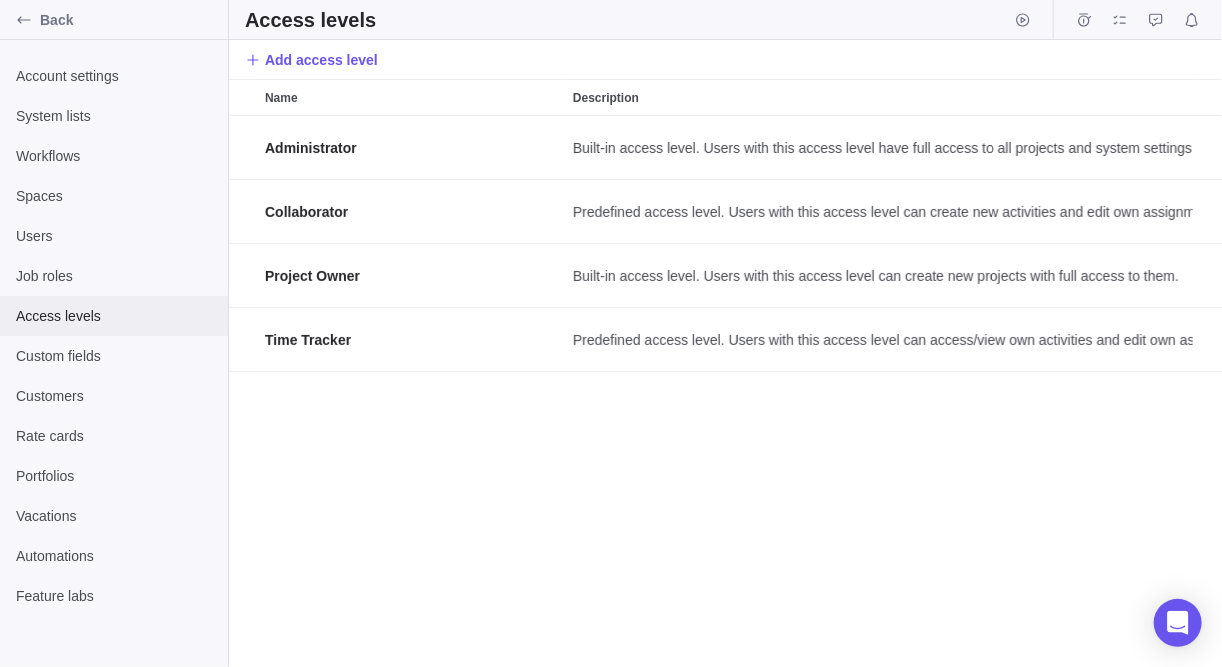 scroll, scrollTop: 13, scrollLeft: 13, axis: both 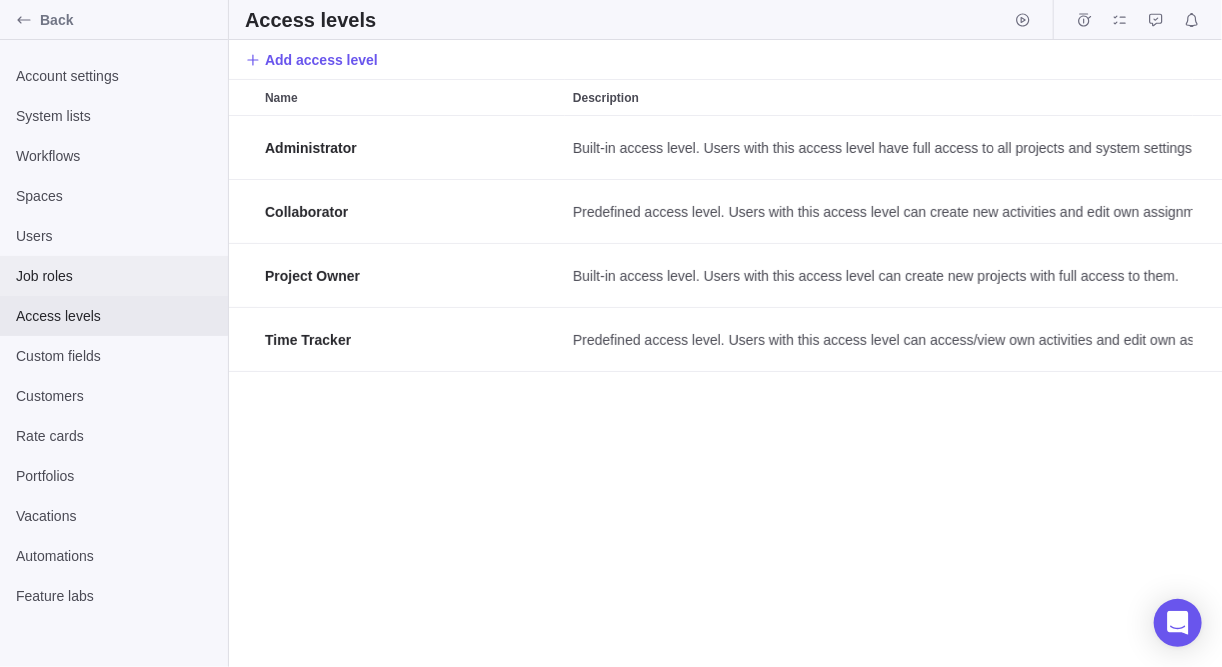 click on "Job roles" at bounding box center (114, 276) 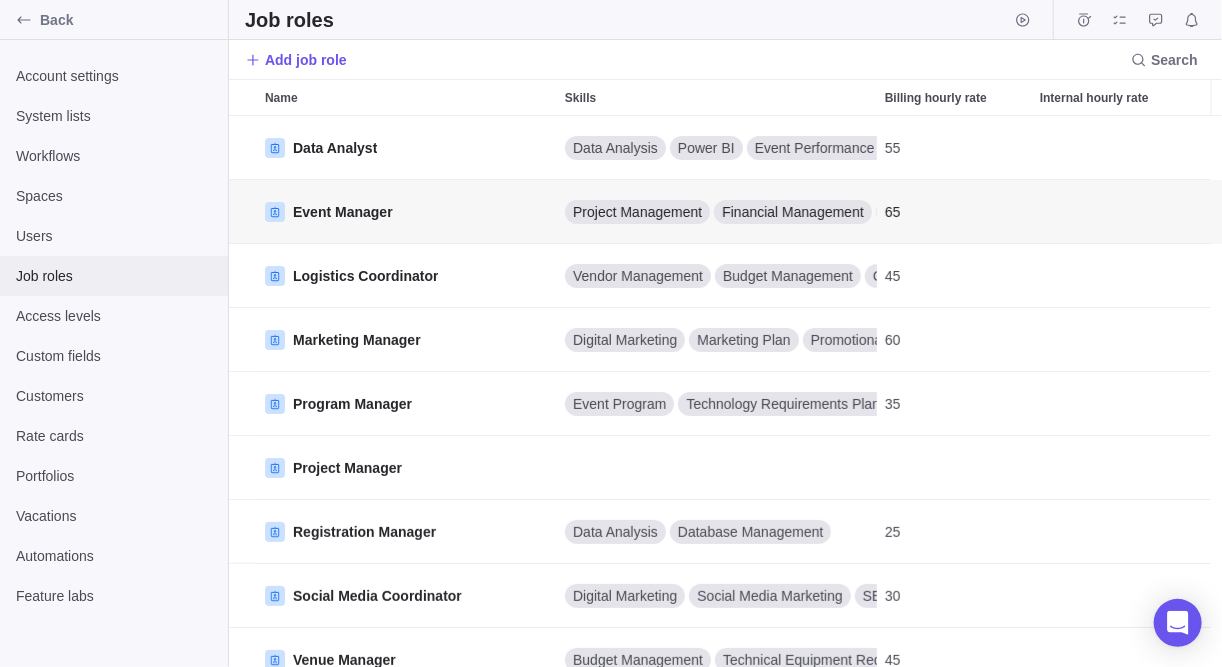 scroll, scrollTop: 13, scrollLeft: 13, axis: both 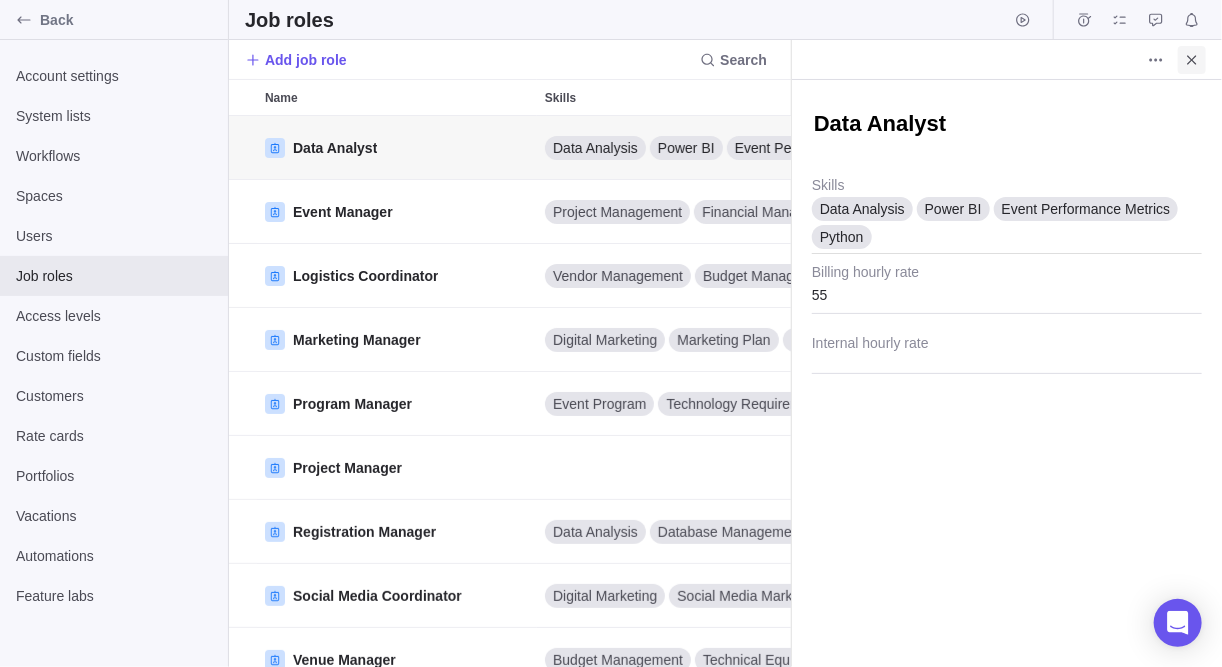 click 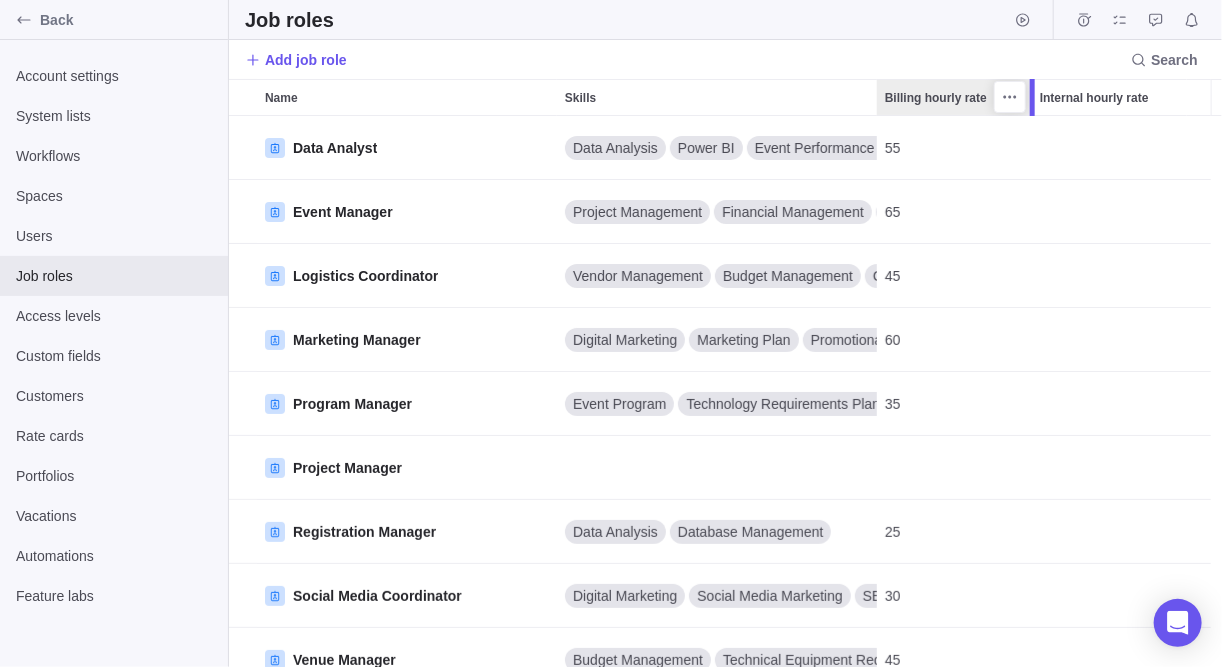 click at bounding box center [1032, 97] 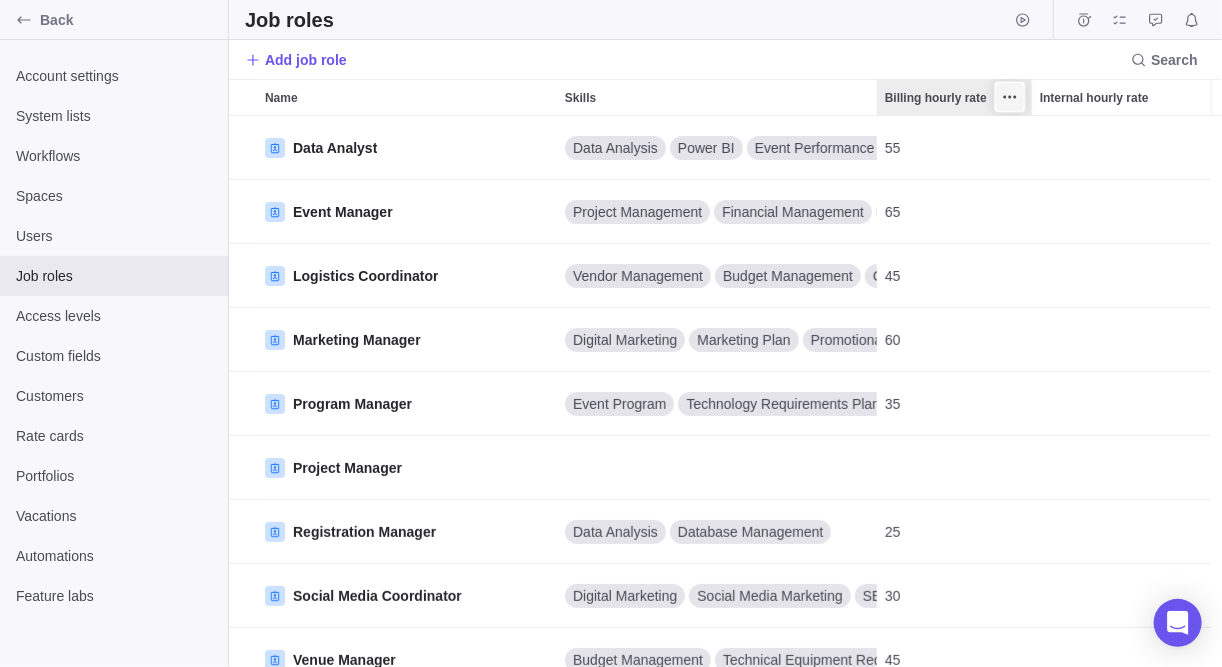 click at bounding box center [1010, 97] 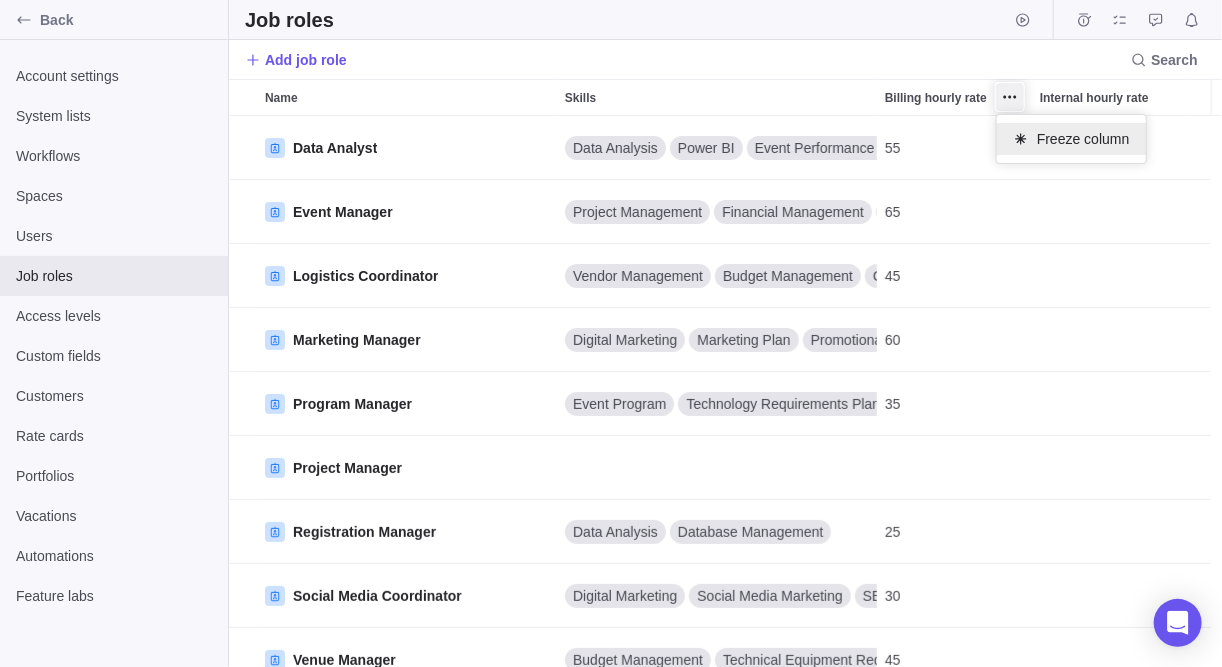 click on "Freeze column" at bounding box center (1083, 139) 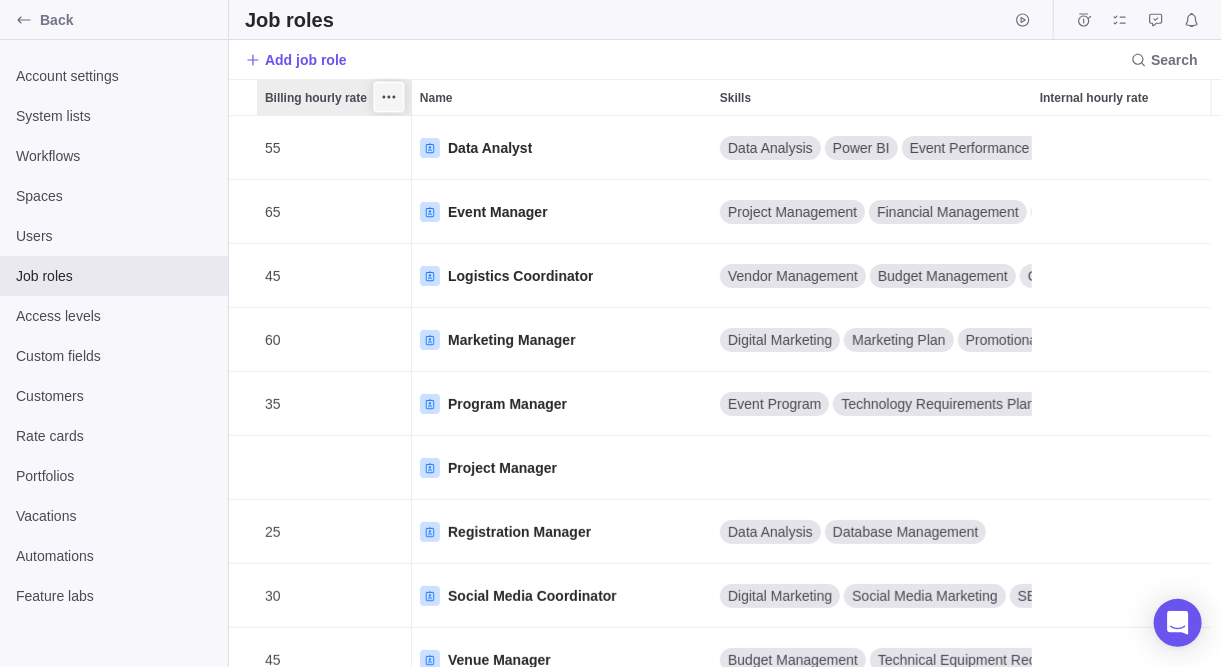 click at bounding box center (389, 97) 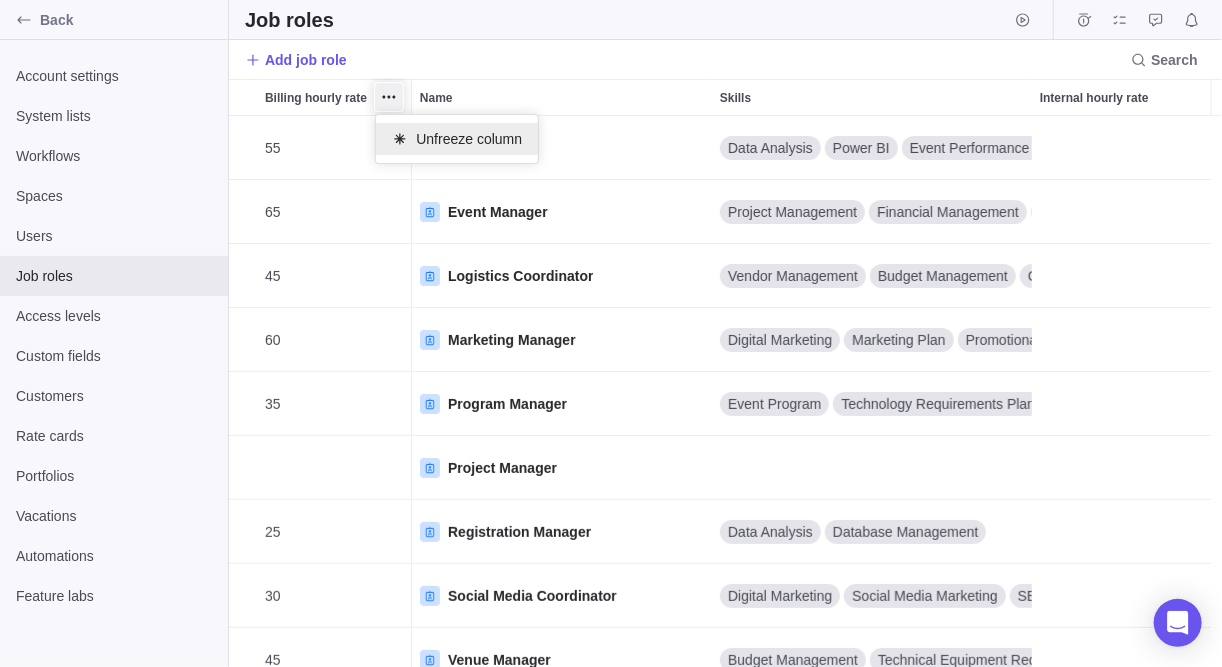 click on "Unfreeze column" at bounding box center [469, 139] 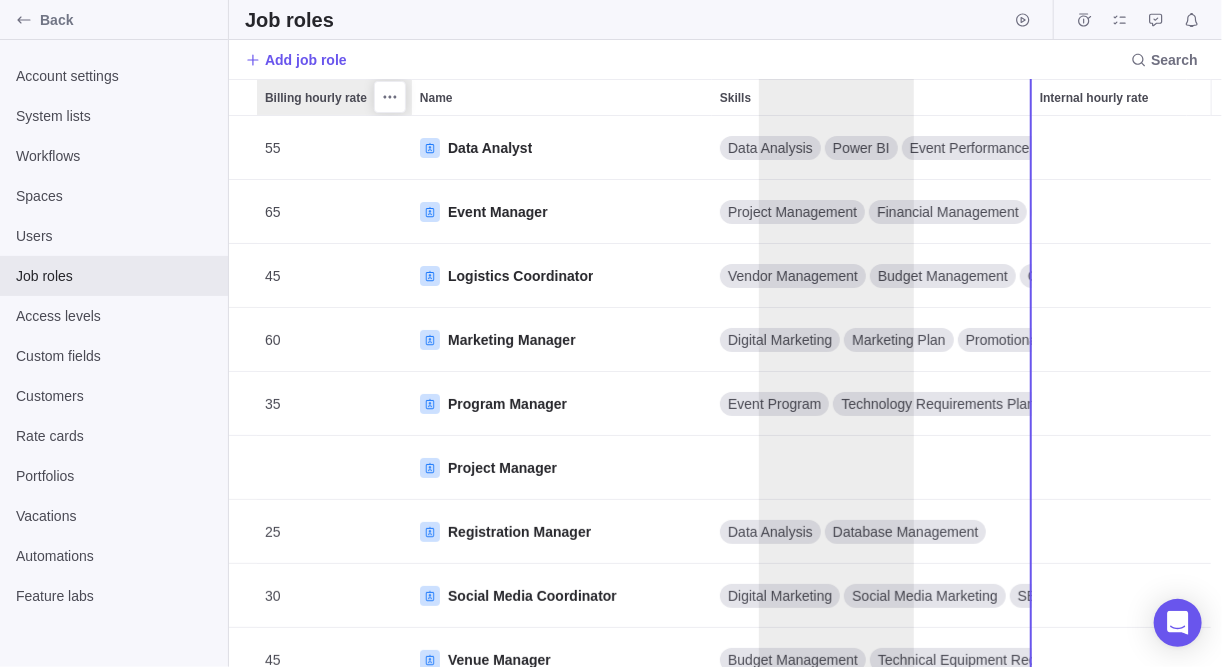 drag, startPoint x: 364, startPoint y: 104, endPoint x: 872, endPoint y: 110, distance: 508.03543 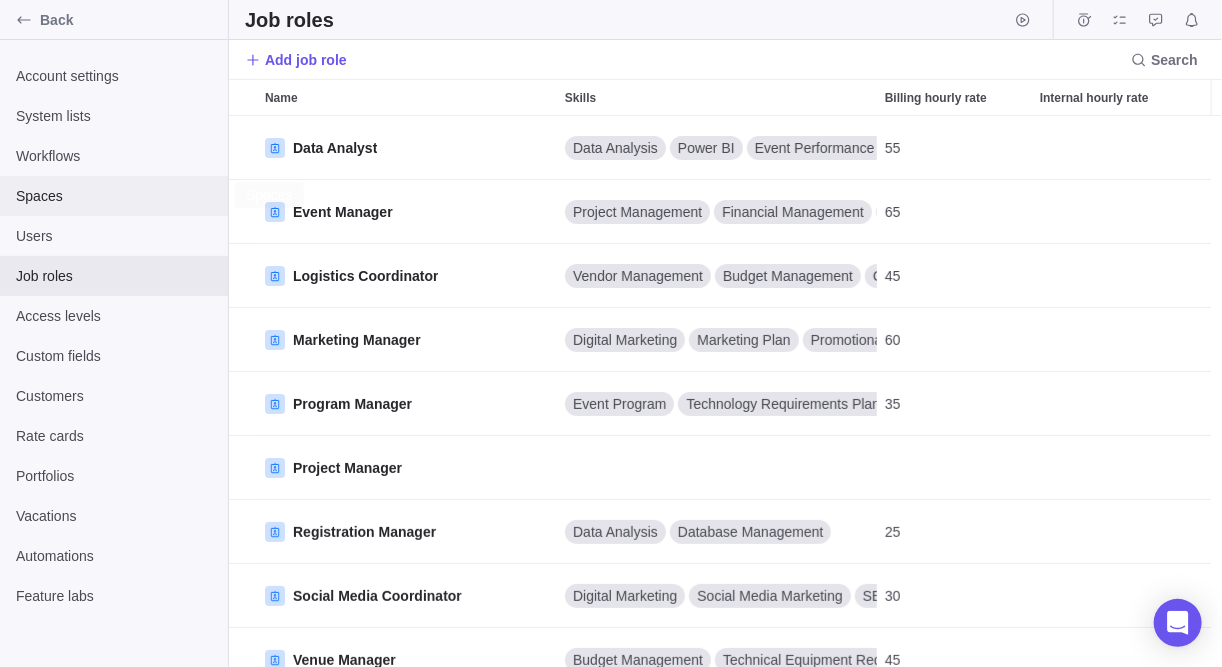 click on "Spaces" at bounding box center (114, 196) 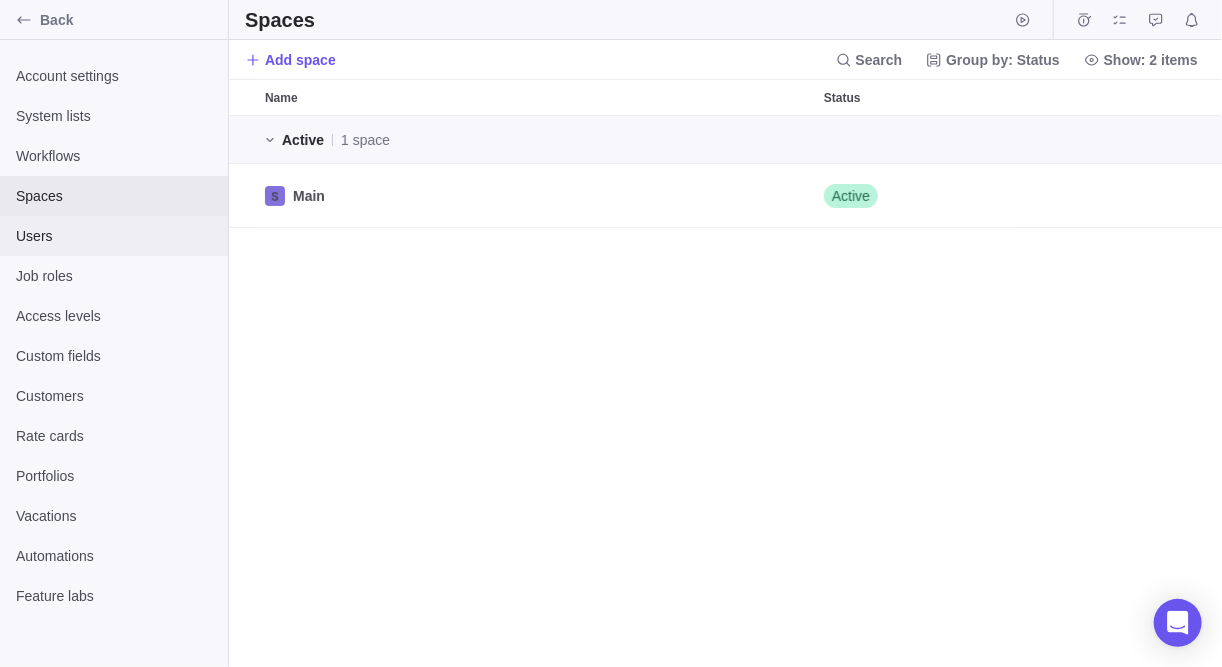 scroll, scrollTop: 13, scrollLeft: 13, axis: both 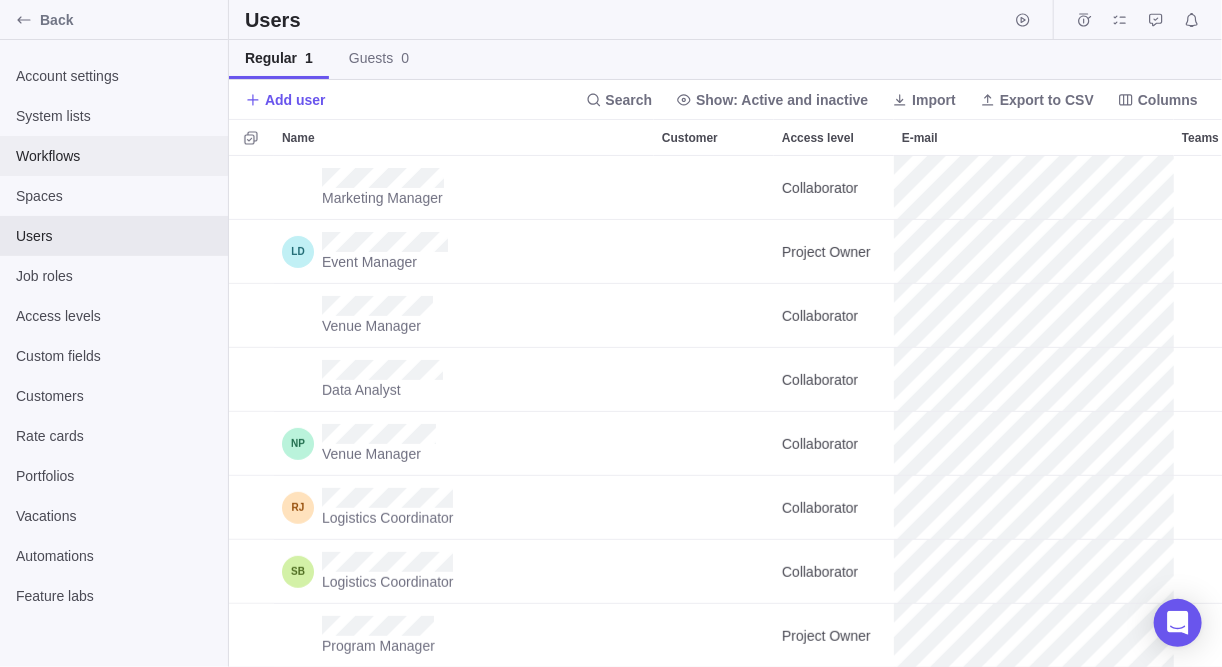 click on "Workflows" at bounding box center (114, 156) 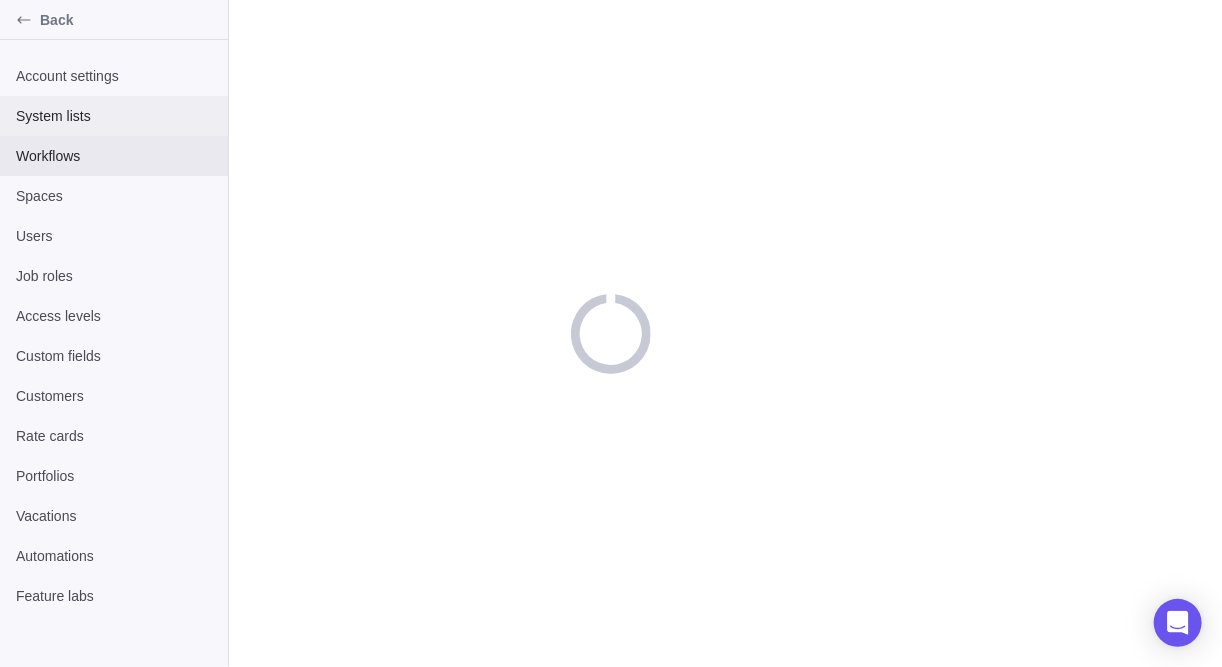 click on "System lists" at bounding box center (114, 116) 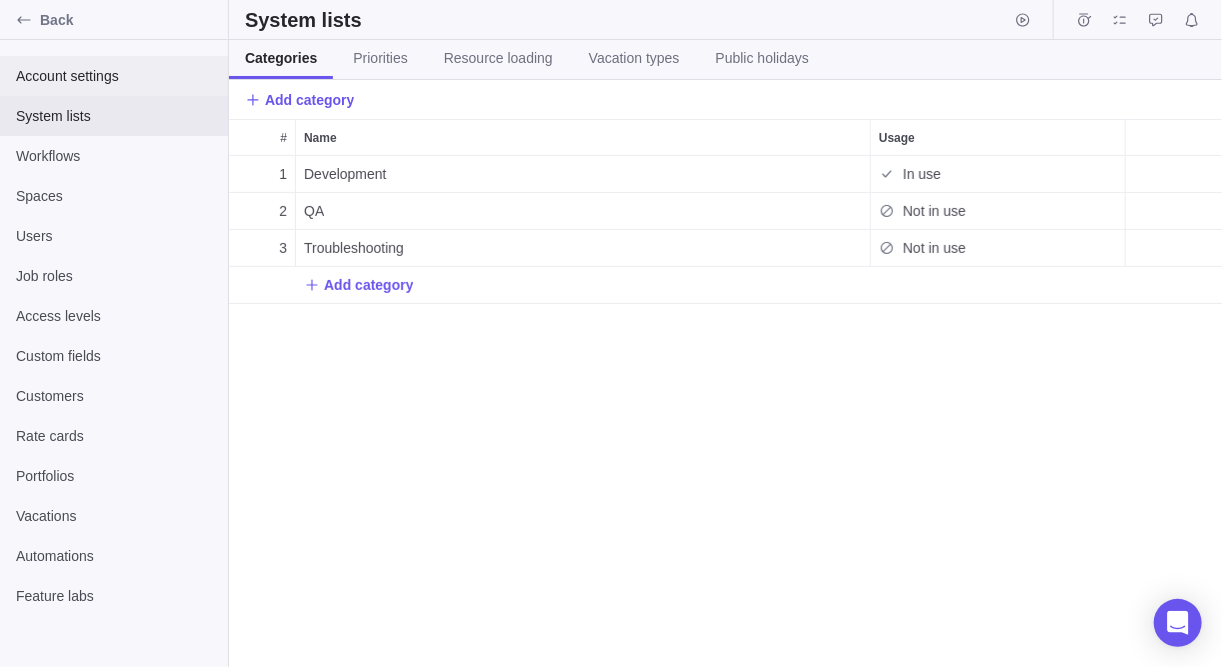 click on "Account settings" at bounding box center (114, 76) 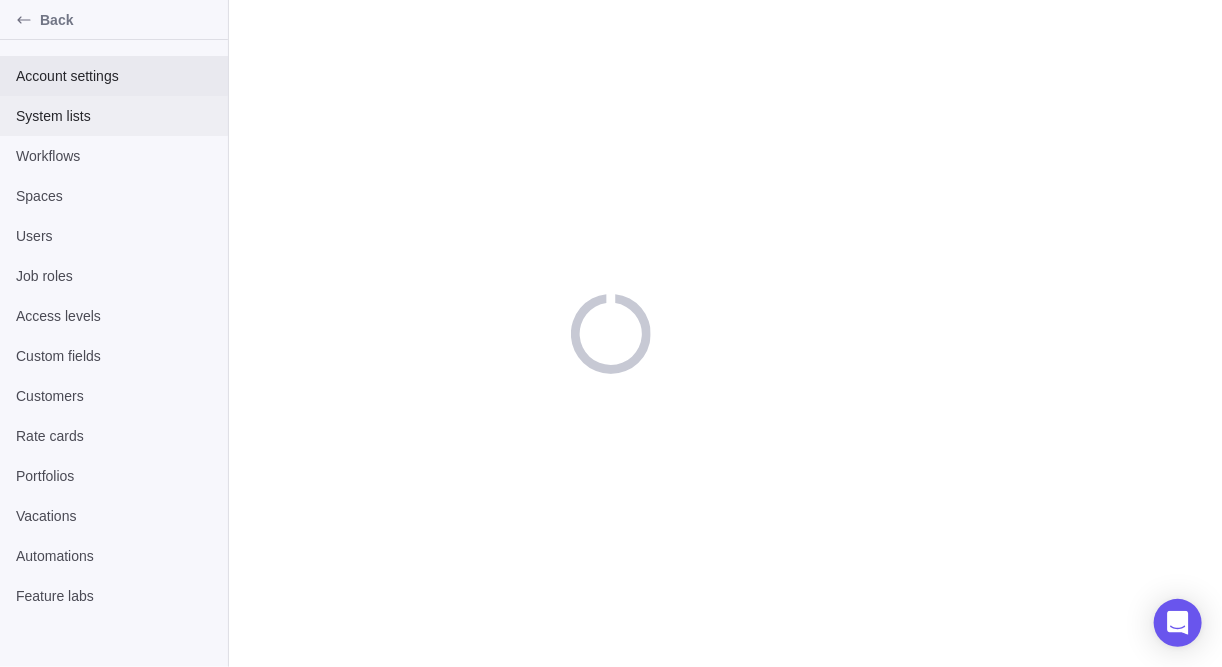 click on "System lists" at bounding box center (114, 116) 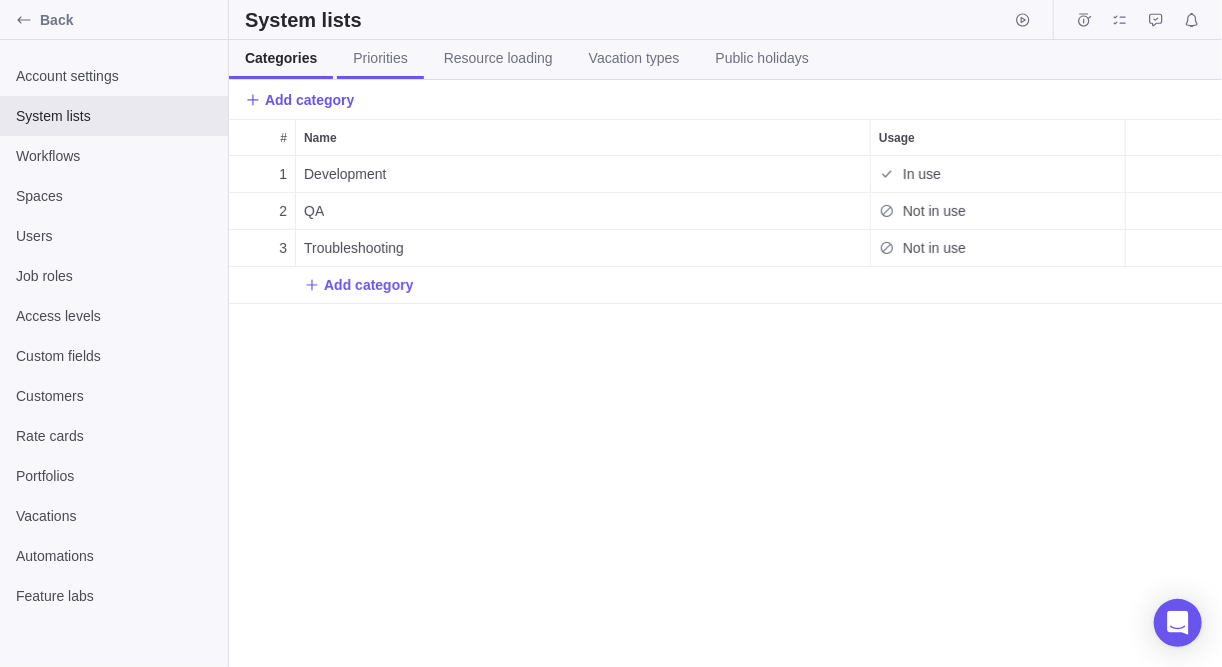 click on "Priorities" at bounding box center [380, 58] 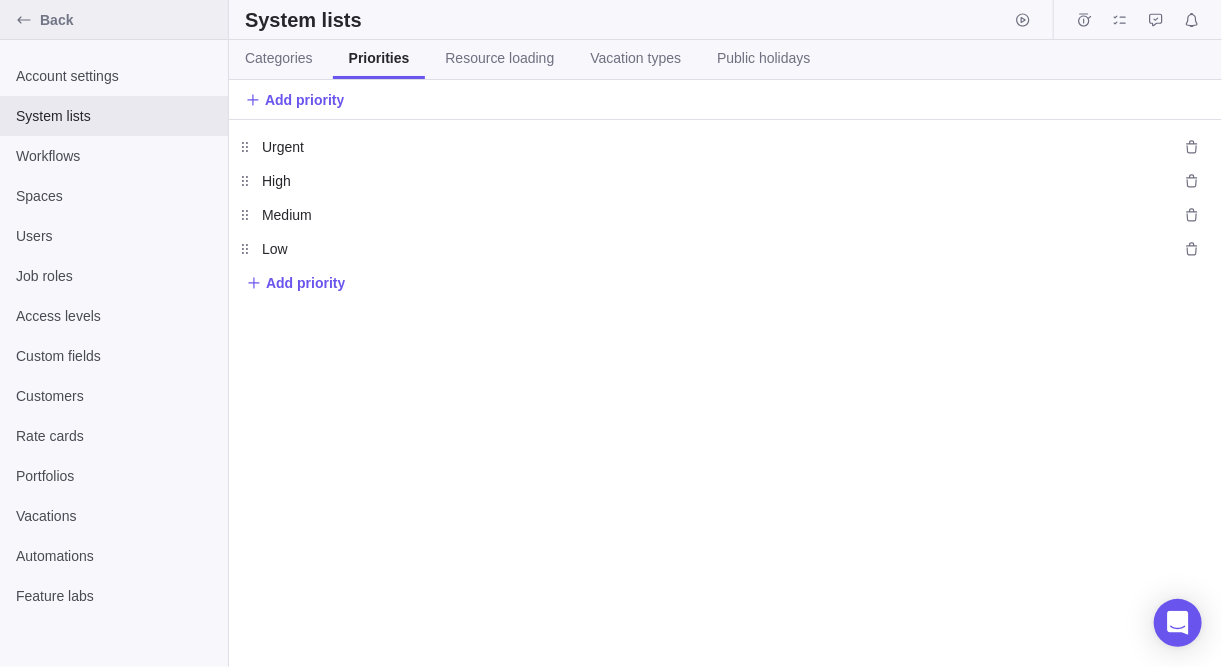 click 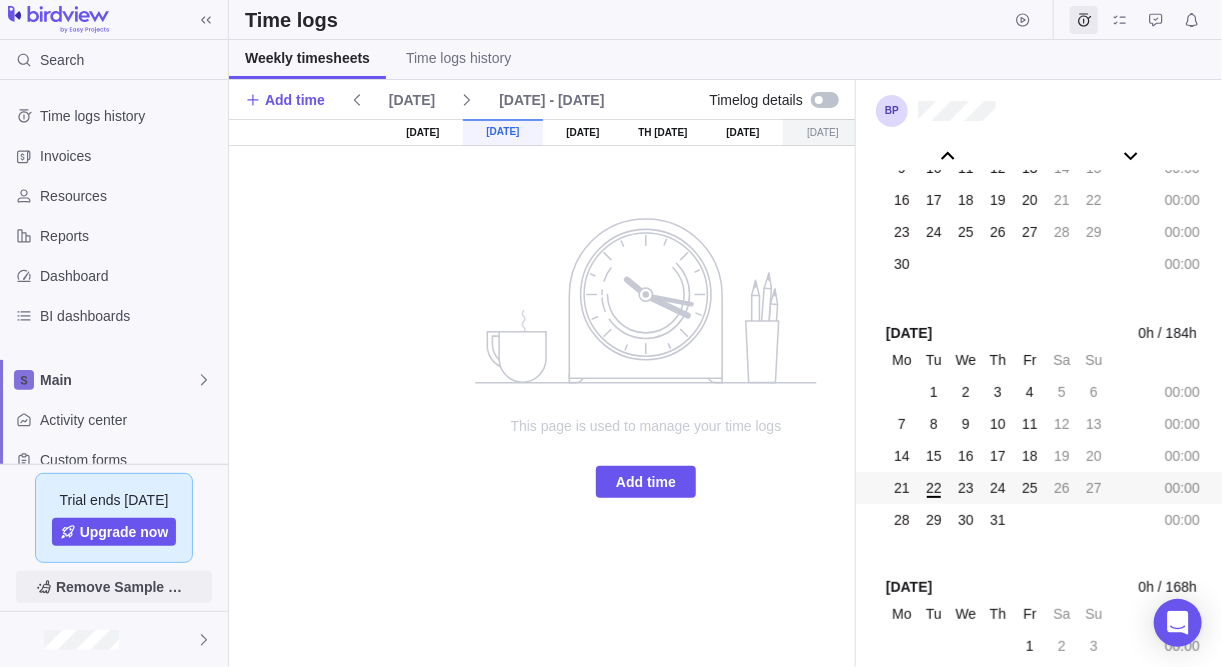 click on "Remove Sample Data" at bounding box center [124, 587] 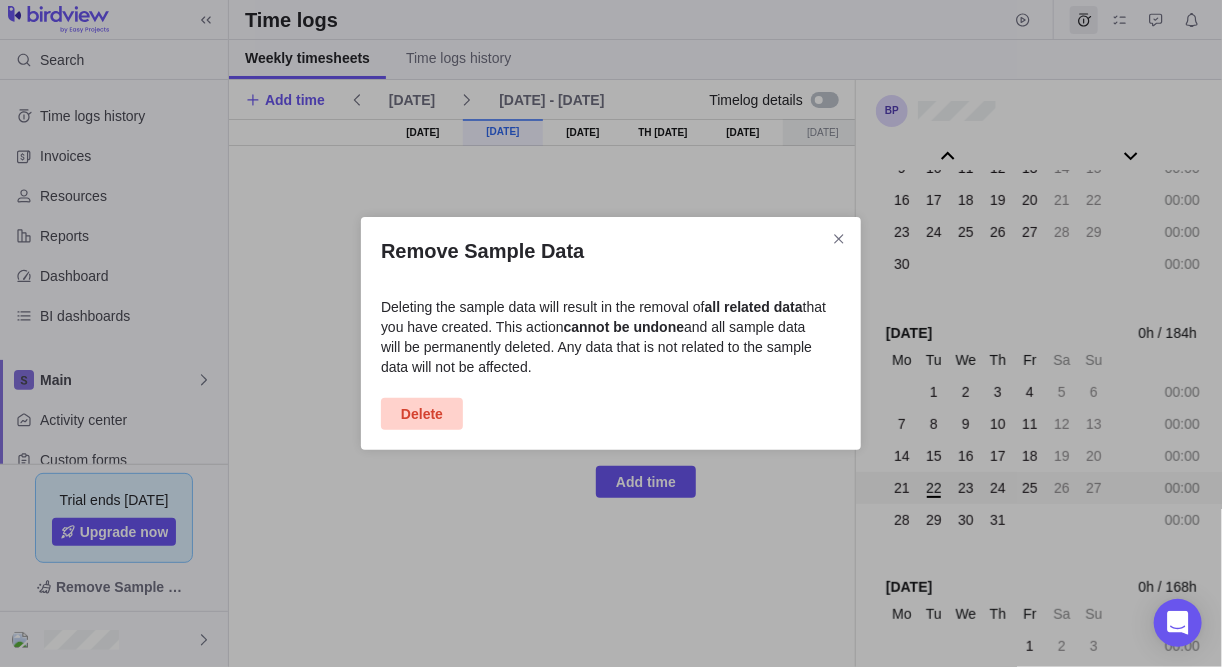 click on "Delete" at bounding box center (422, 414) 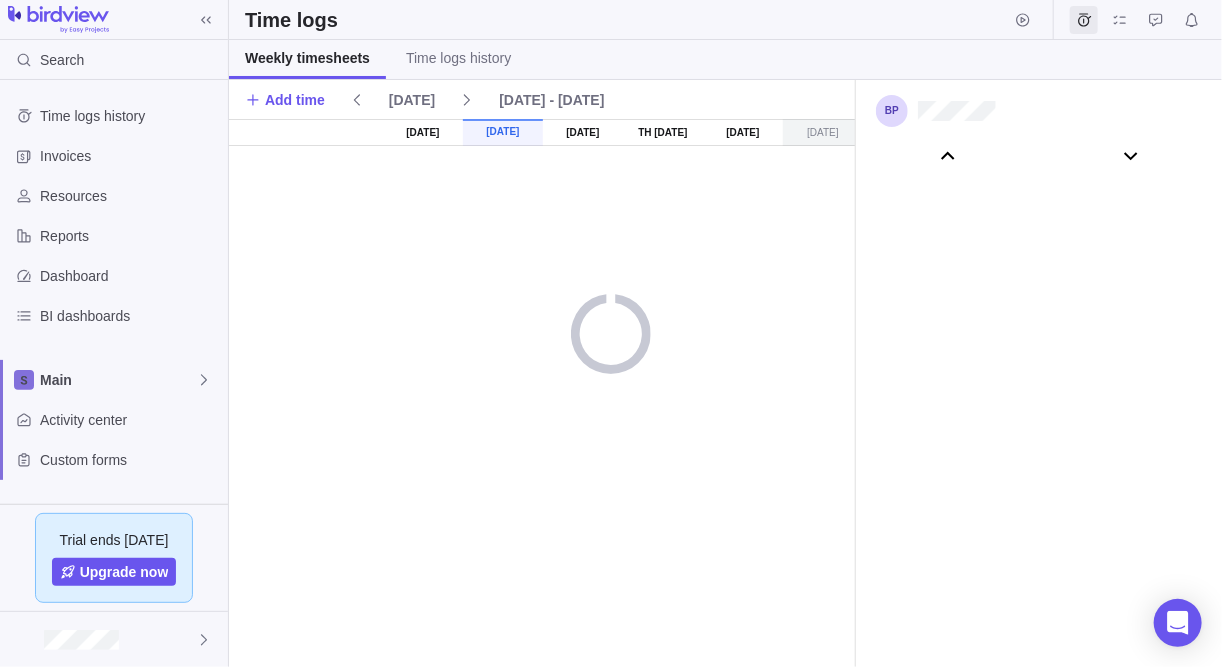scroll, scrollTop: 111073, scrollLeft: 0, axis: vertical 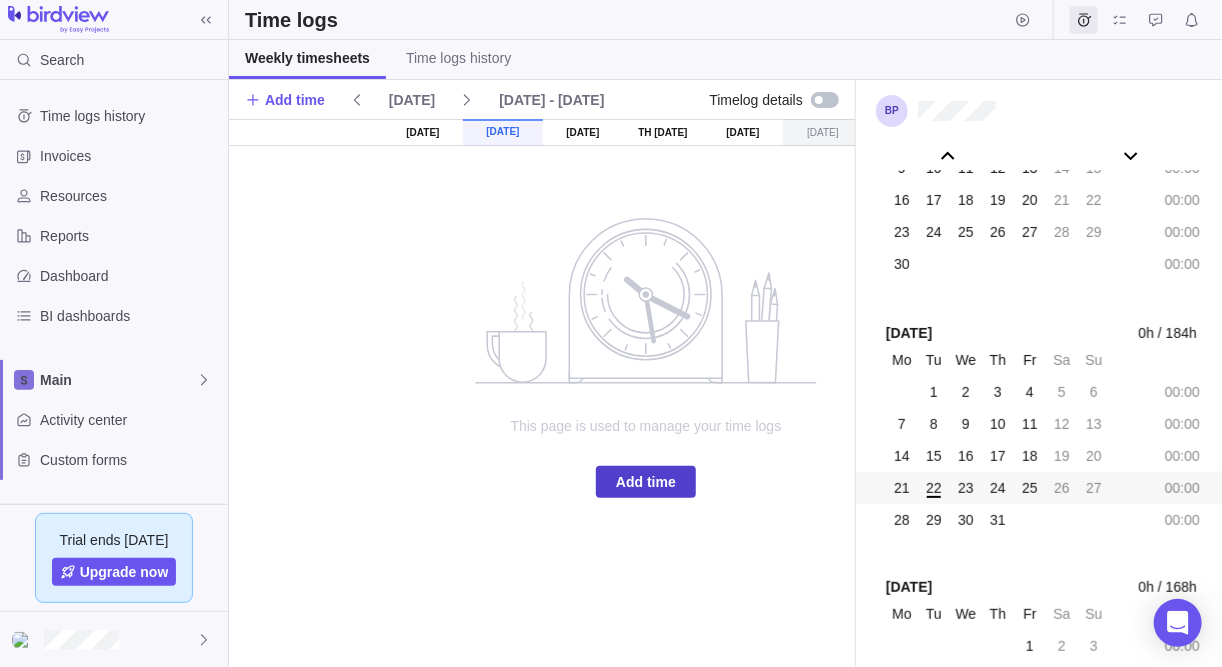 click on "Add time" at bounding box center [646, 482] 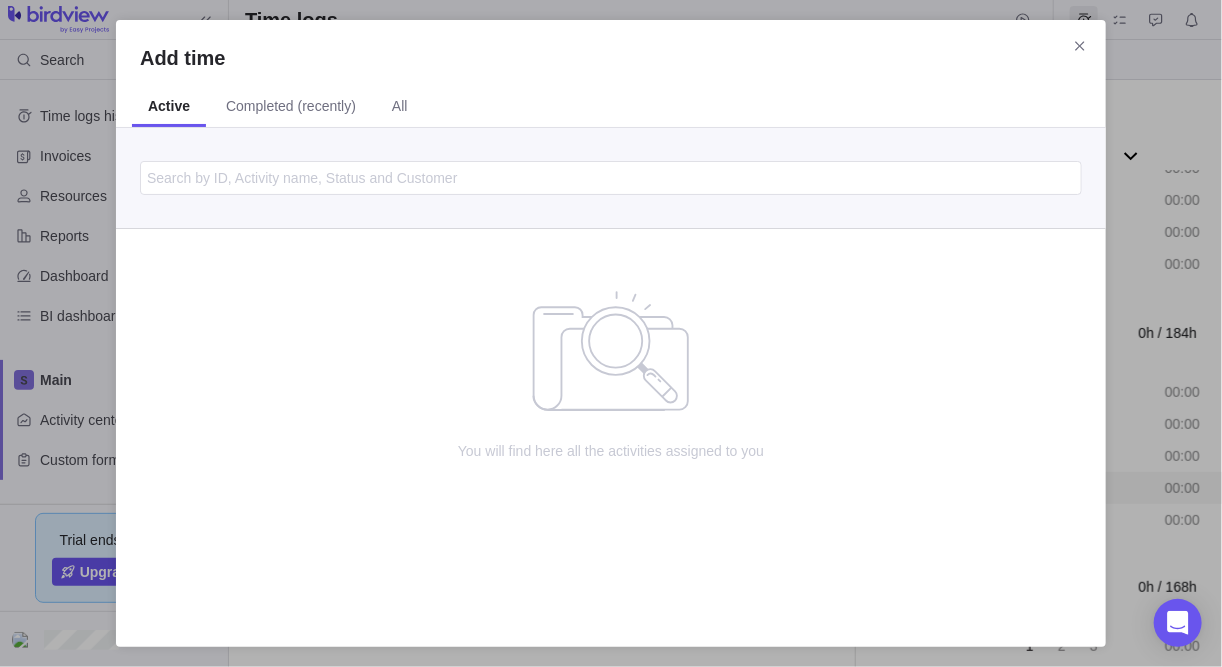 click on "Completed (recently)" at bounding box center (291, 107) 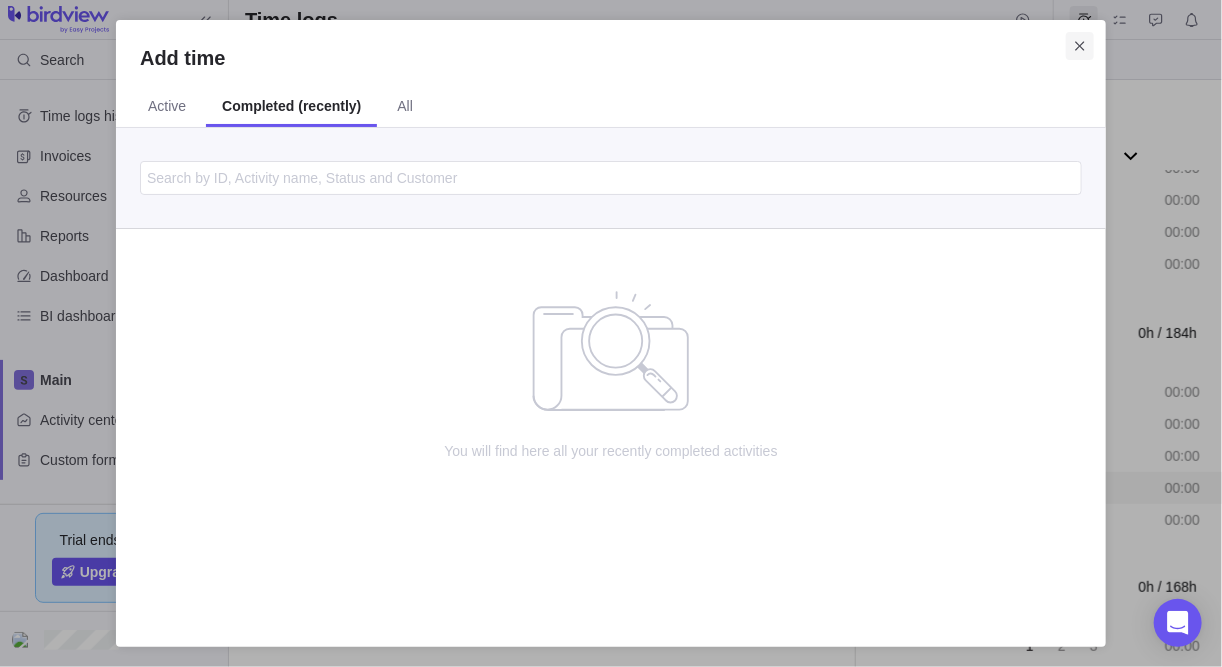 click at bounding box center (1080, 46) 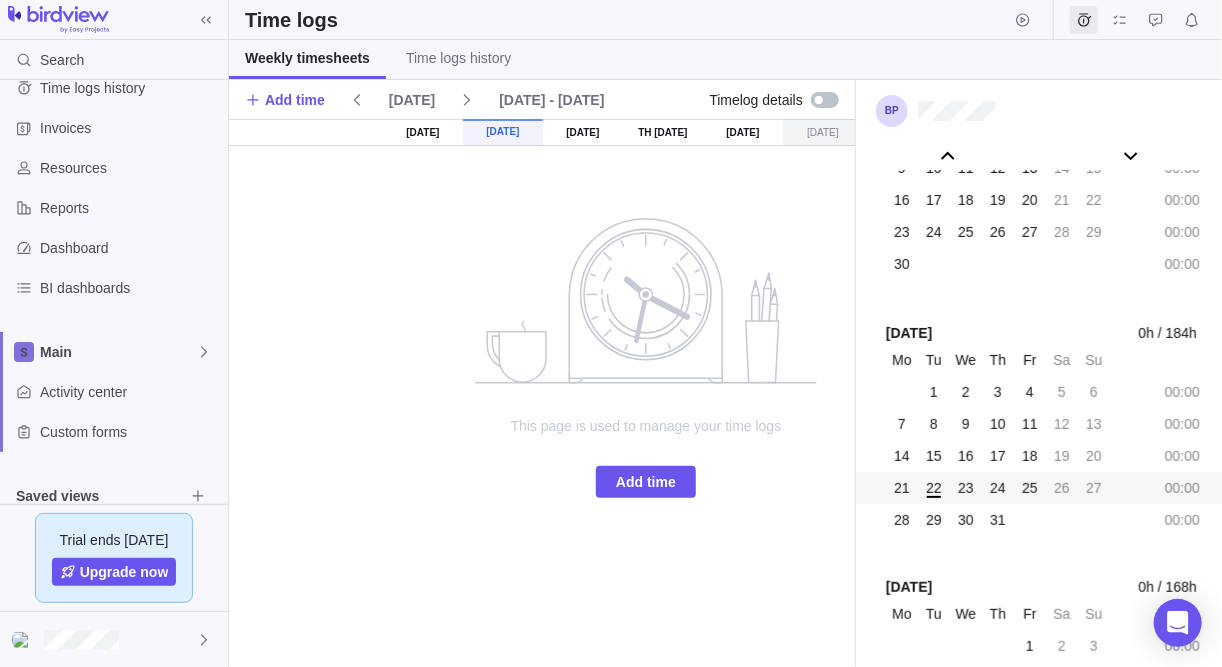 scroll, scrollTop: 53, scrollLeft: 0, axis: vertical 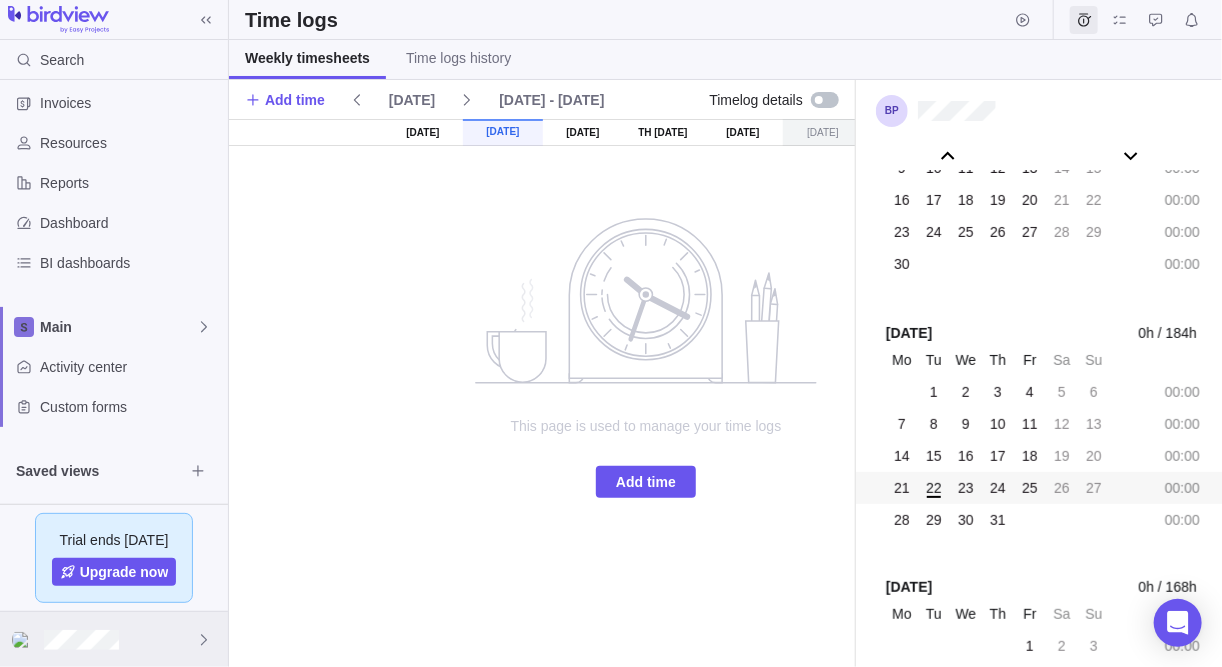 click at bounding box center [114, 639] 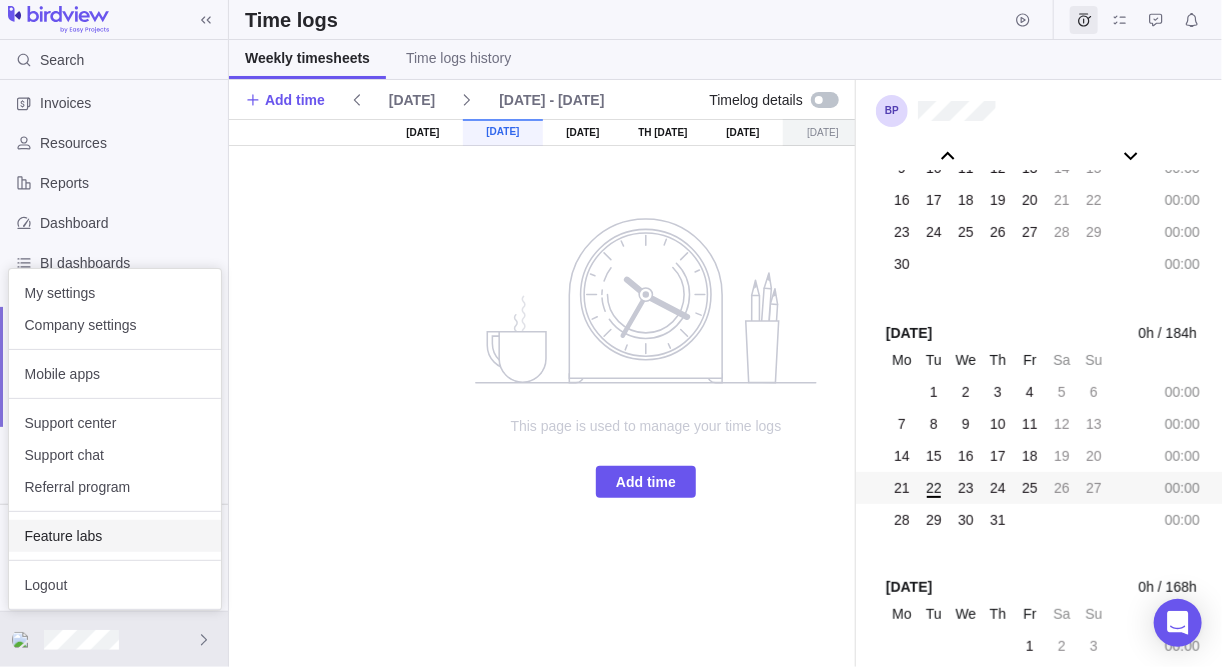 click on "Feature labs" at bounding box center [115, 536] 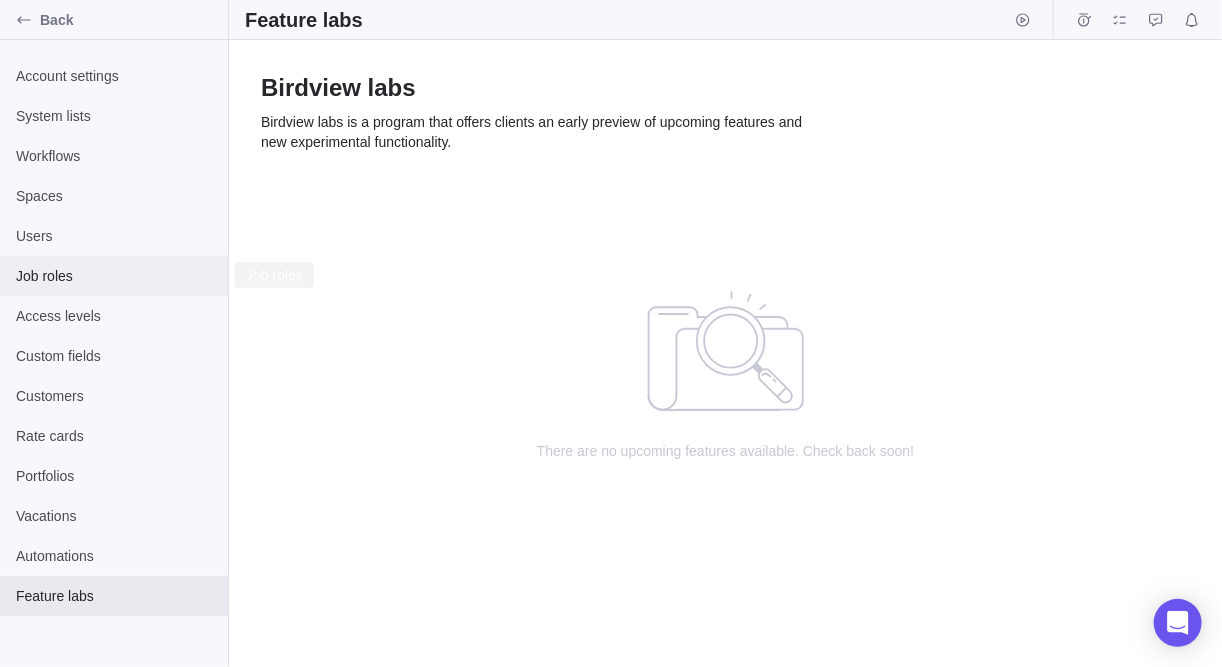 click on "Job roles" at bounding box center [114, 276] 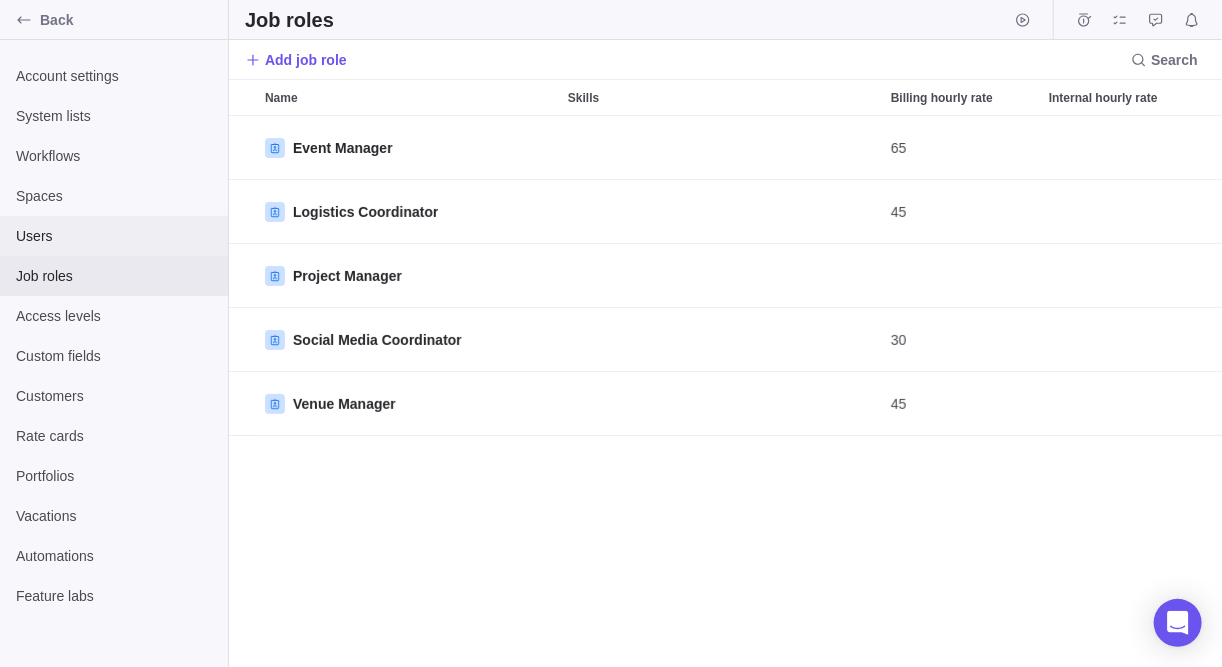 scroll, scrollTop: 13, scrollLeft: 13, axis: both 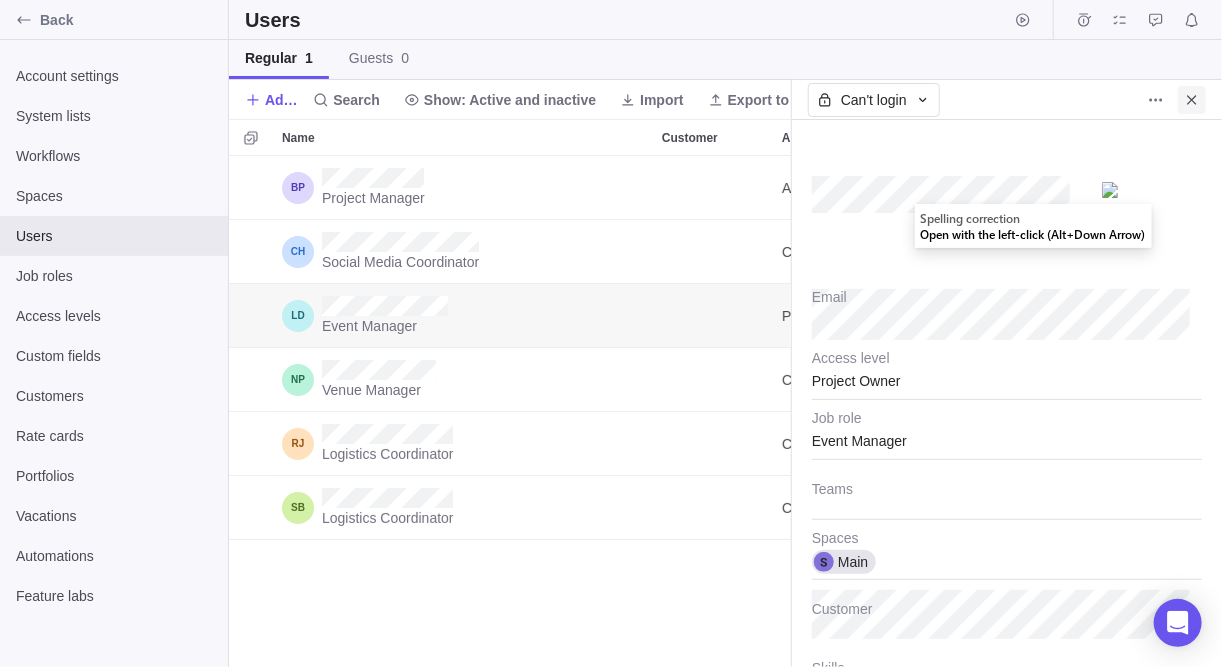 type on "x" 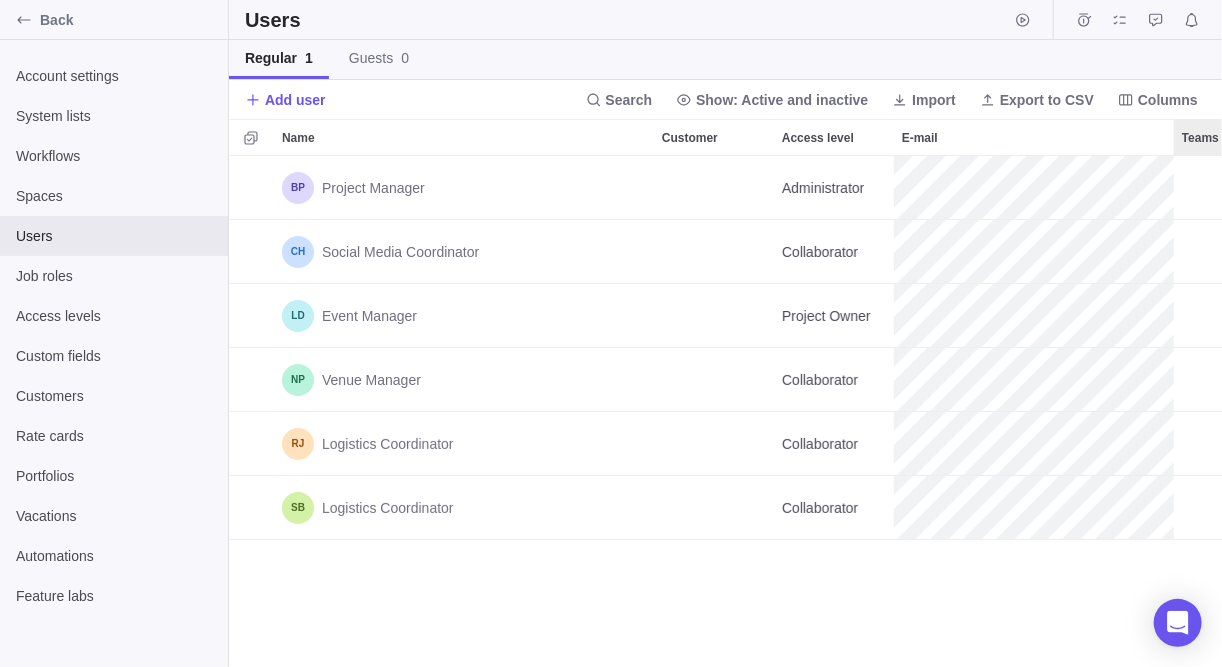 scroll, scrollTop: 13, scrollLeft: 13, axis: both 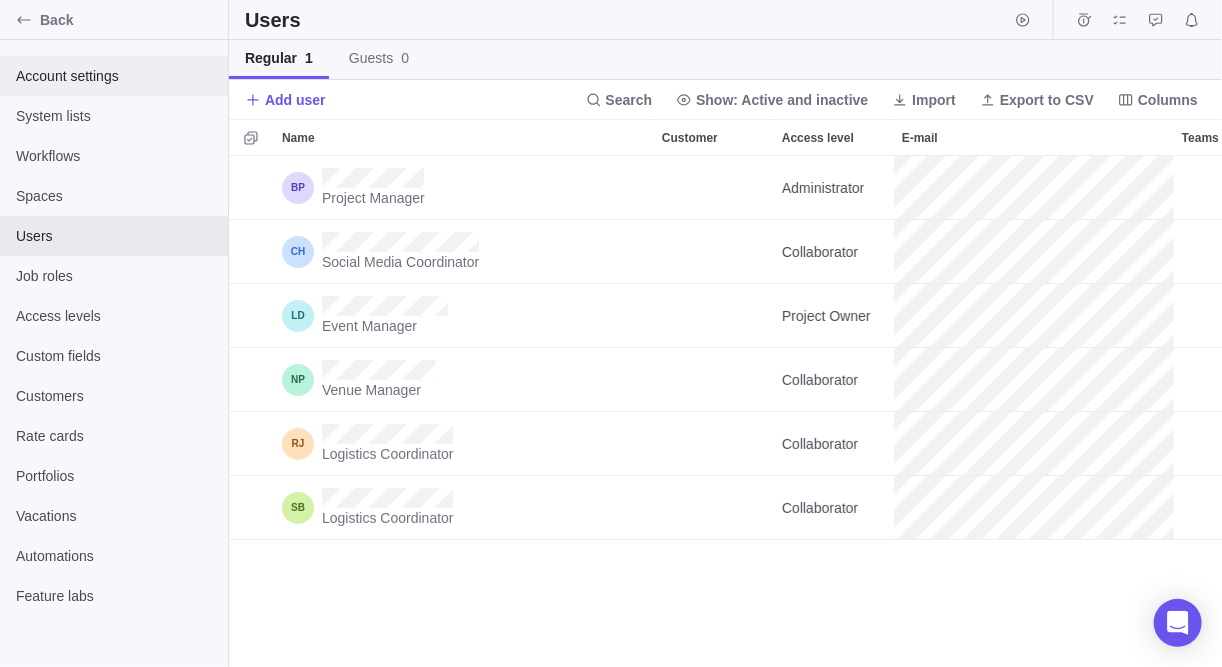 click on "Account settings" at bounding box center (114, 76) 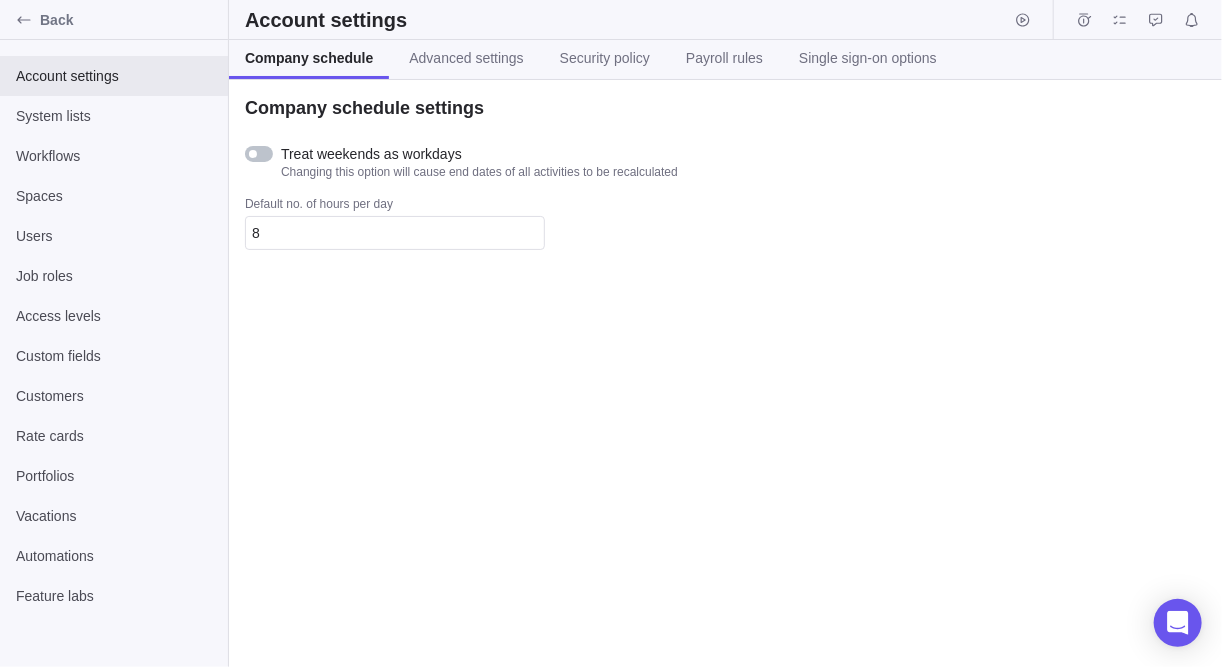 click on "Company schedule settings Treat weekends as workdays Changing this option will cause end dates of all activities to be recalculated Default no. of hours per day 8" at bounding box center [725, 373] 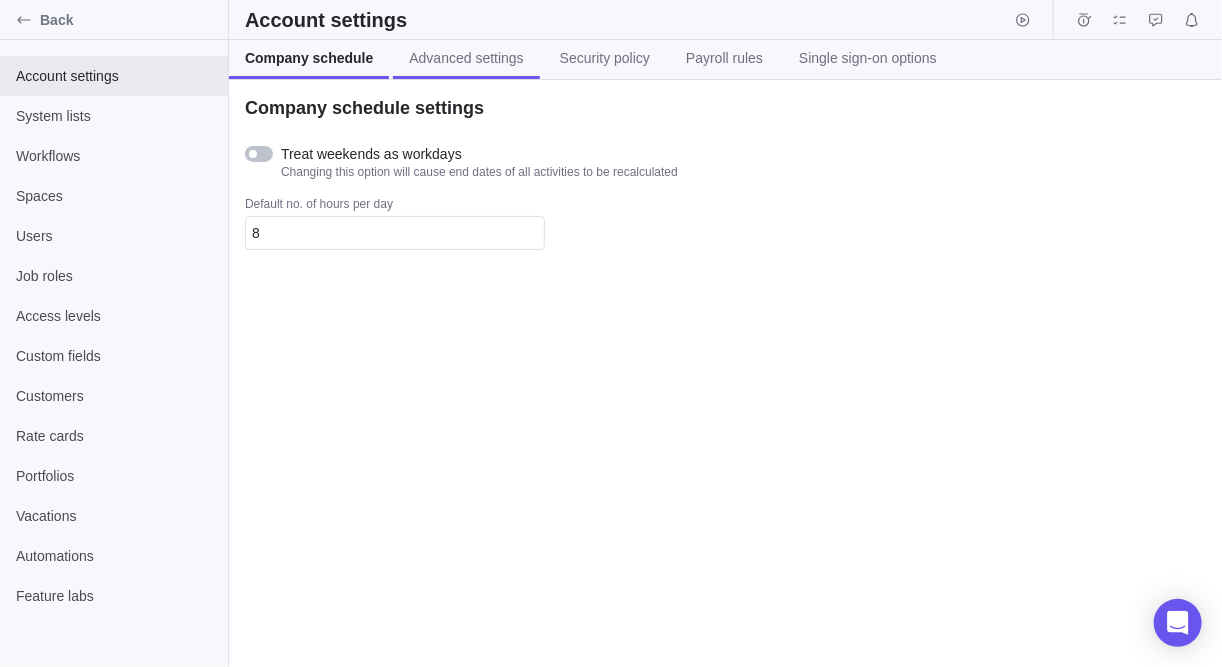 click on "Advanced settings" at bounding box center (466, 58) 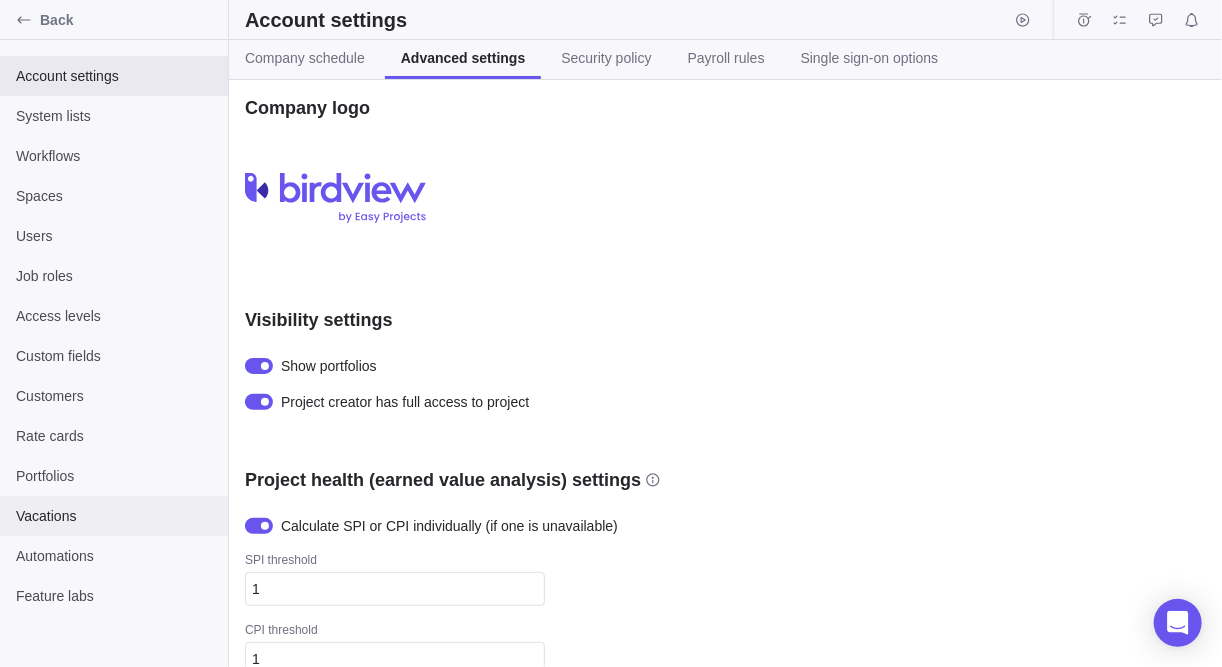 click on "Vacations" at bounding box center [114, 516] 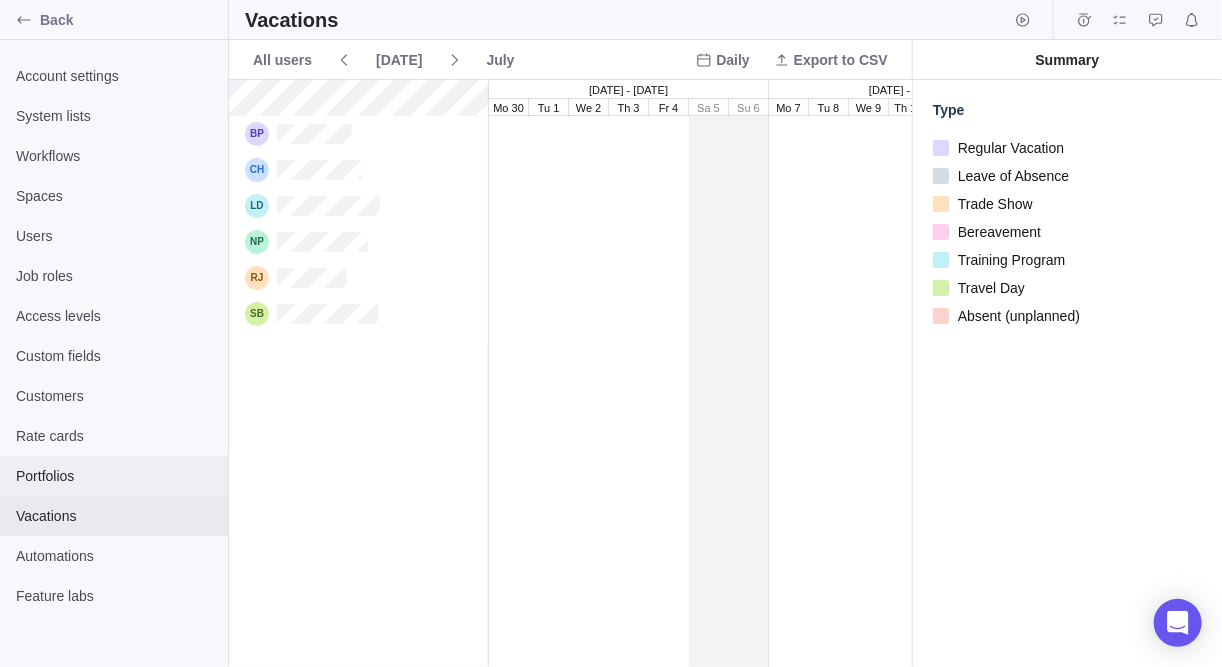 scroll, scrollTop: 3, scrollLeft: 0, axis: vertical 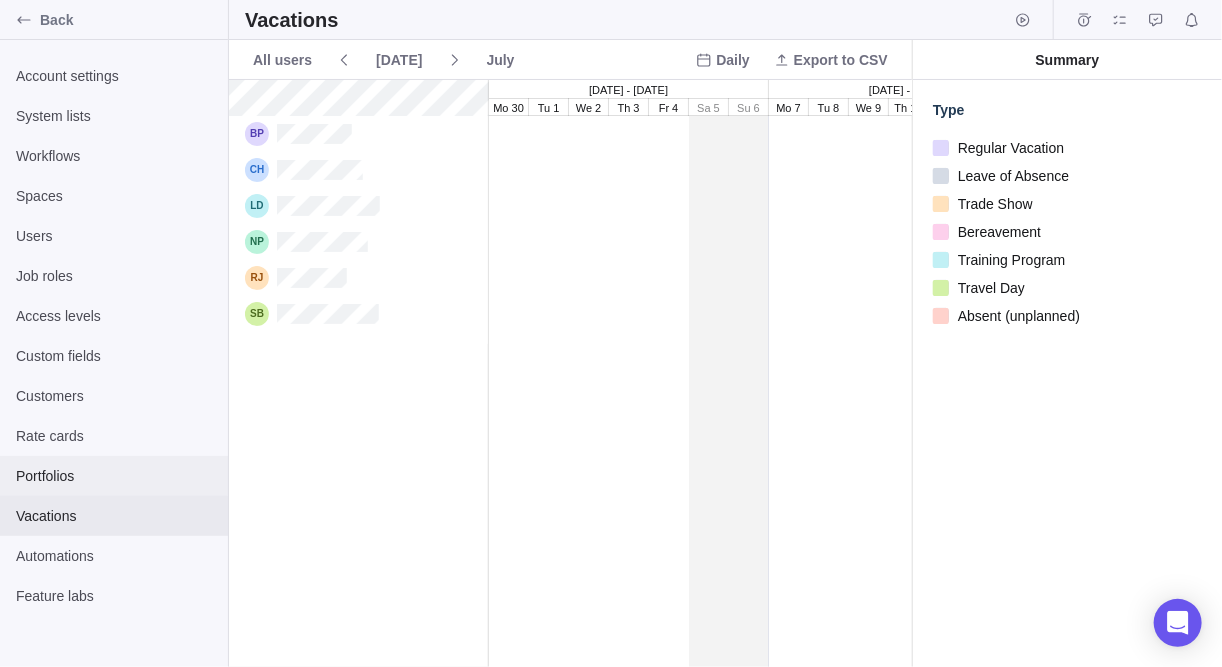 click on "Portfolios" at bounding box center (114, 476) 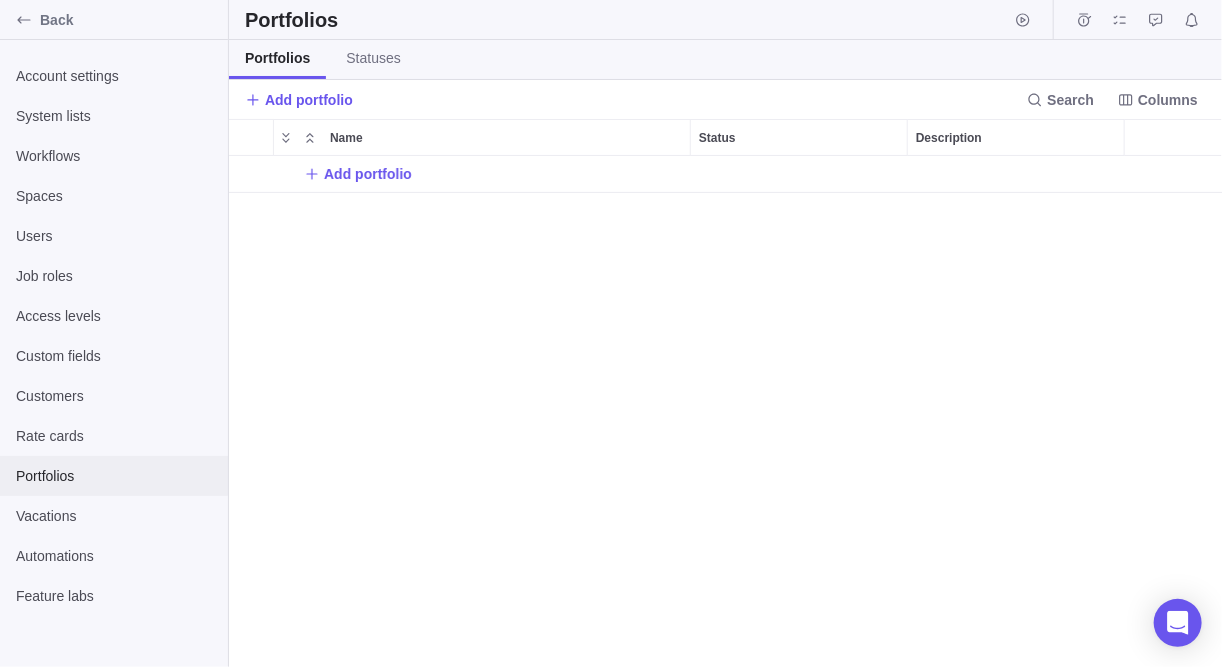 scroll, scrollTop: 13, scrollLeft: 13, axis: both 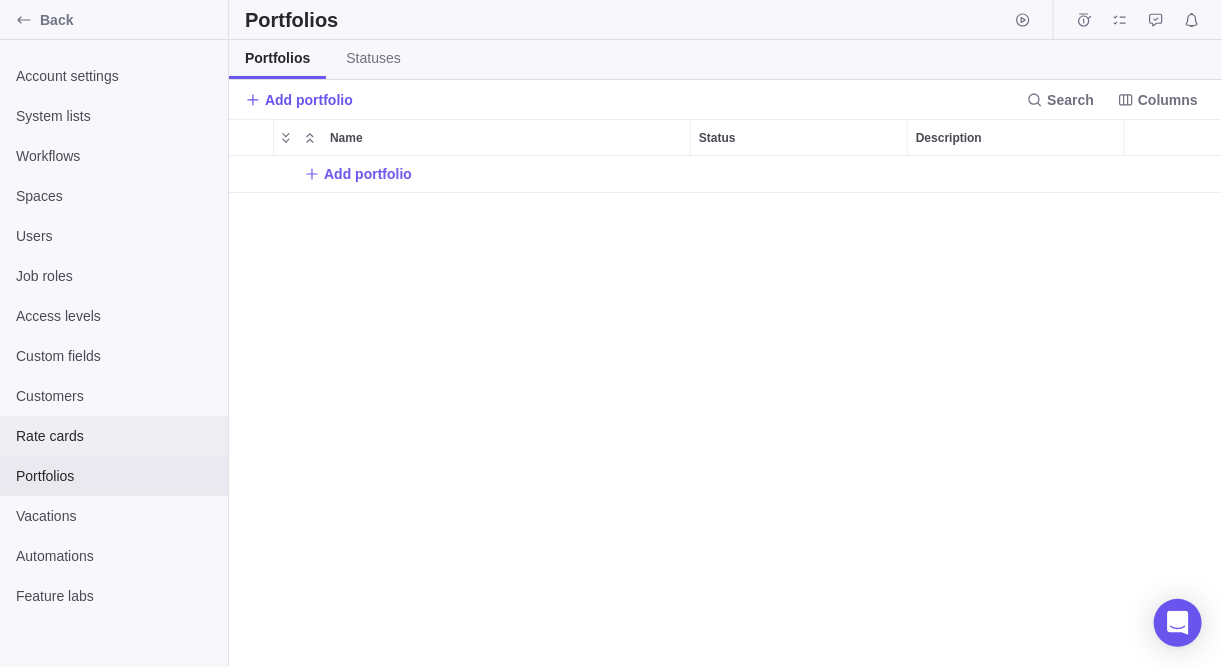 click on "Rate cards" at bounding box center [114, 436] 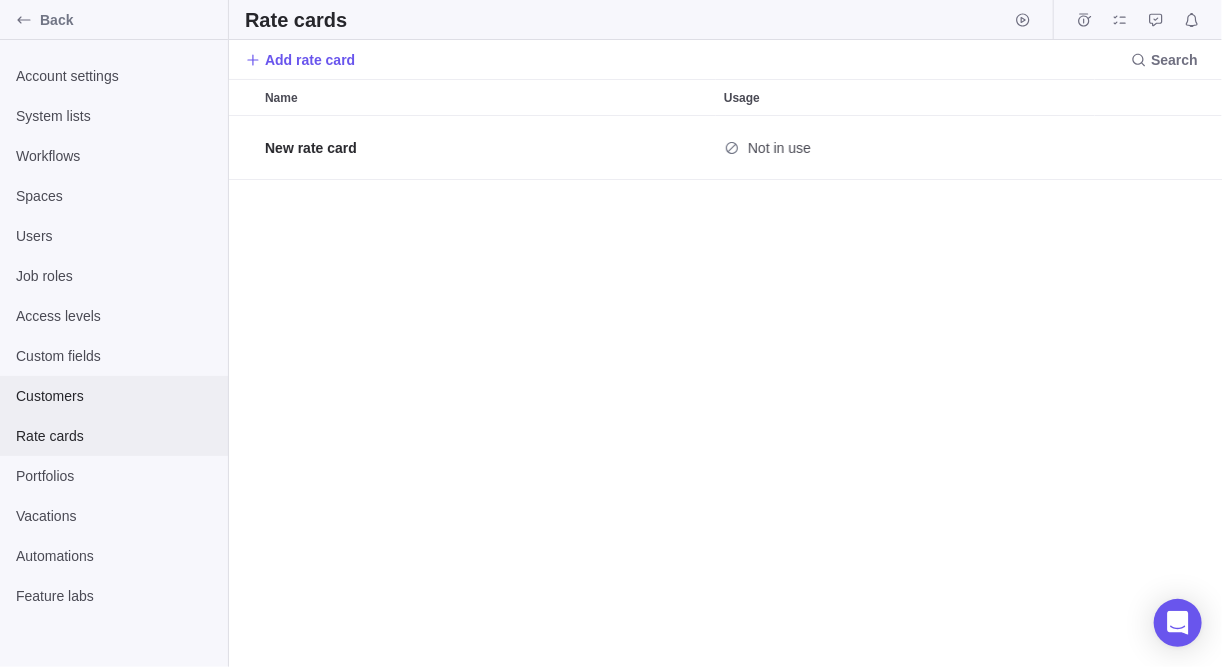 scroll, scrollTop: 13, scrollLeft: 13, axis: both 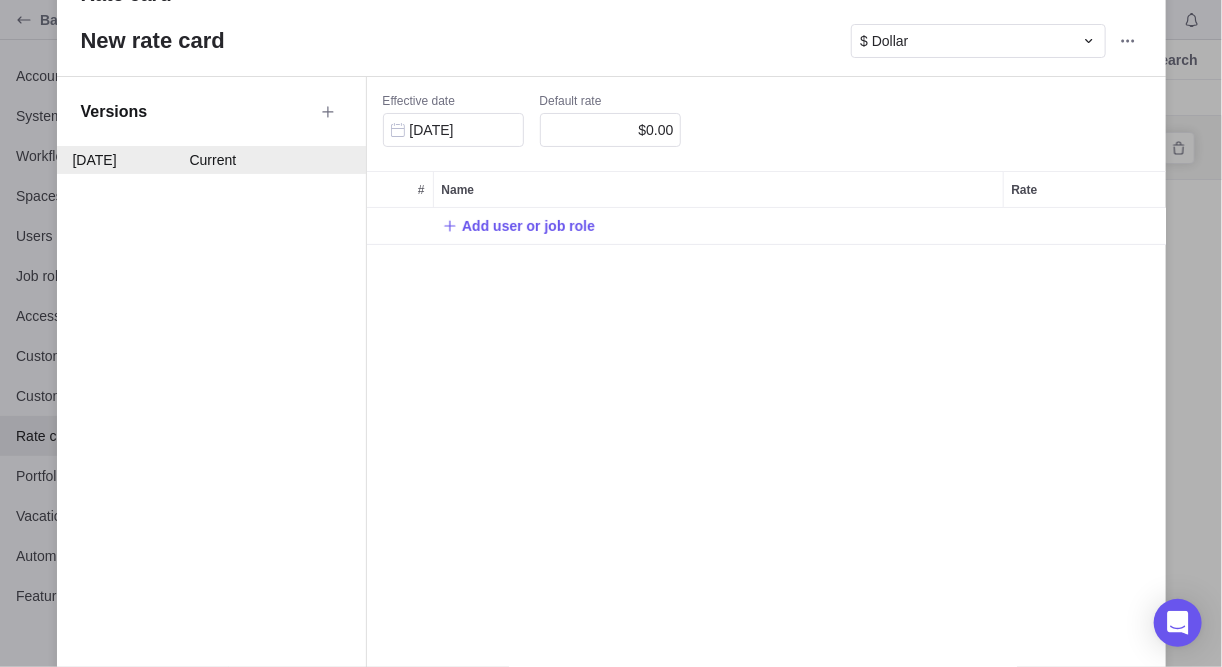 click on "New rate card" at bounding box center [466, 41] 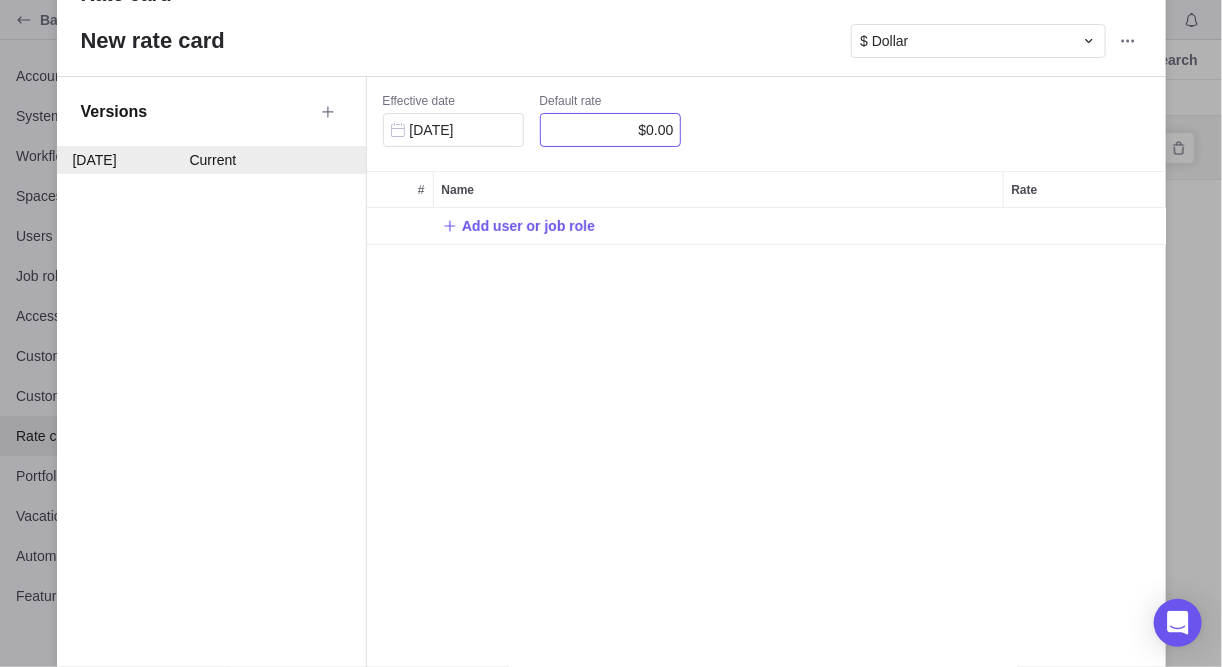 click on "$0.00" at bounding box center [610, 130] 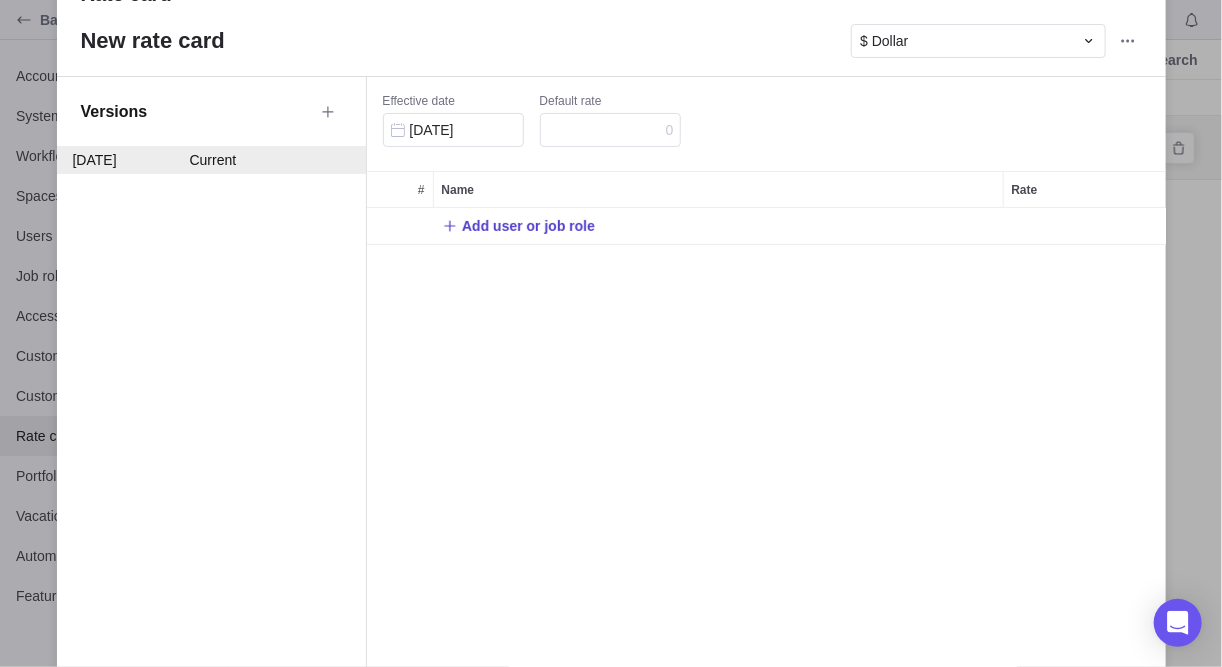 click on "Add user or job role" at bounding box center (528, 226) 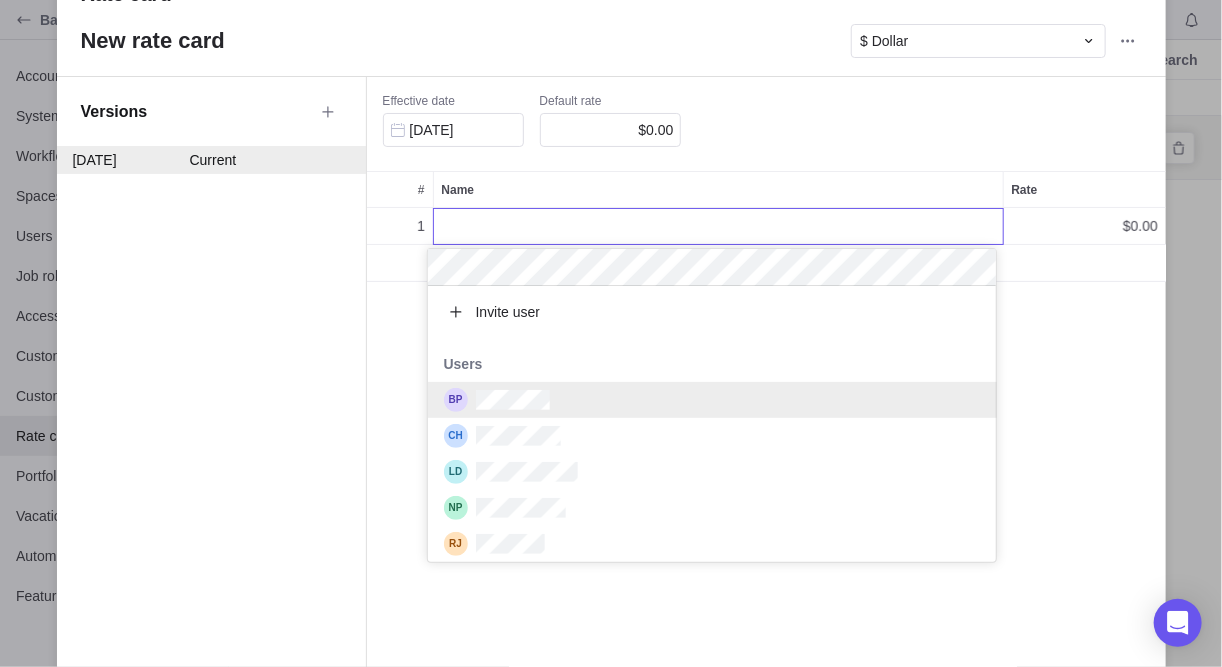 click on "Rate card New rate card $ Dollar Versions [DATE] Current Effective date [DATE] Default rate $0.00 # Name Rate 1 $0.00 Add user or job role Save Cancel" at bounding box center (611, 333) 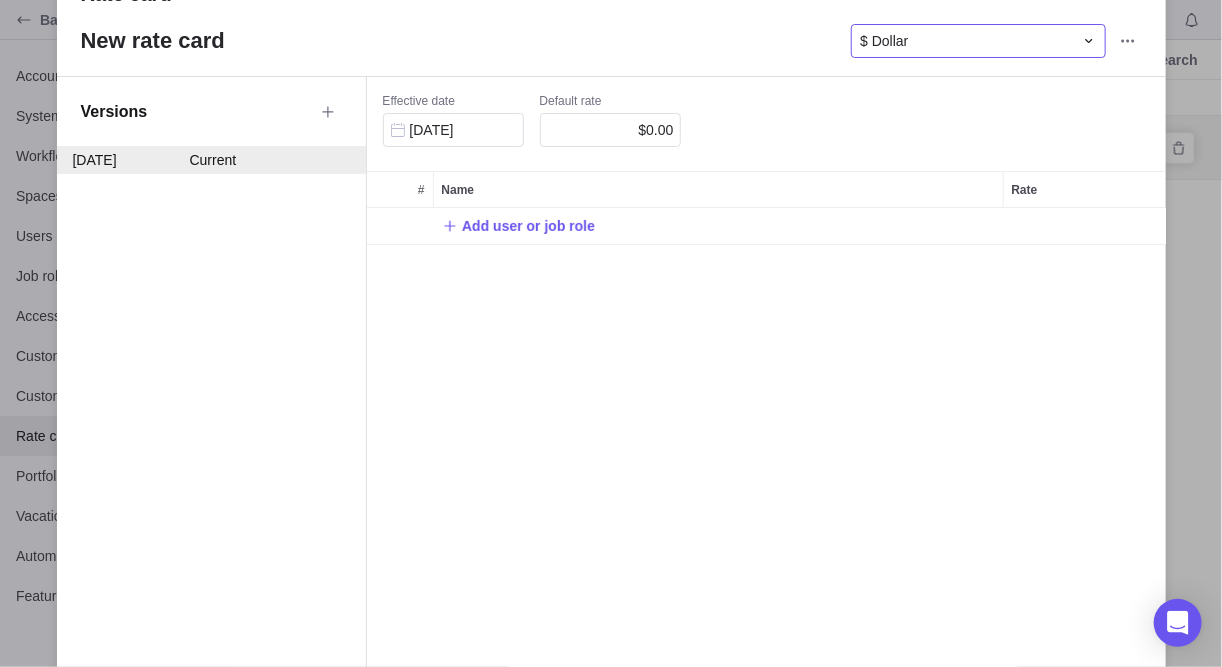 click on "$ Dollar" at bounding box center [966, 41] 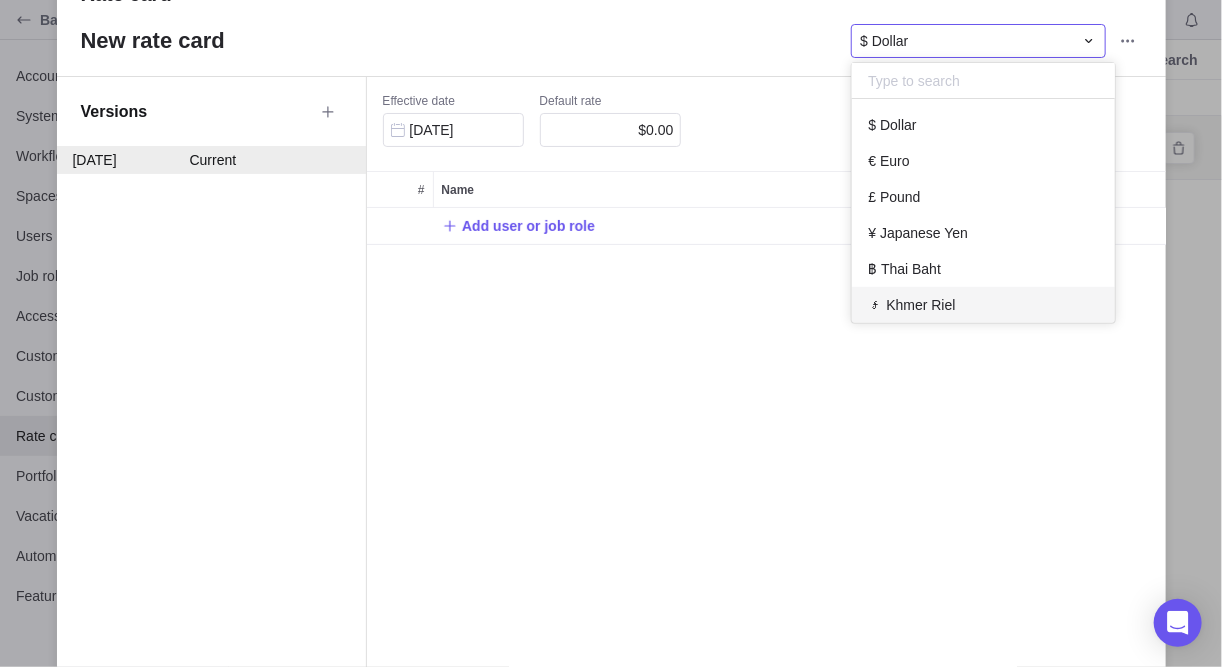 click on "Rate card New rate card $ Dollar $ Dollar € Euro £ Pound ¥ Japanese Yen ฿ Thai Baht ៛ Khmer [PERSON_NAME] ₡ [PERSON_NAME] ₢ Cruzeiro ₤ Turkish Lira ₥ Mill ₦ Naira ₨ Indian Rupee ₩ Korean Won ₪ Israeli New Sheqel ₫ Dong ₭ [PERSON_NAME] ₮ Tugrik ₯ Drachma ﷼ Omani Rial R Russian [PERSON_NAME] AR$ Argentine Peso AUD Australian Dollar AZN Azerbaijani New Manats BHD Bahrain Dinar R$ Brazilian Real BGN Bulgarian Lev CAD Canadian Dollar XOF CFA Franc BCEAO CL$ Chilean Peso CNY Chinese Yuan COP Colombian Peso CZK Czech Koruna DKK Danish Krone EGP Egyptian Pound FJD Fijian Dollar GEL Georgian Lari HKD Hong Kong Dollar HUF Hungarian Forint IDR Indonesian Rupiah JOD Jordanian Dinar KZT Kazakhstani Tenge KWD Kuwaiti Dinar LVL Latvian Lat LTL Lithuanian Litas MYR Malaysian Ringgit MXN Mexican Peso MDL Moldovan Leu NAD Namibian Dollar TWD New Taiwan Dollar NZD New Zealand Dollar NOK Norwegian Krone PLN Polish Zloty QAR Qatari Riyal [PERSON_NAME] Romanian New Leu RUB Russian [PERSON_NAME] SAR Saudi Arabian Riyal SGD Singaporean Dollar Versions" at bounding box center [611, 333] 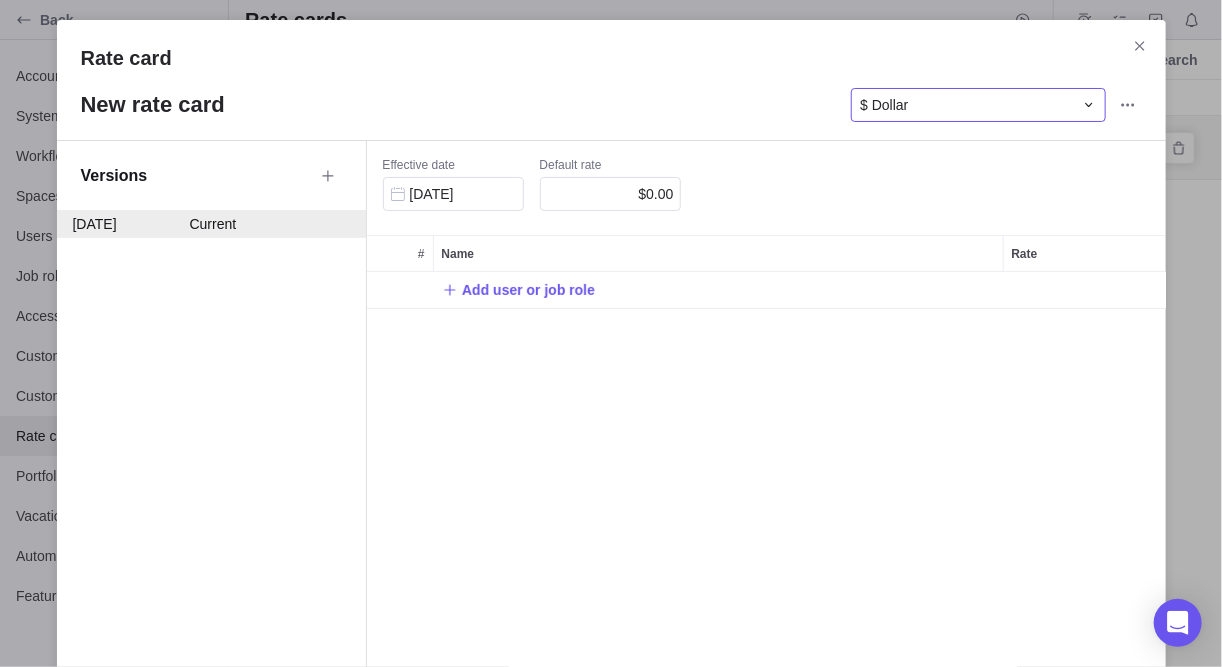 click on "$ Dollar" at bounding box center [966, 105] 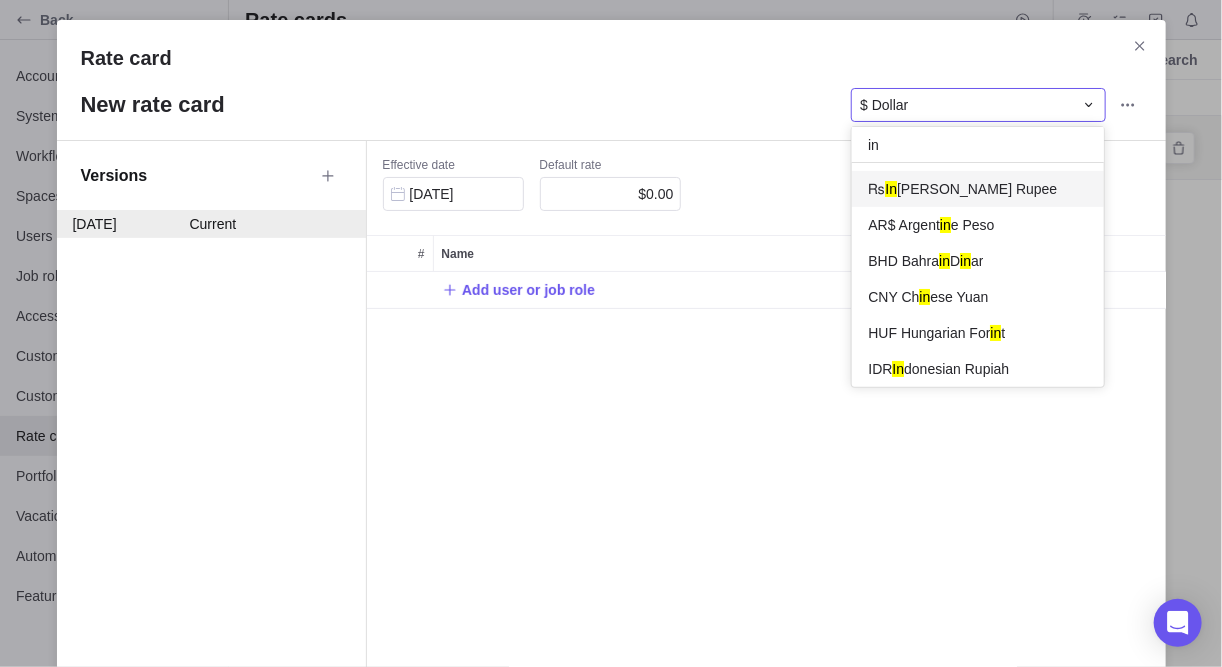 type on "i" 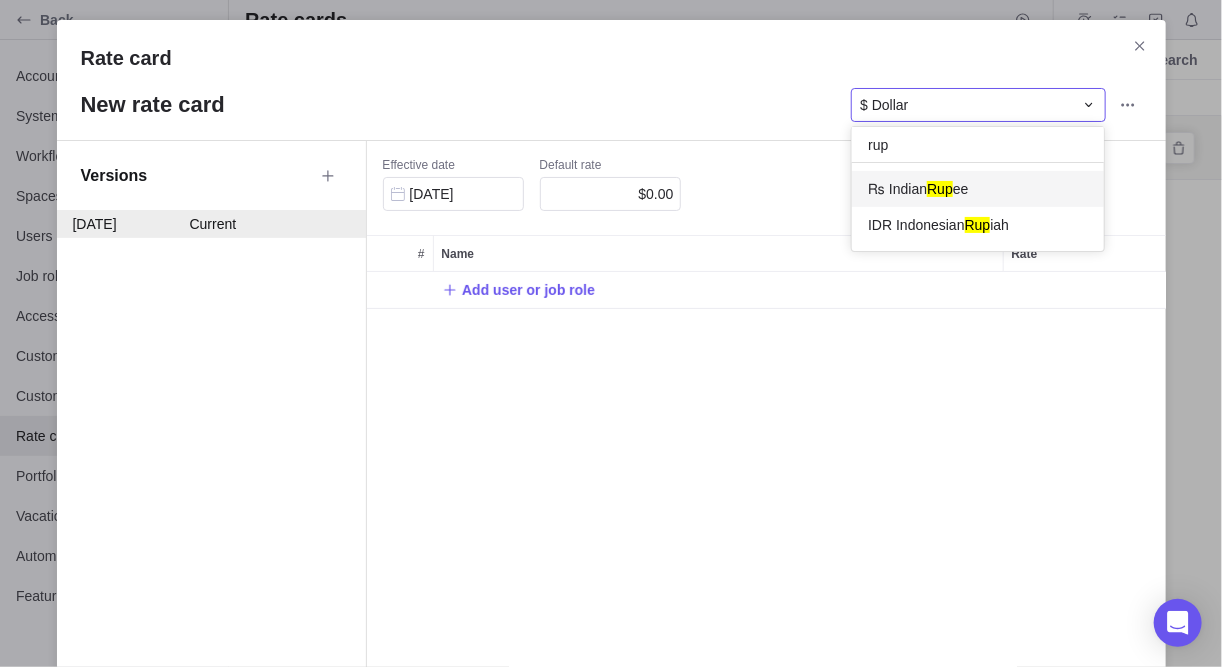 type on "rup" 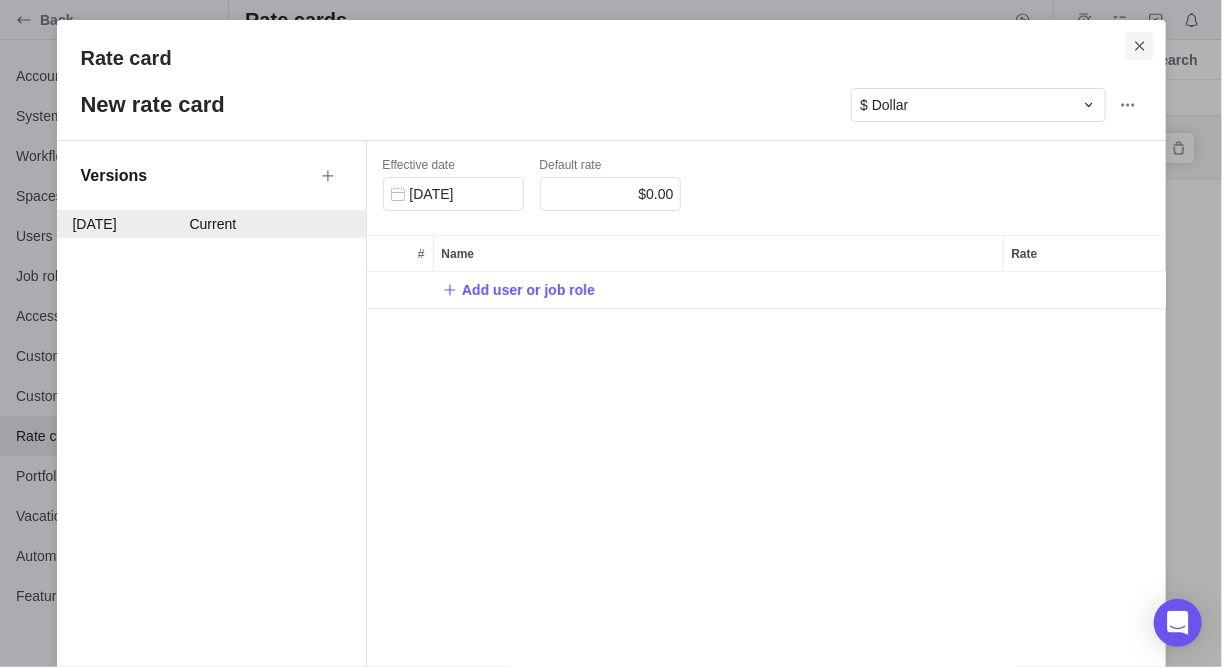 click 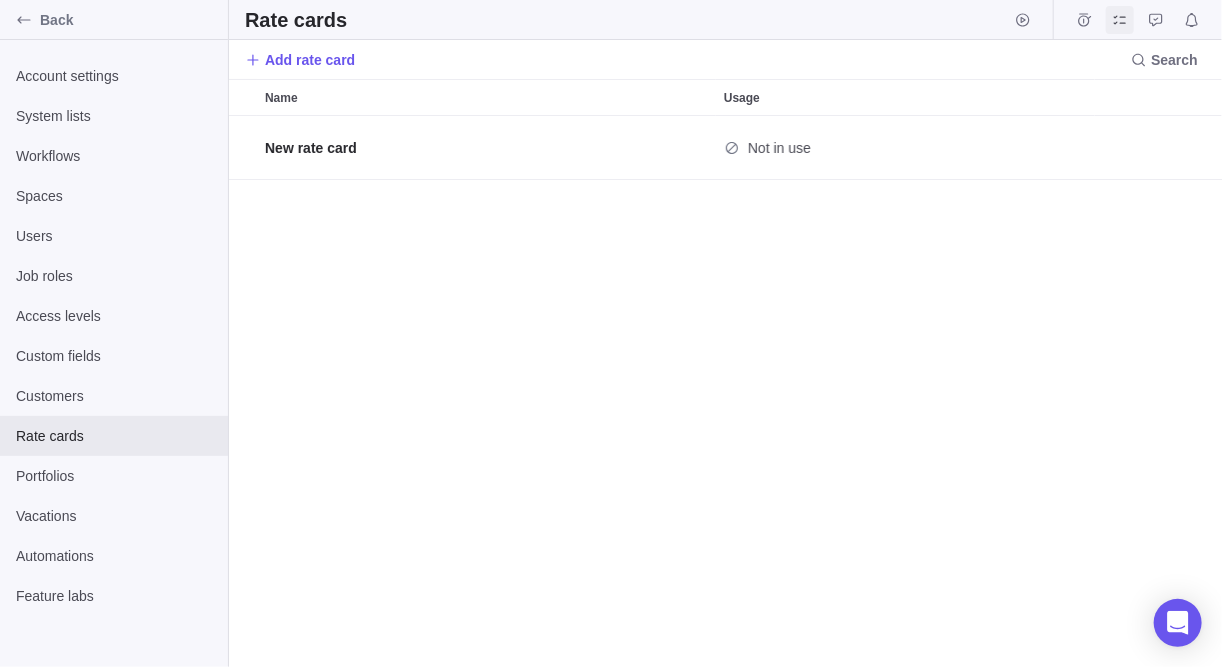 click at bounding box center [1120, 20] 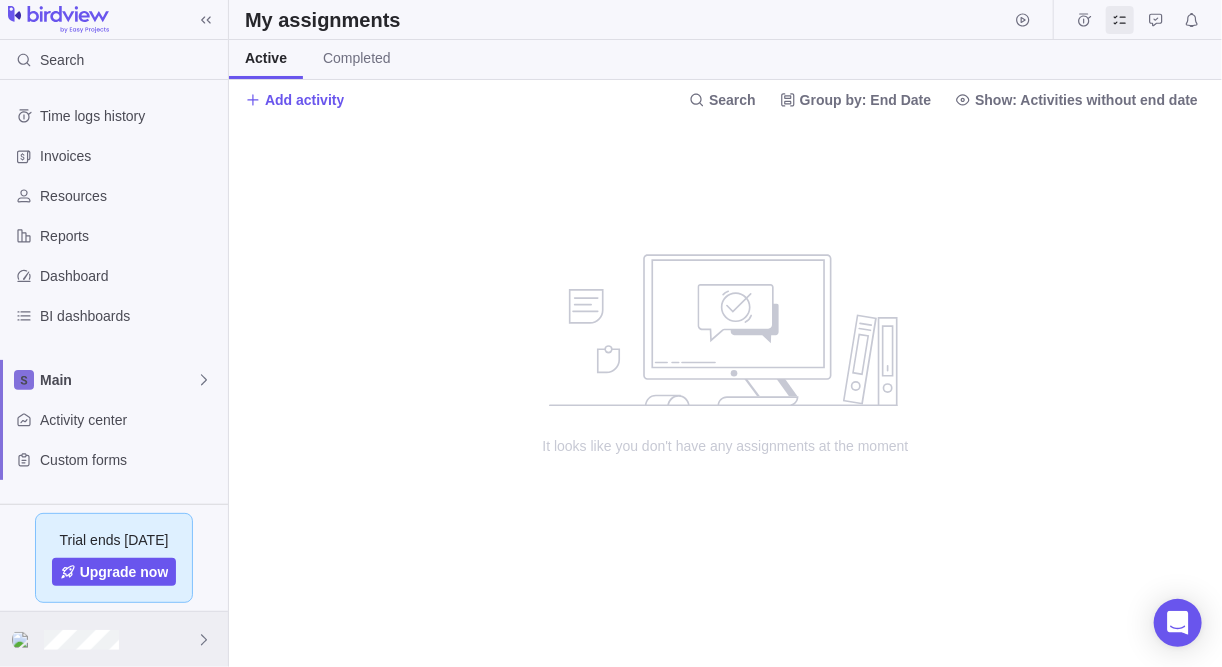 click at bounding box center [114, 639] 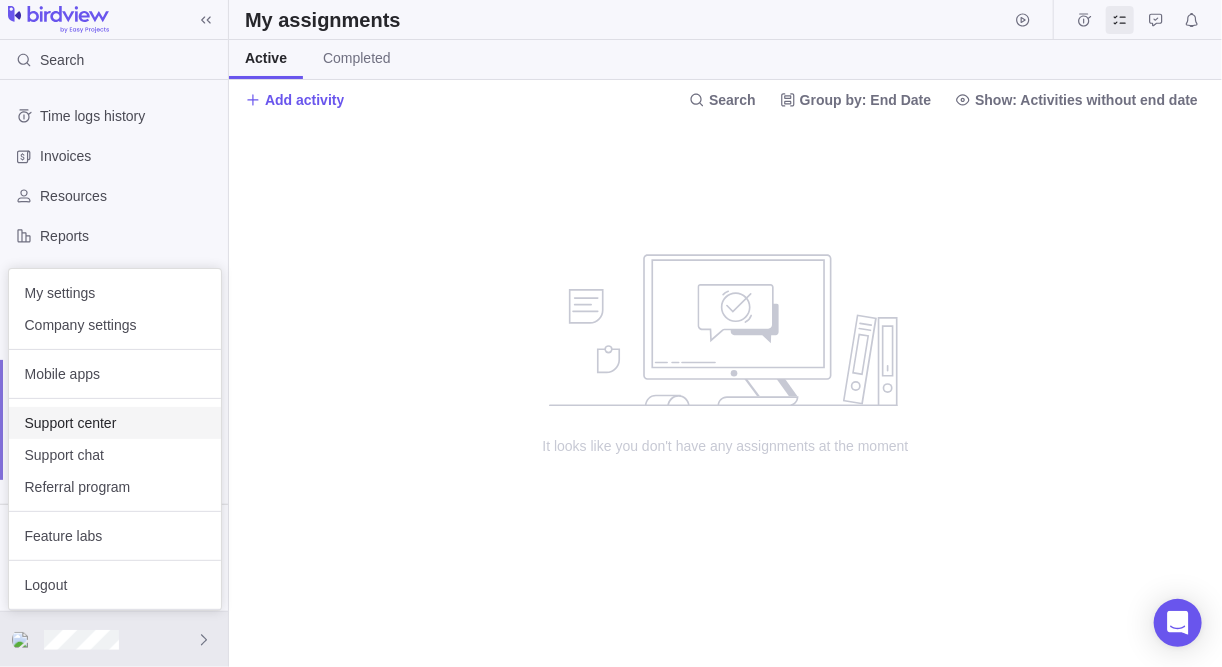 click on "Support center" at bounding box center [115, 423] 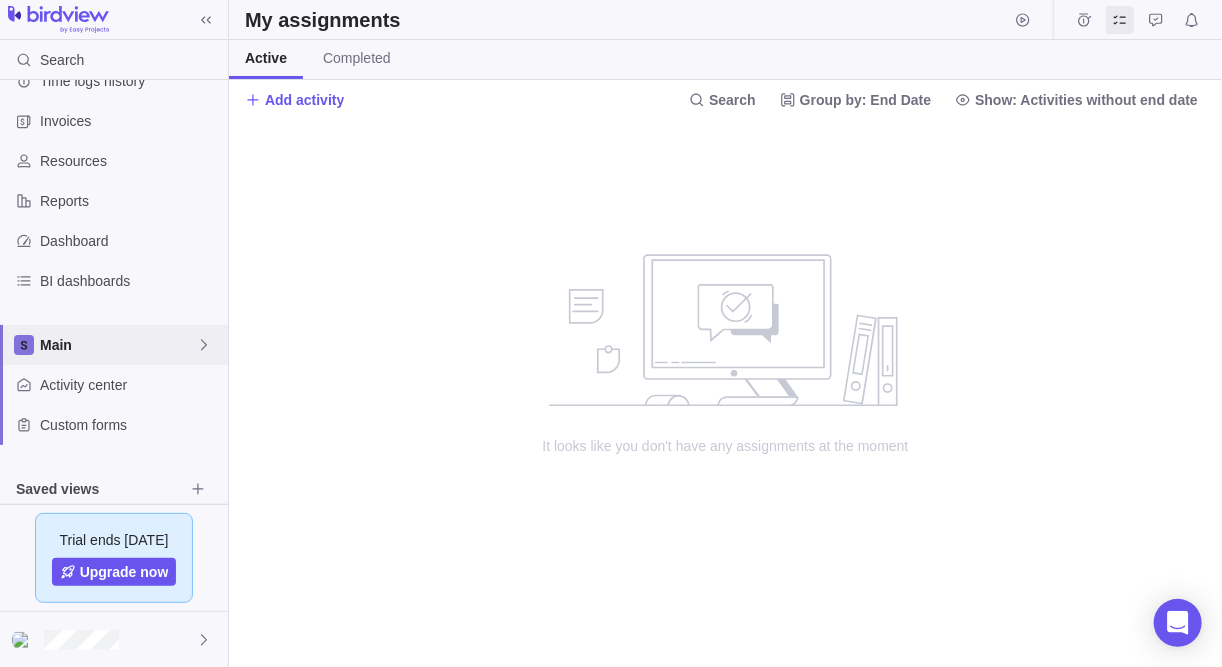 scroll, scrollTop: 53, scrollLeft: 0, axis: vertical 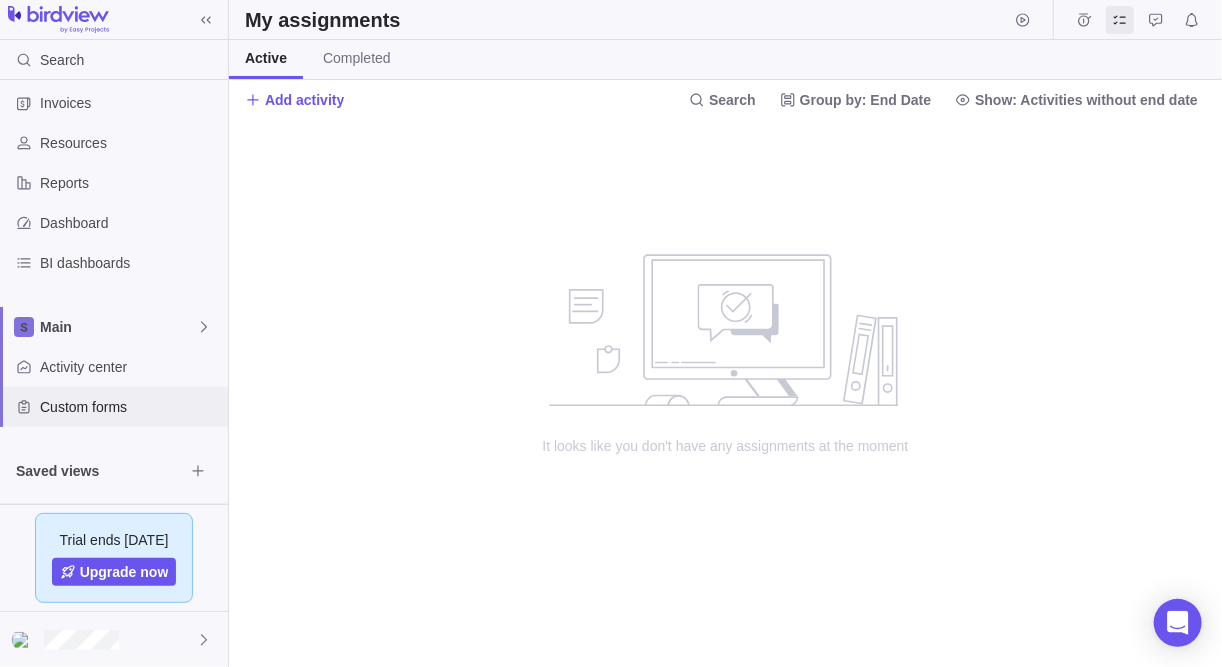 click on "Custom forms" at bounding box center (130, 407) 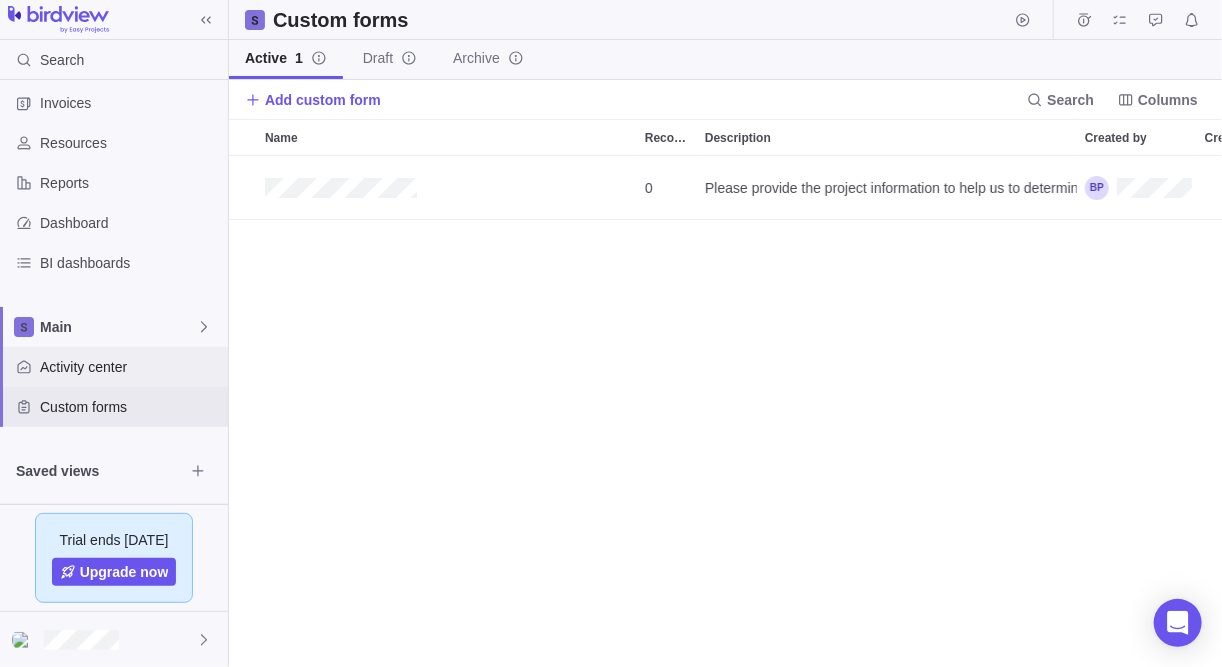 click on "Activity center" at bounding box center (130, 367) 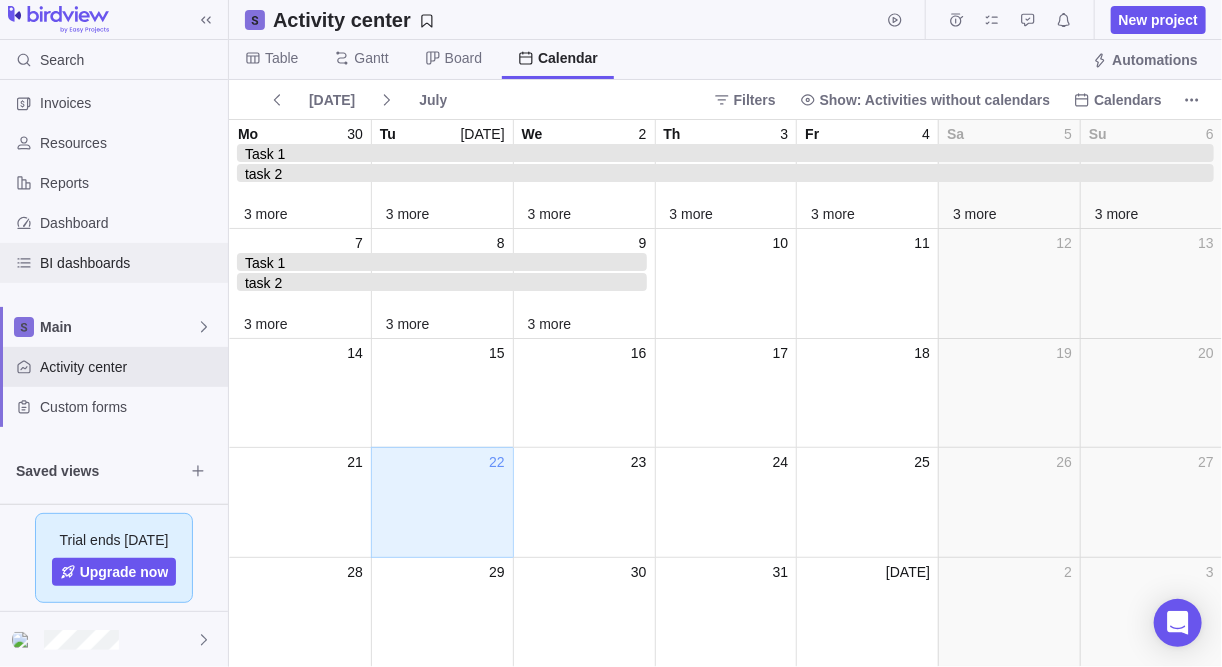 click on "BI dashboards" at bounding box center (130, 263) 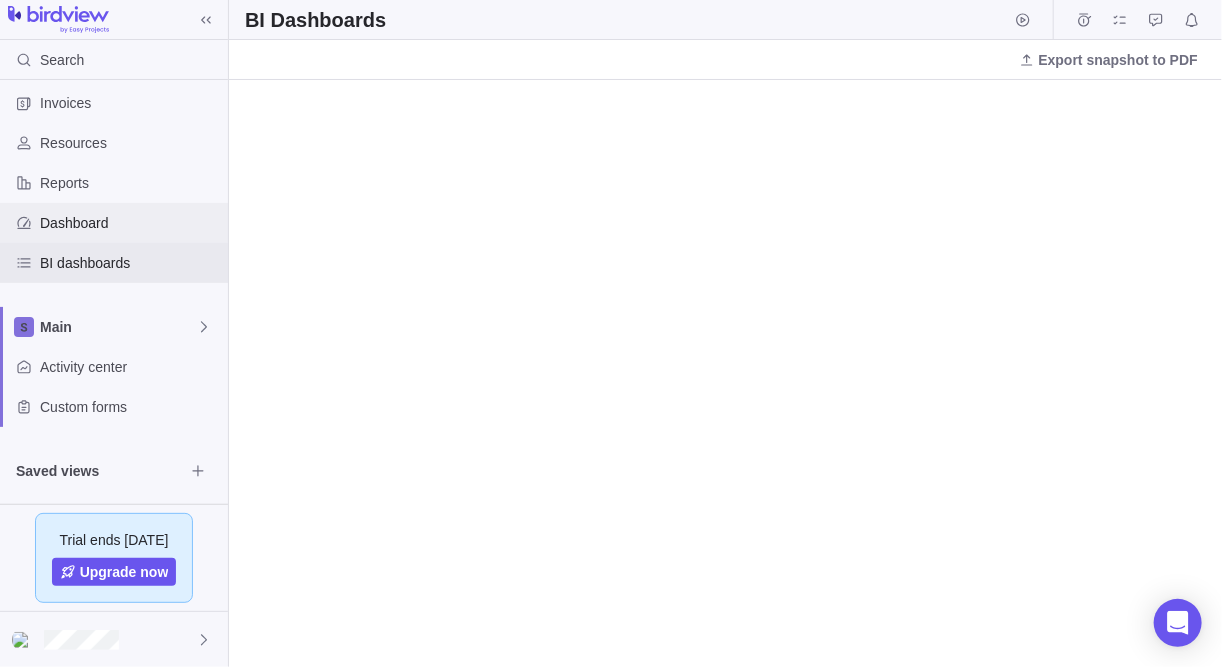 click on "Dashboard" at bounding box center [130, 223] 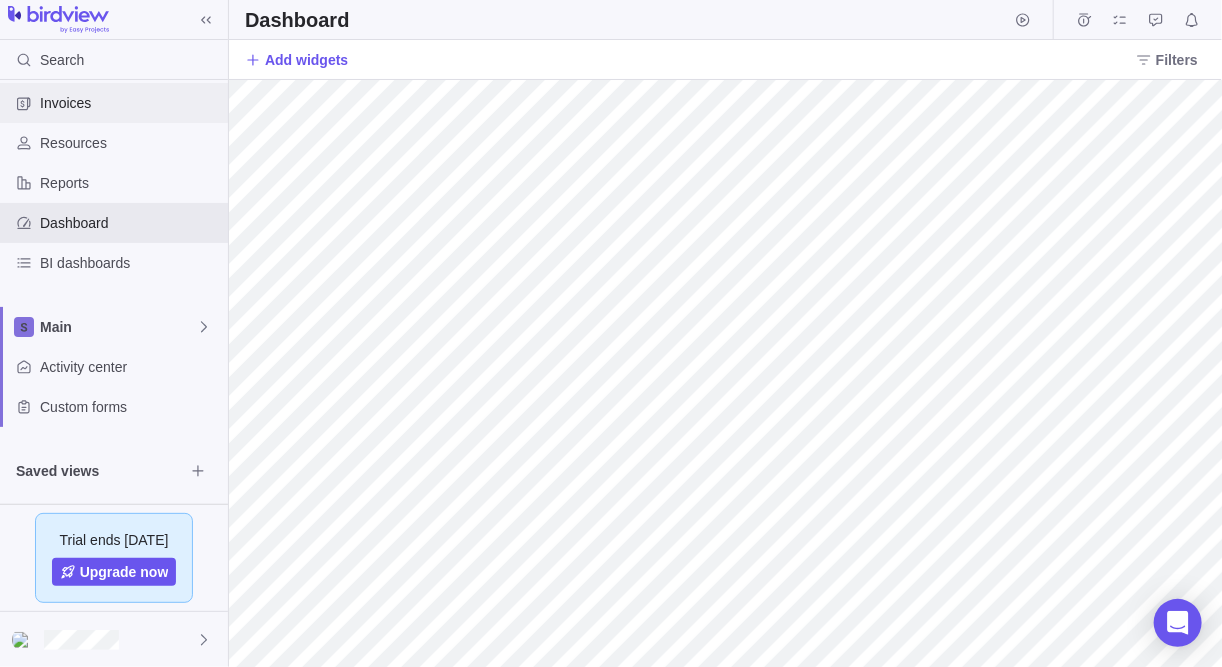 click on "Invoices" at bounding box center (130, 103) 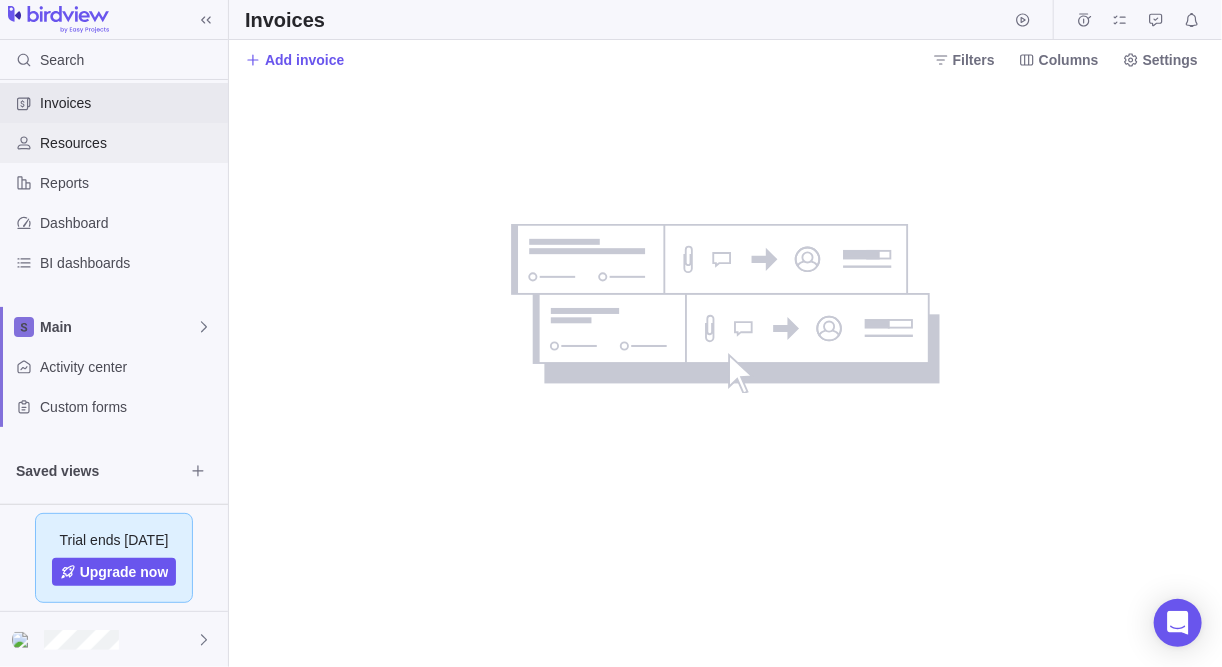 click on "Resources" at bounding box center (130, 143) 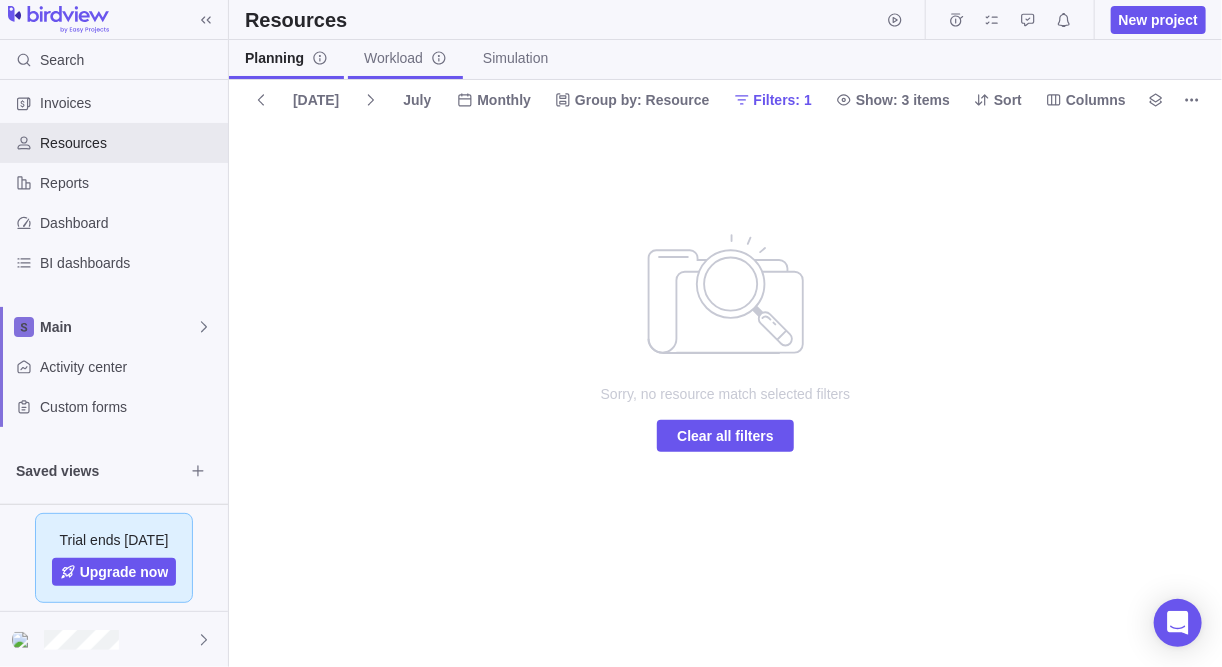 click on "Workload" at bounding box center [405, 58] 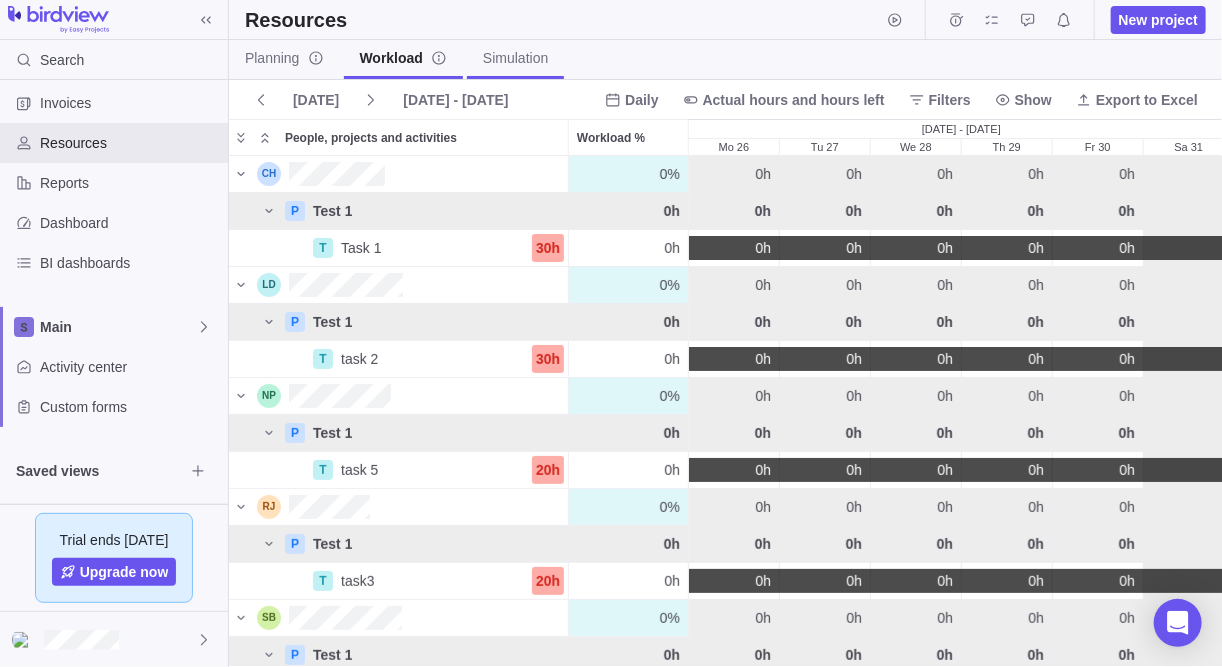 scroll, scrollTop: 14, scrollLeft: 13, axis: both 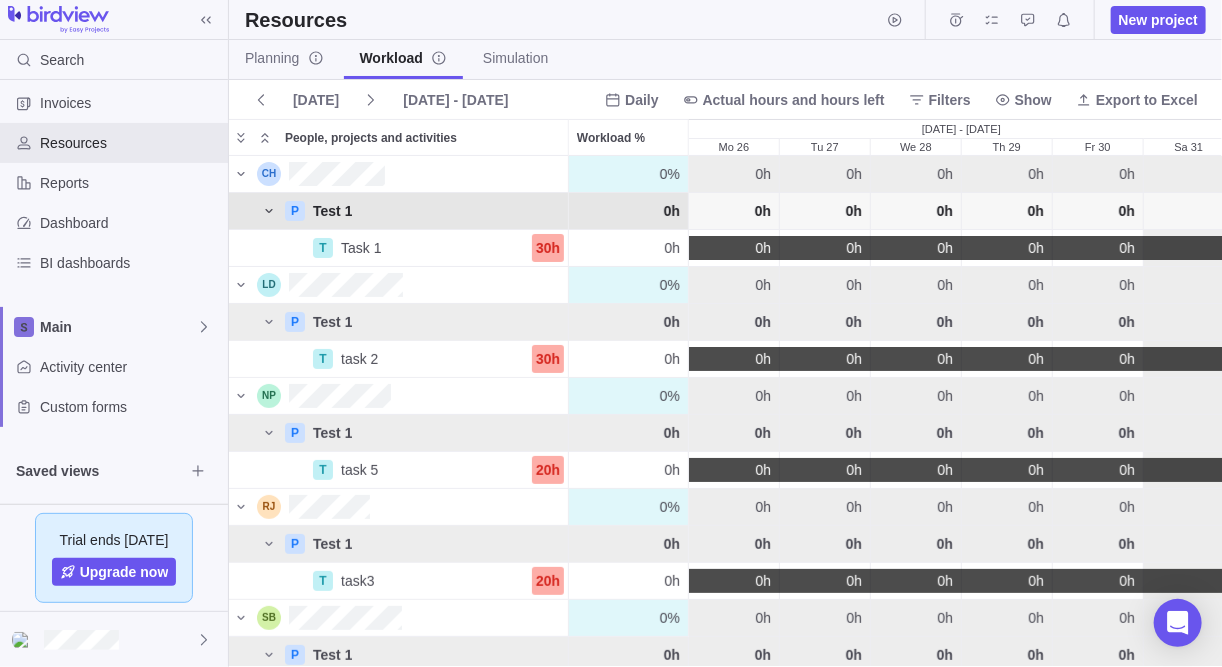 click 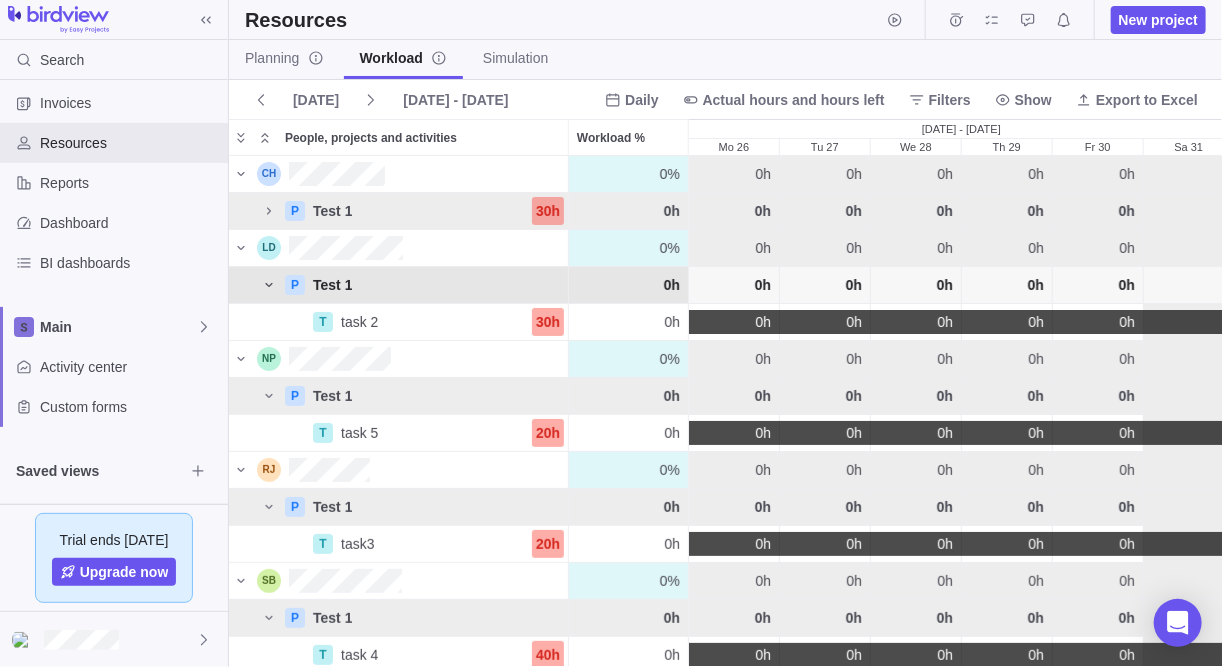 click 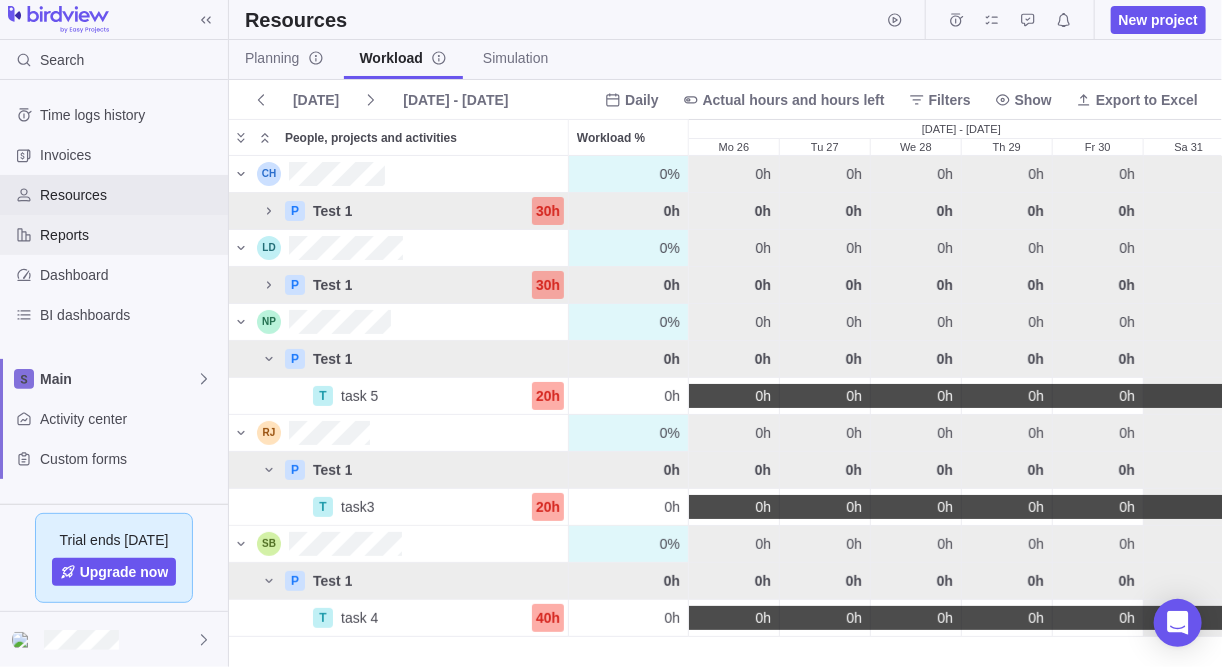 scroll, scrollTop: 0, scrollLeft: 0, axis: both 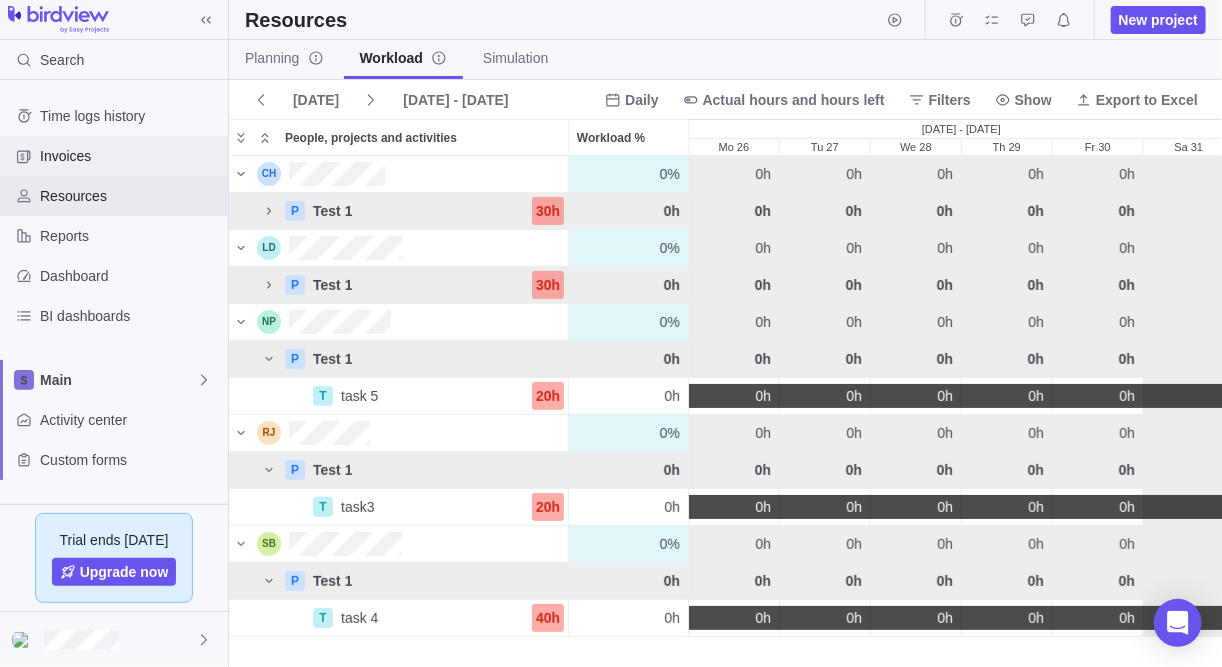 click on "Invoices" at bounding box center (130, 156) 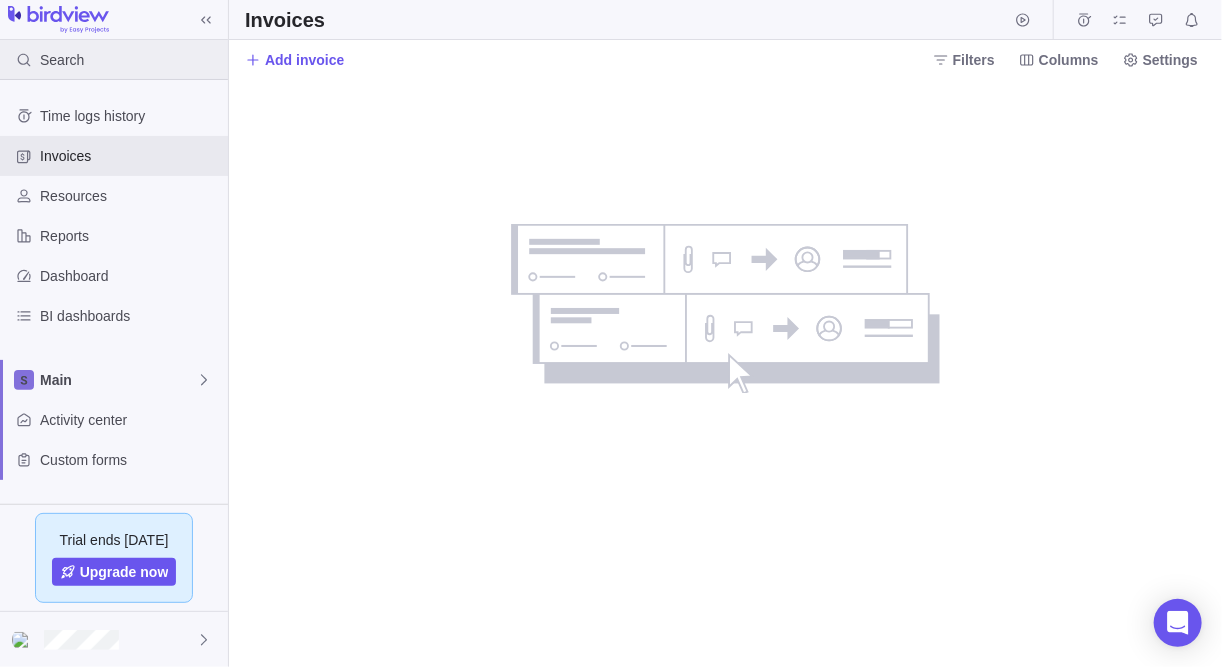 click on "Search" at bounding box center (46, 60) 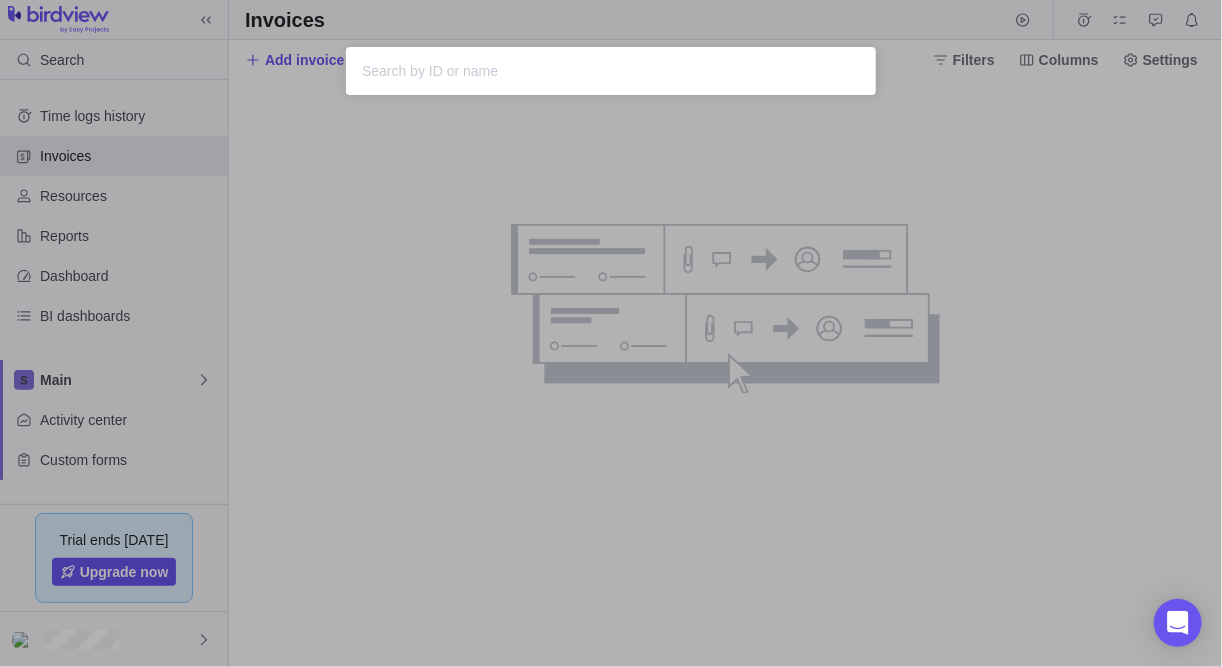 click on "Sorry, nothing was found" at bounding box center (611, 333) 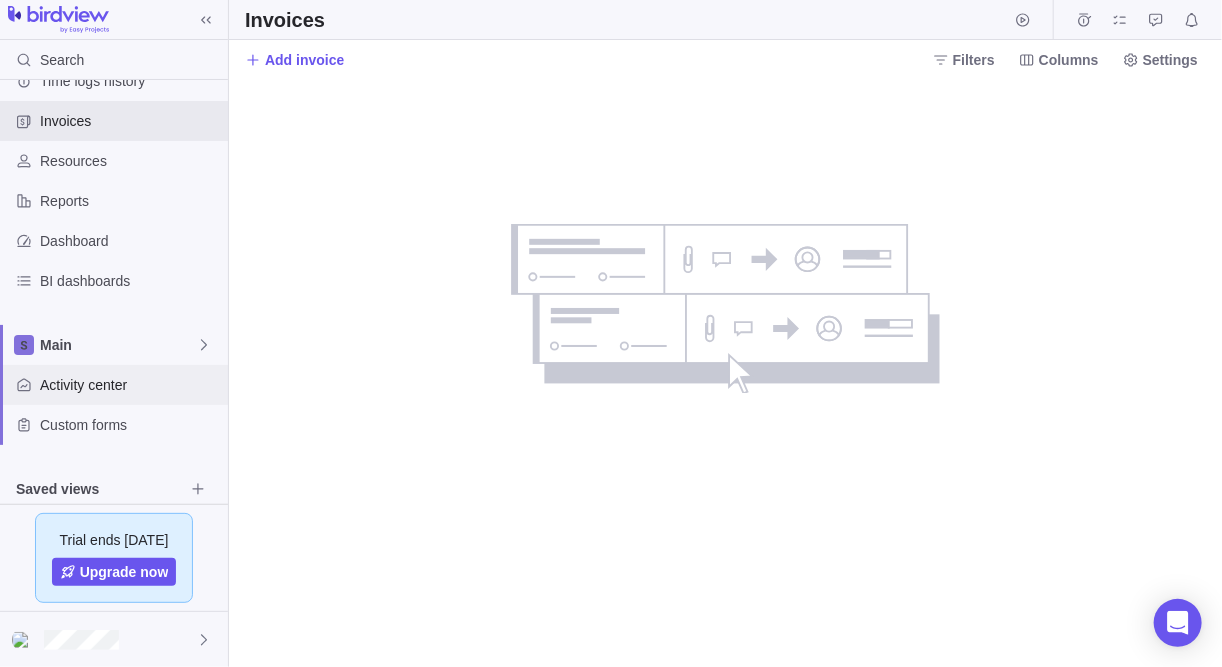 scroll, scrollTop: 53, scrollLeft: 0, axis: vertical 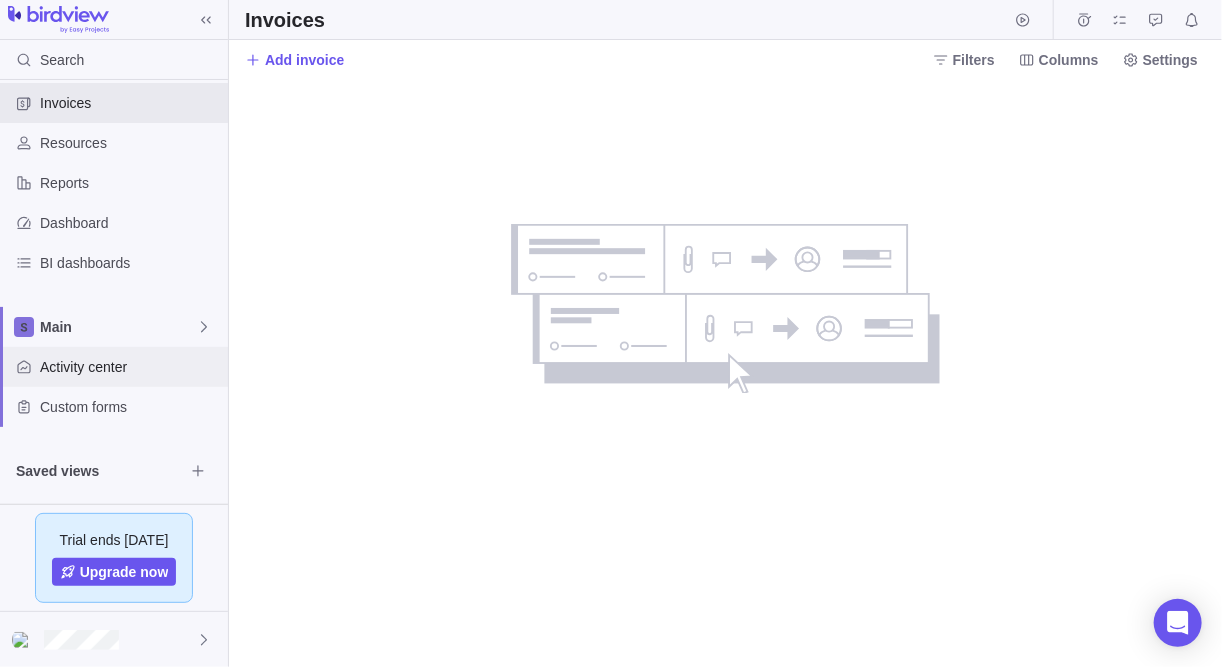 click on "Activity center" at bounding box center (130, 367) 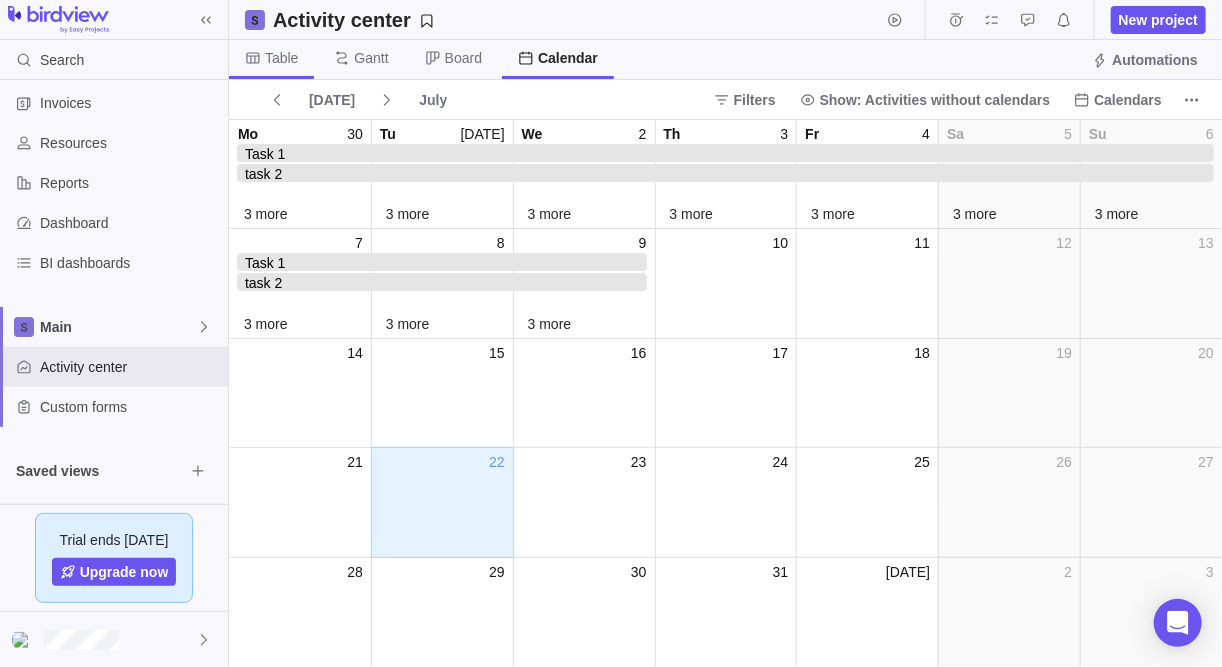click 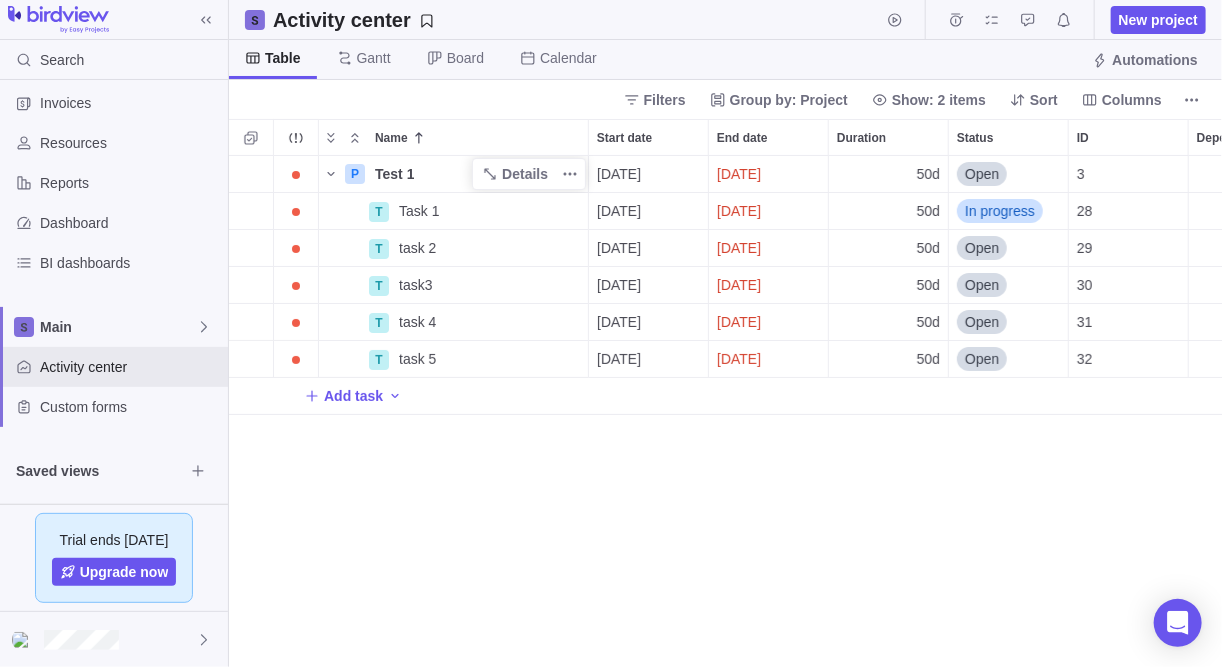 scroll, scrollTop: 13, scrollLeft: 13, axis: both 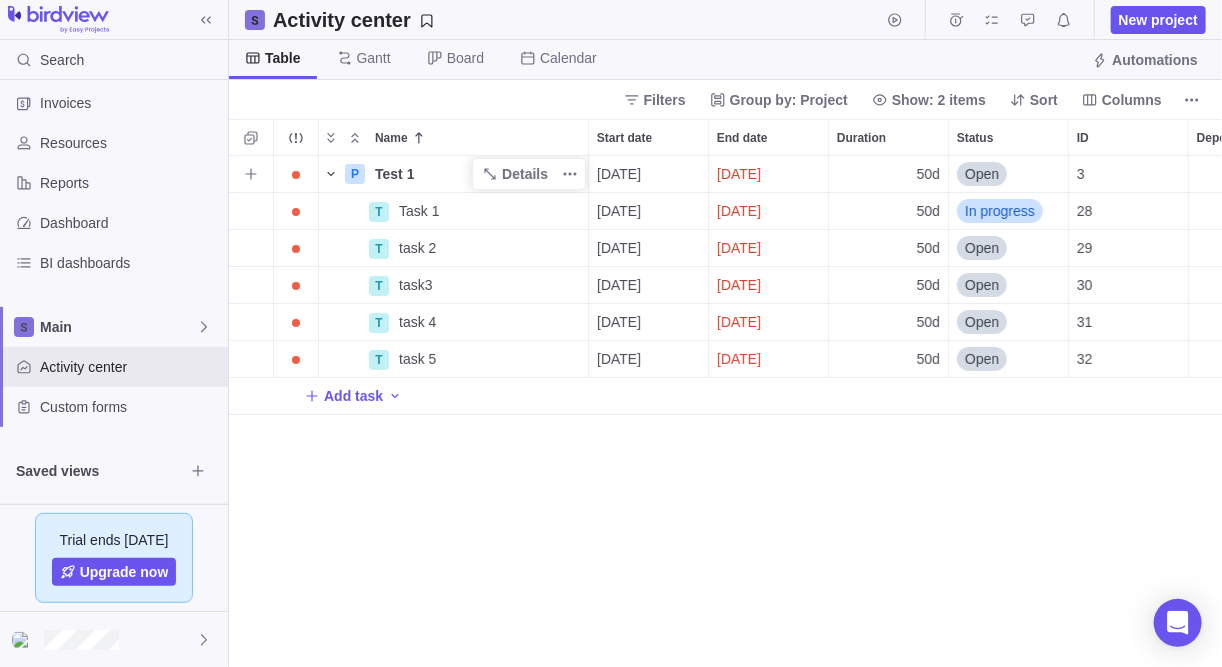 click 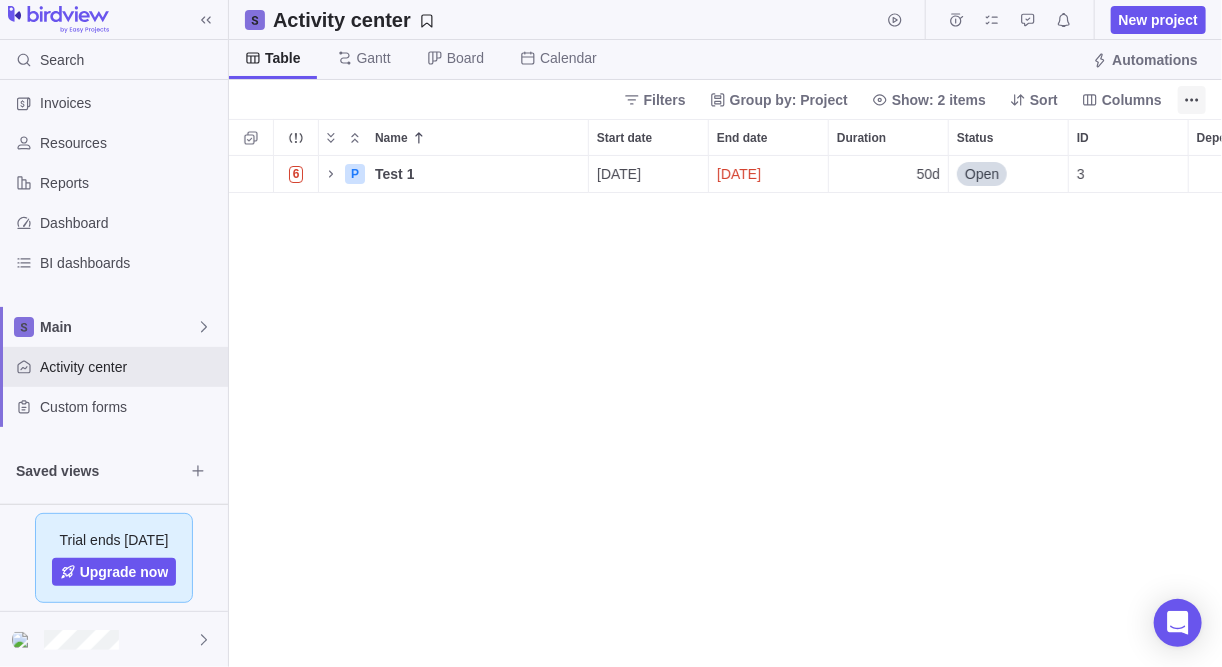 drag, startPoint x: 462, startPoint y: 163, endPoint x: 1191, endPoint y: 101, distance: 731.6317 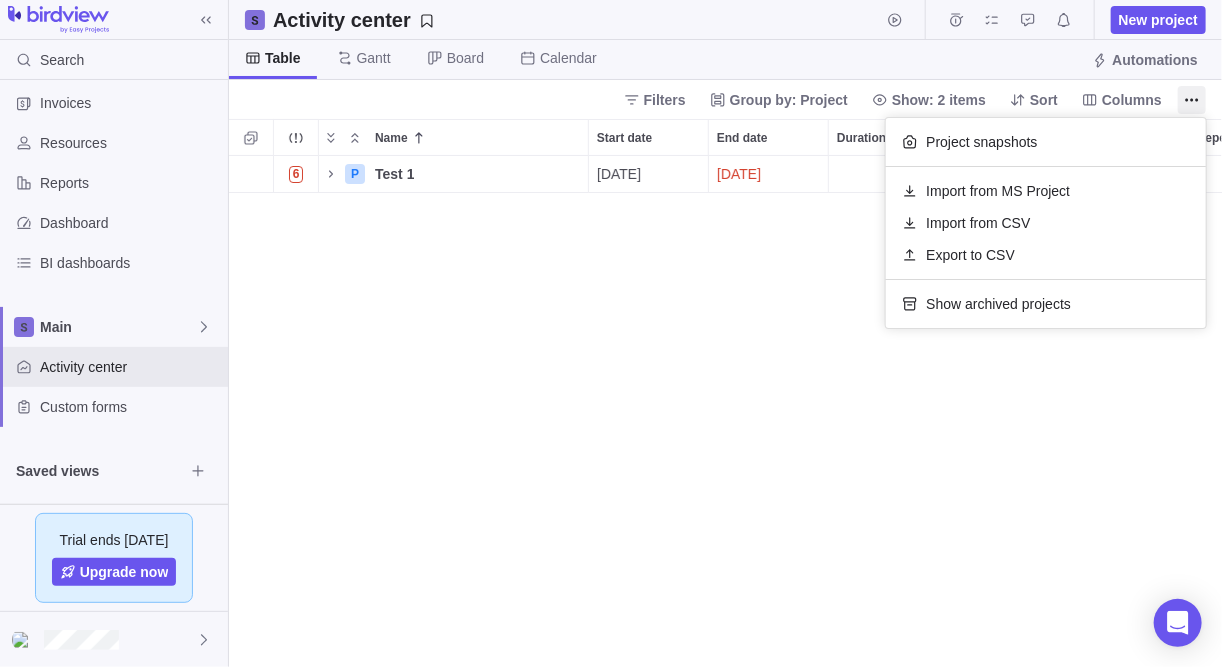 click on "Search Time logs history Invoices Resources Reports Dashboard BI dashboards Main Activity center Custom forms Saved views Trial ends [DATE] Upgrade now Activity center New project Table [PERSON_NAME] Board Calendar Automations Filters Group by: Project Show: 2 items Sort Columns Name Start date End date Duration Status ID Dependency Assignees Billable hours Non-billable hours Estimated hours Hours left 6 P Test 1 Details [DATE] [DATE] 50d Open 3 260h 140h Filters Activity status Default Workflow Project status Default Workflow Activity priority Activity assignees Project start date Previous year Previous month Previous week [DATE] [DATE] This week This month This year Next week Next month Filter by period Project end date Previous year Previous month Previous week [DATE] [DATE] This week This month This year Next week Next month Filter by period Projects
x Project snapshots Import from MS Project Import from CSV Export to CSV Show archived projects" at bounding box center [611, 333] 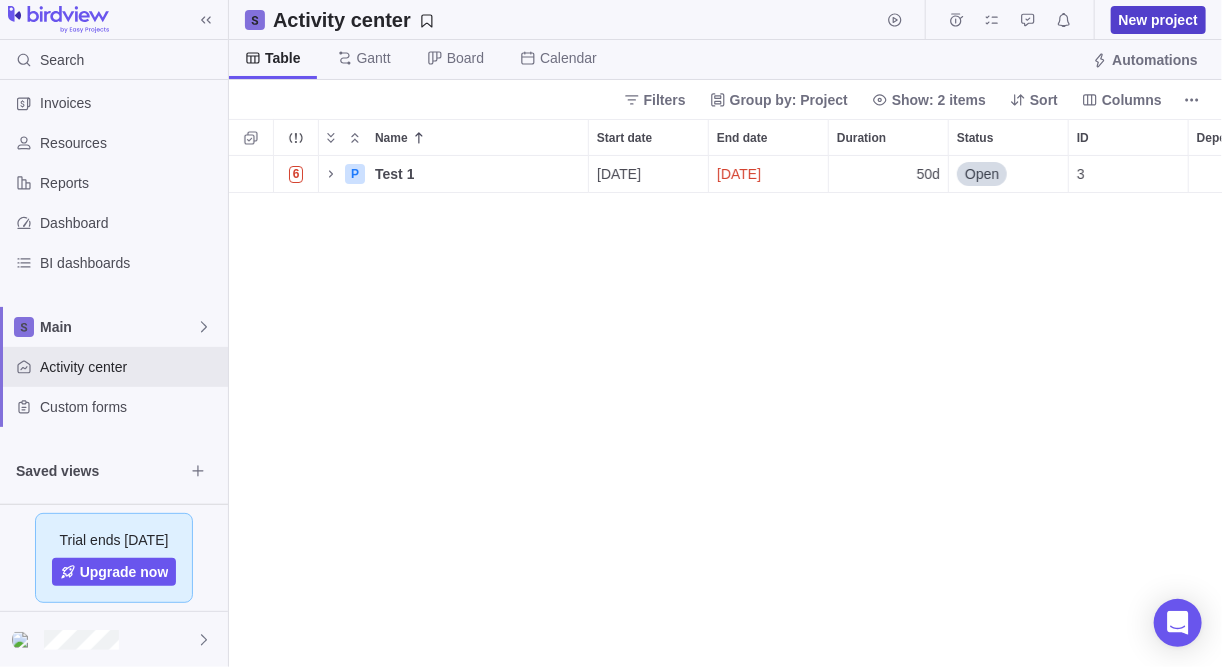 click on "New project" at bounding box center (1158, 20) 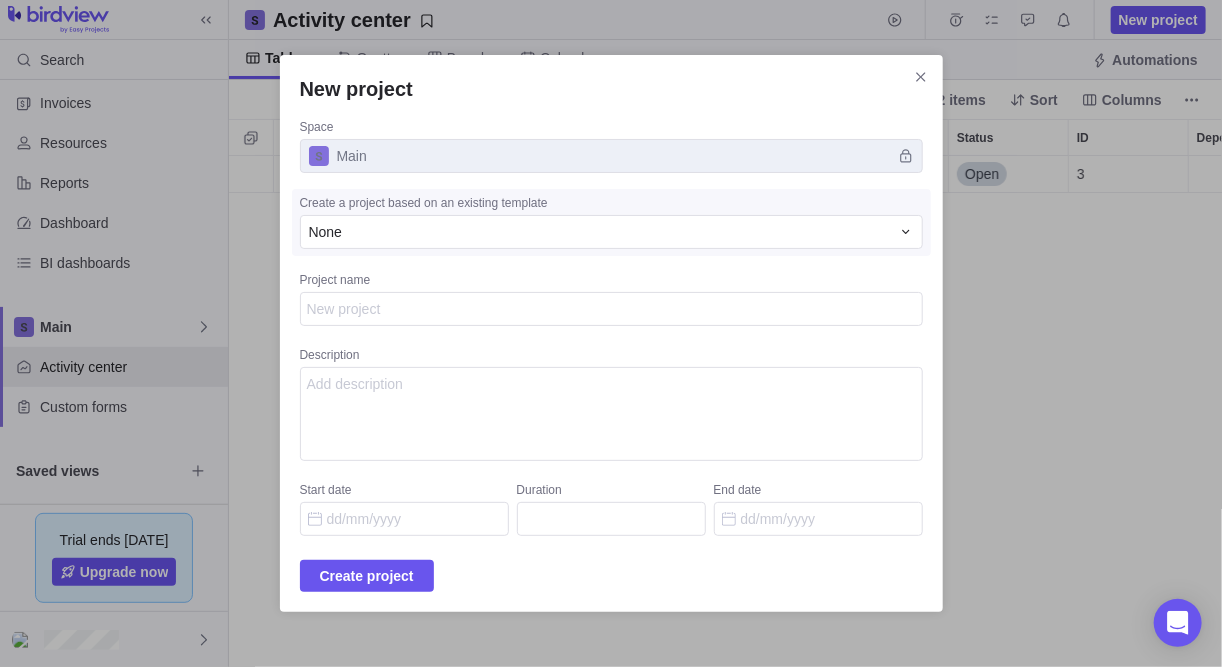 type on "x" 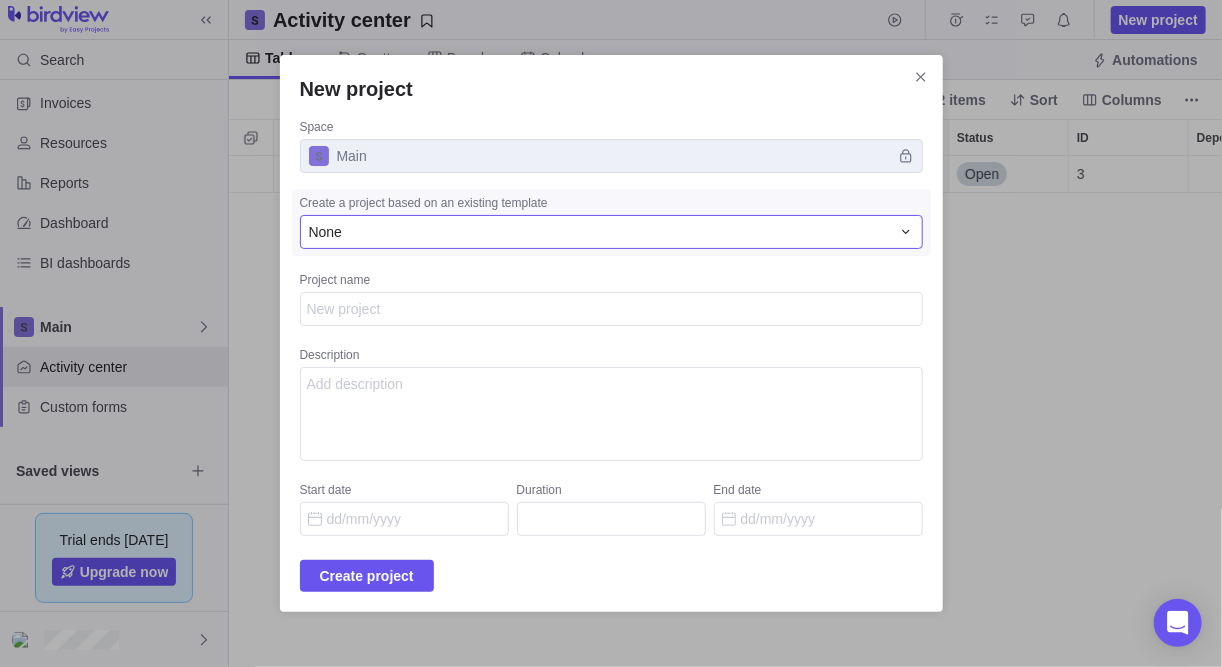 click on "None" at bounding box center (611, 232) 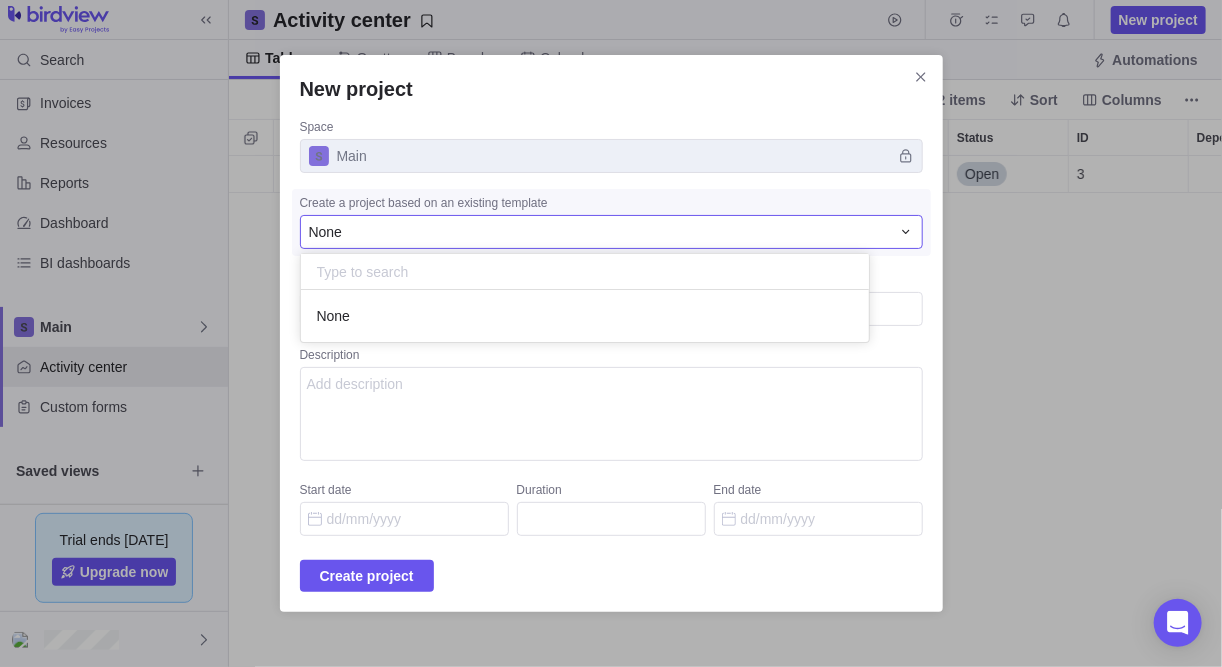 scroll, scrollTop: 13, scrollLeft: 13, axis: both 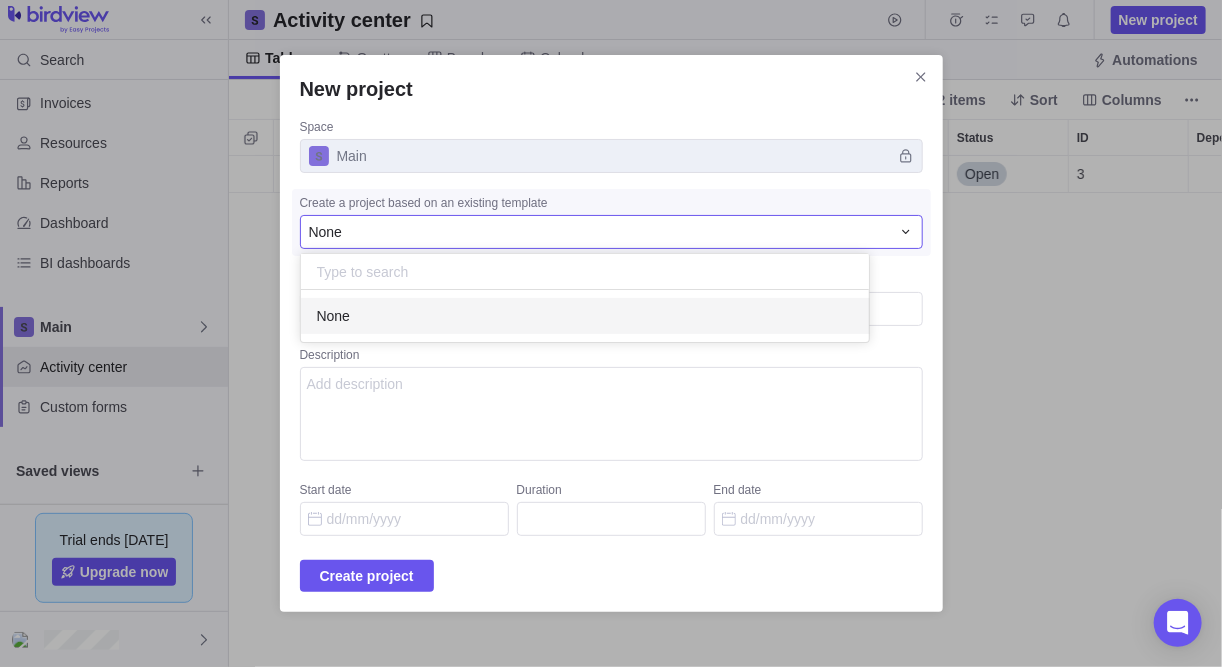 click on "New project Space Main Create a project based on an existing template None None Project name Description Start date Duration End date Create project" at bounding box center [611, 333] 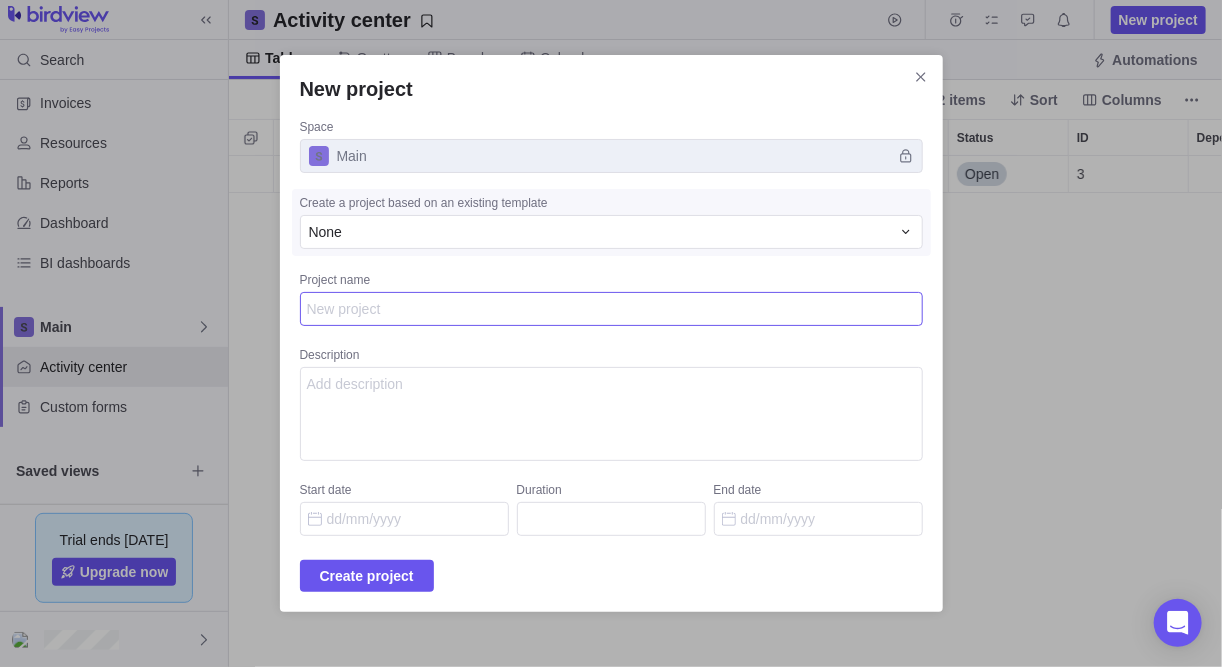 click on "Project name" at bounding box center (611, 308) 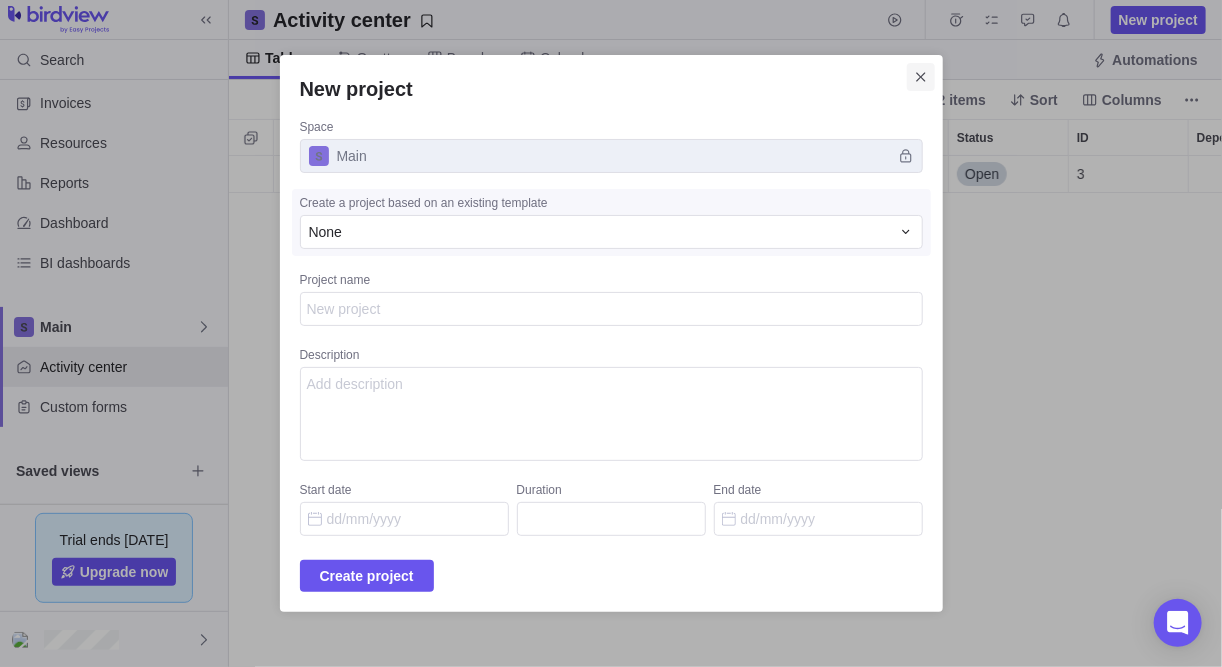 click at bounding box center [921, 77] 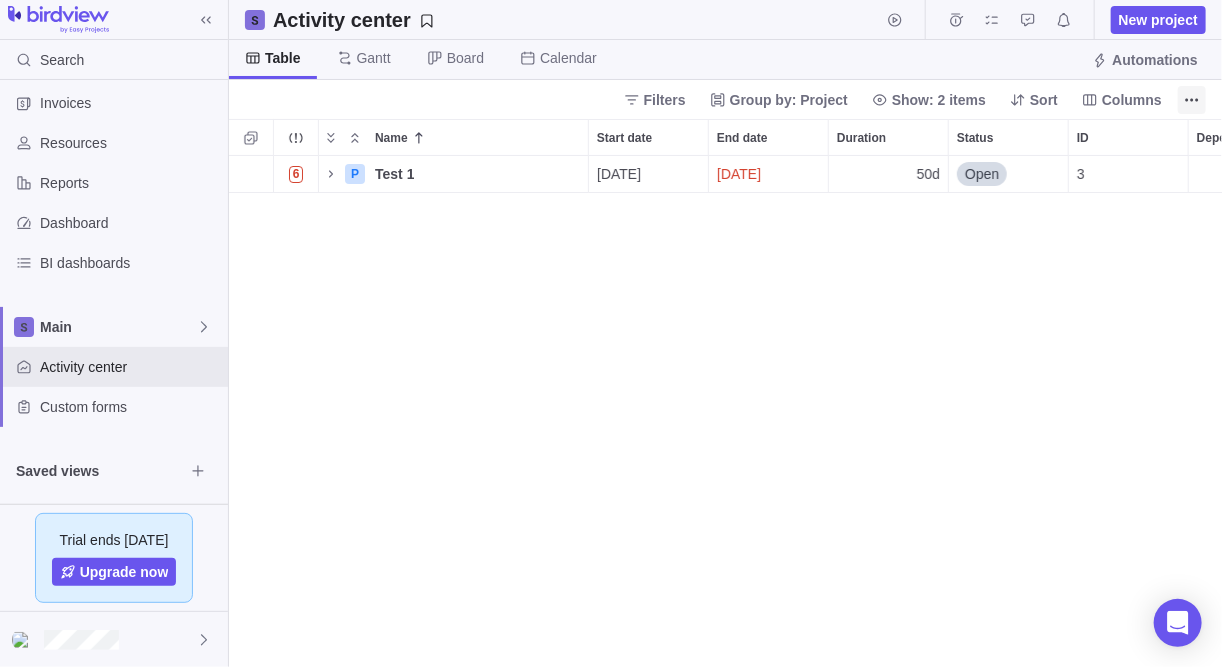 click 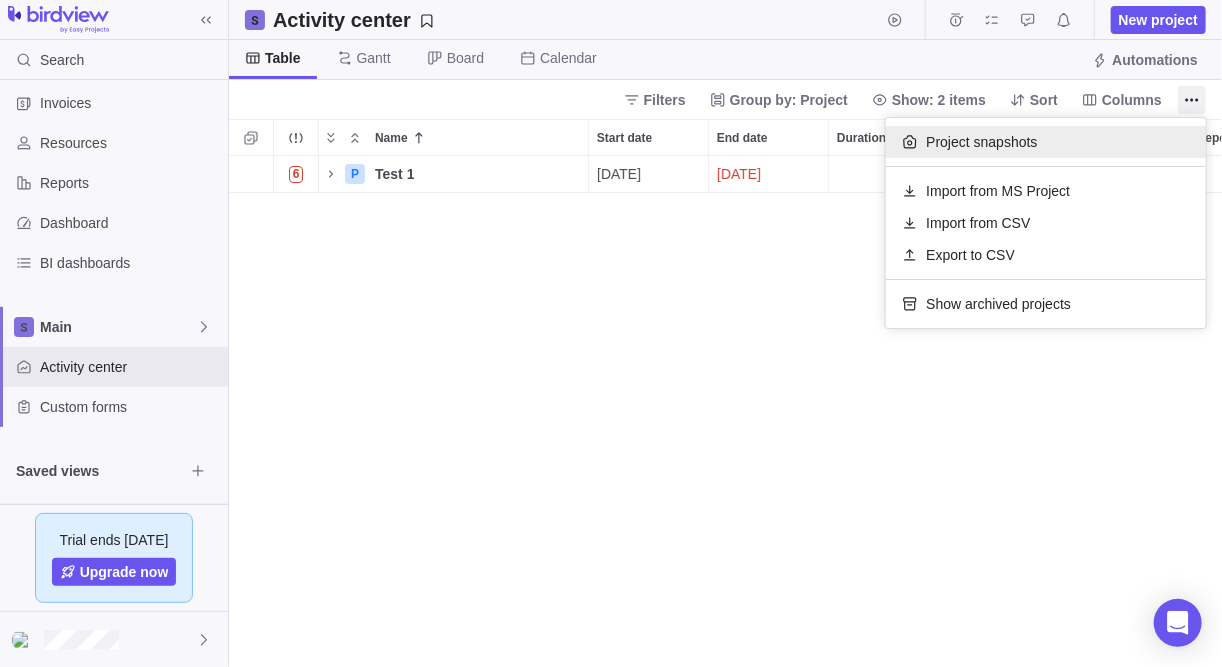 click on "Project snapshots" at bounding box center (981, 142) 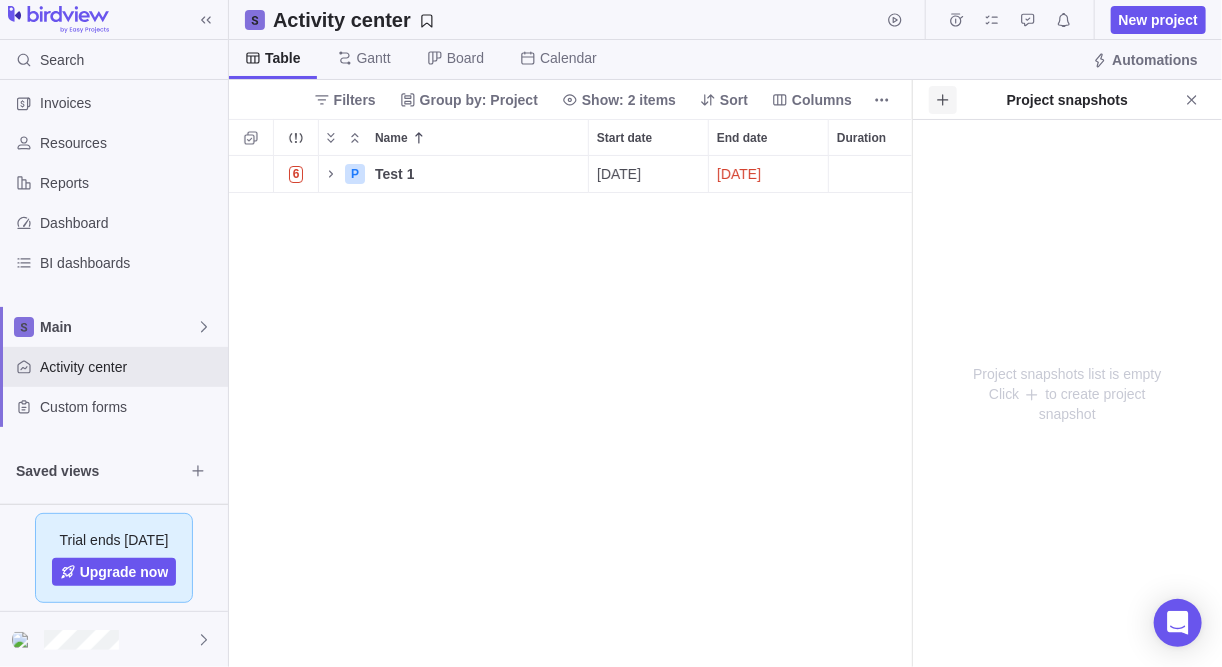 click 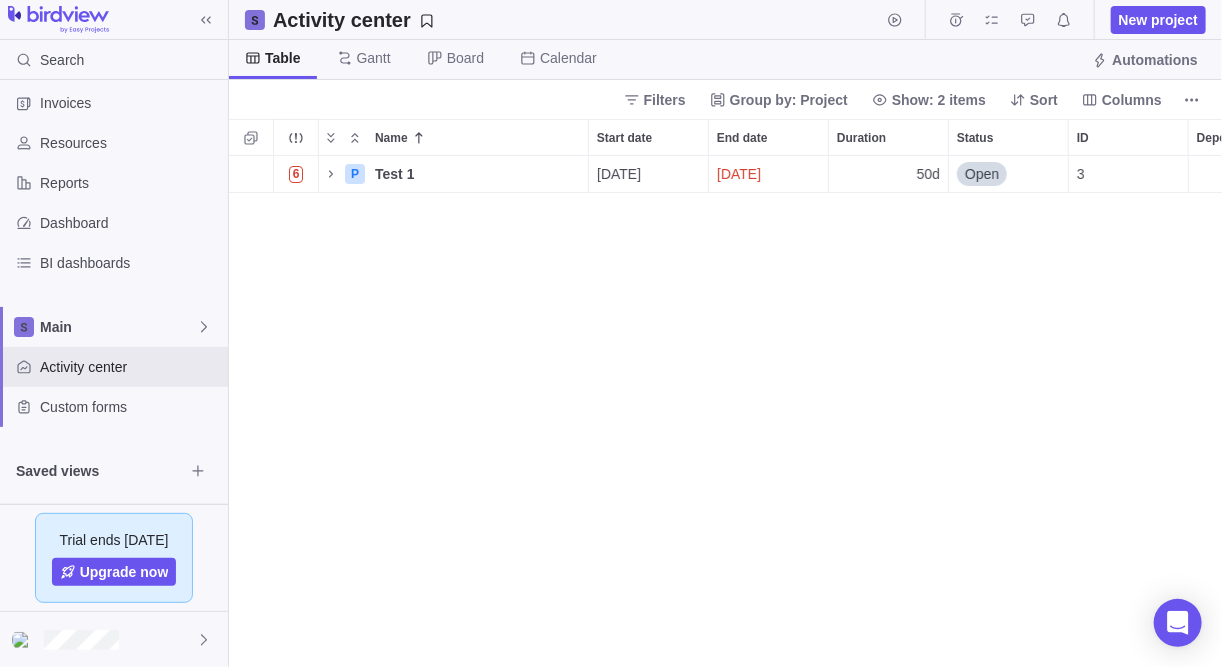 scroll, scrollTop: 13, scrollLeft: 13, axis: both 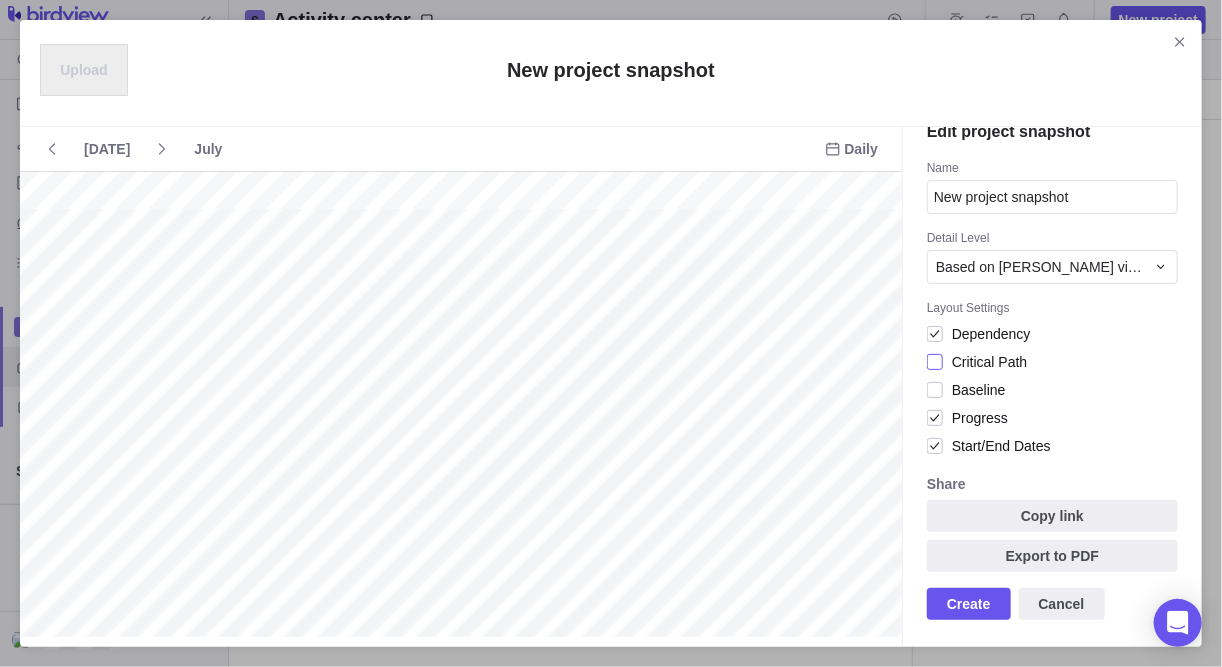 click on "Critical Path" at bounding box center [985, 362] 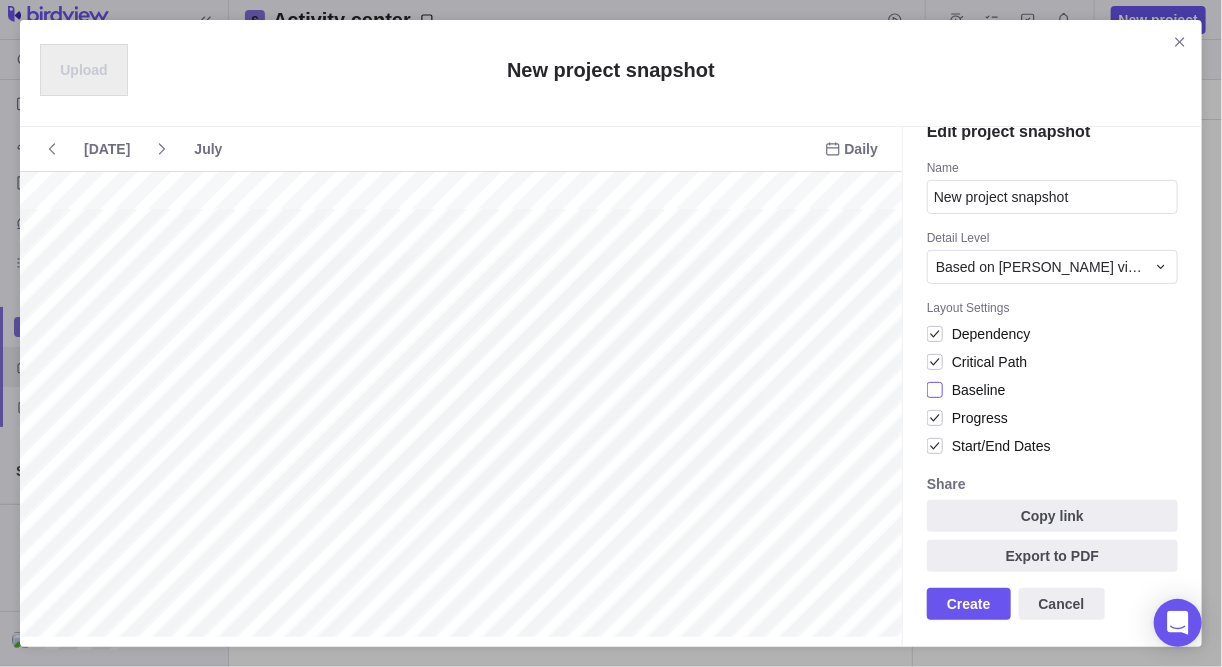 click on "Baseline" at bounding box center [974, 390] 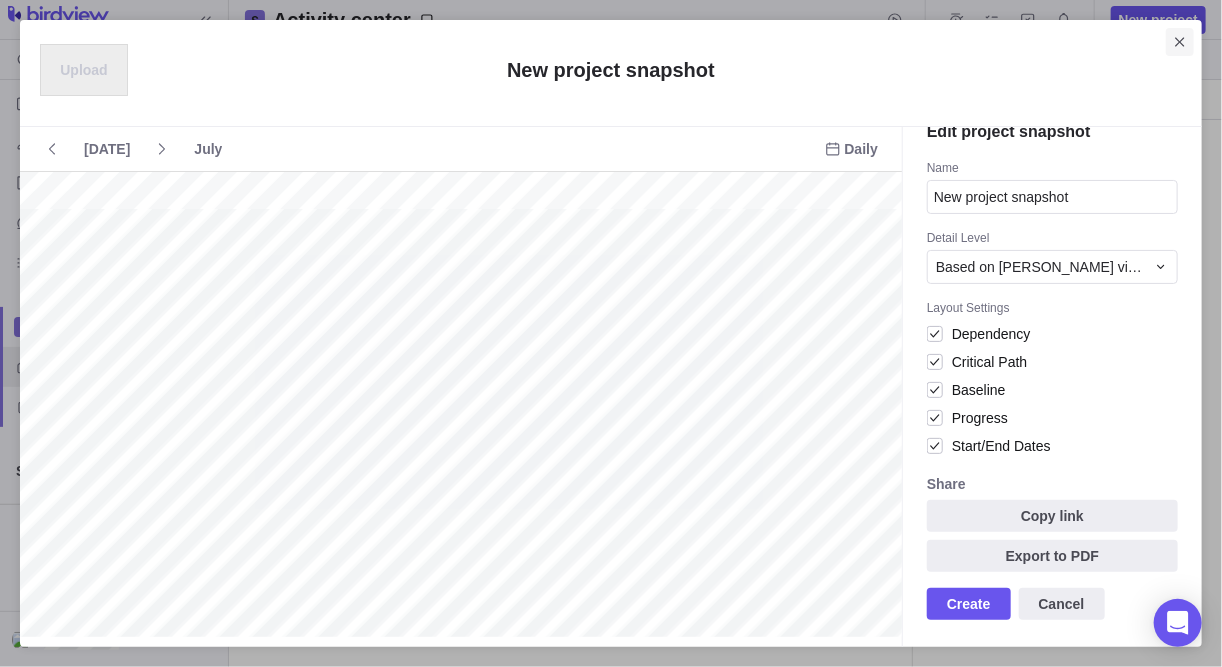 click at bounding box center [1180, 42] 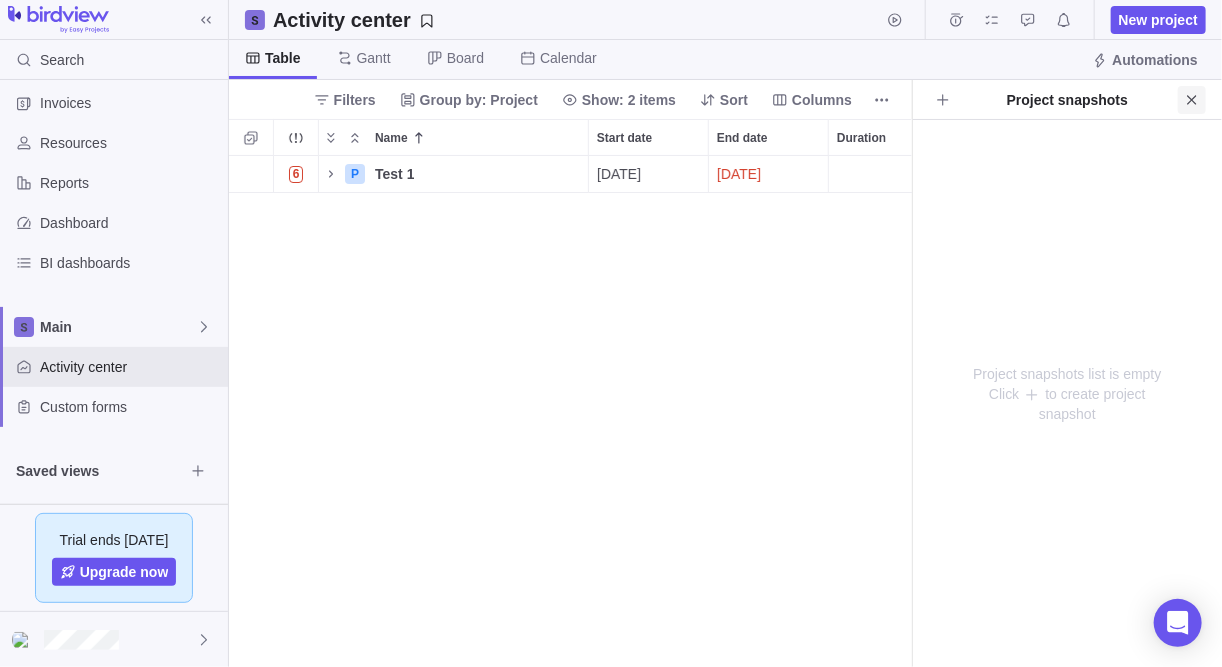 click 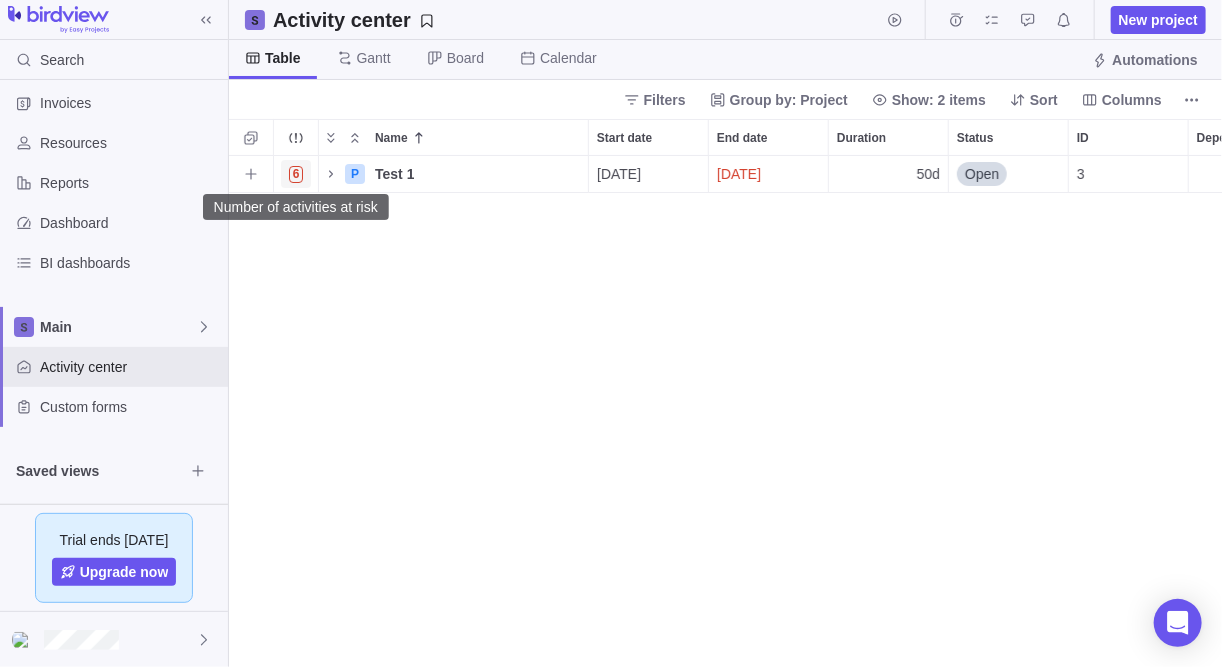 click on "6" at bounding box center [296, 174] 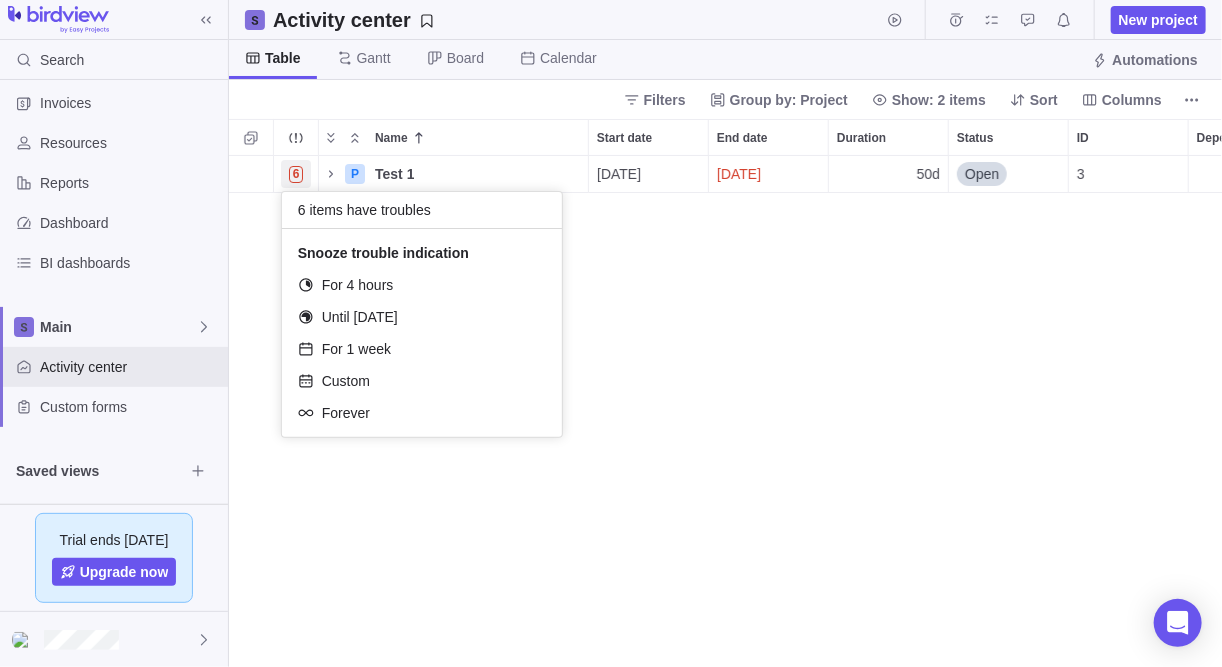 click on "6 P Test 1 Details [DATE] [DATE] 50d Open 3 260h 140h" at bounding box center (726, 412) 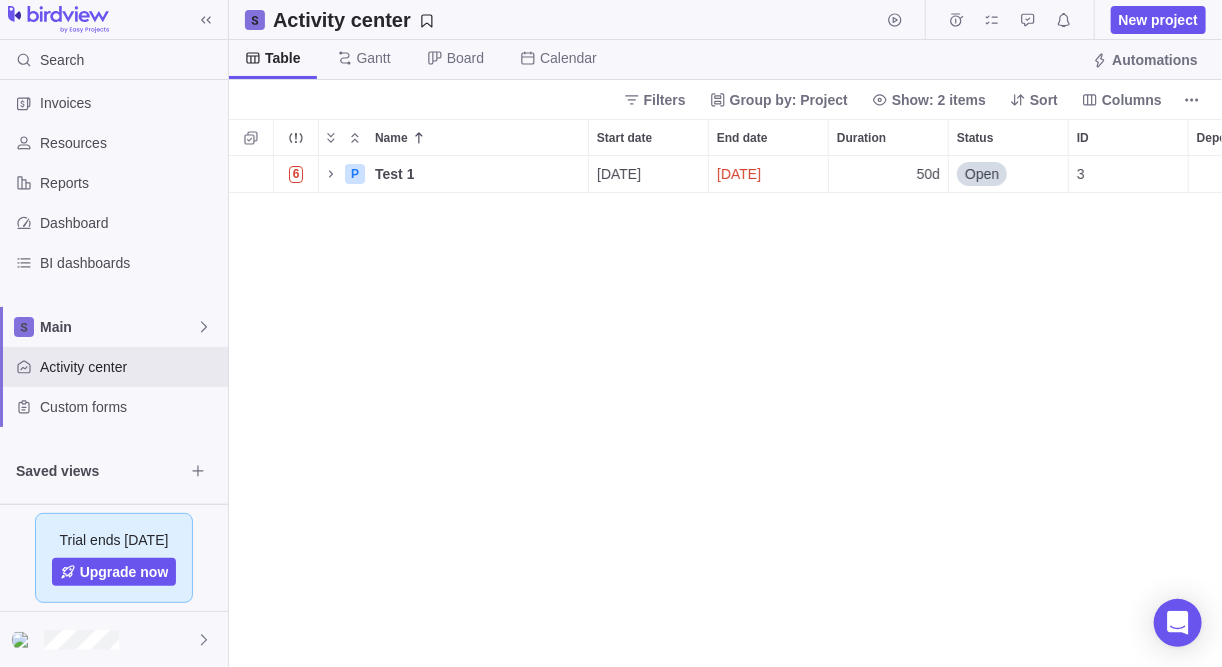 scroll, scrollTop: 0, scrollLeft: 494, axis: horizontal 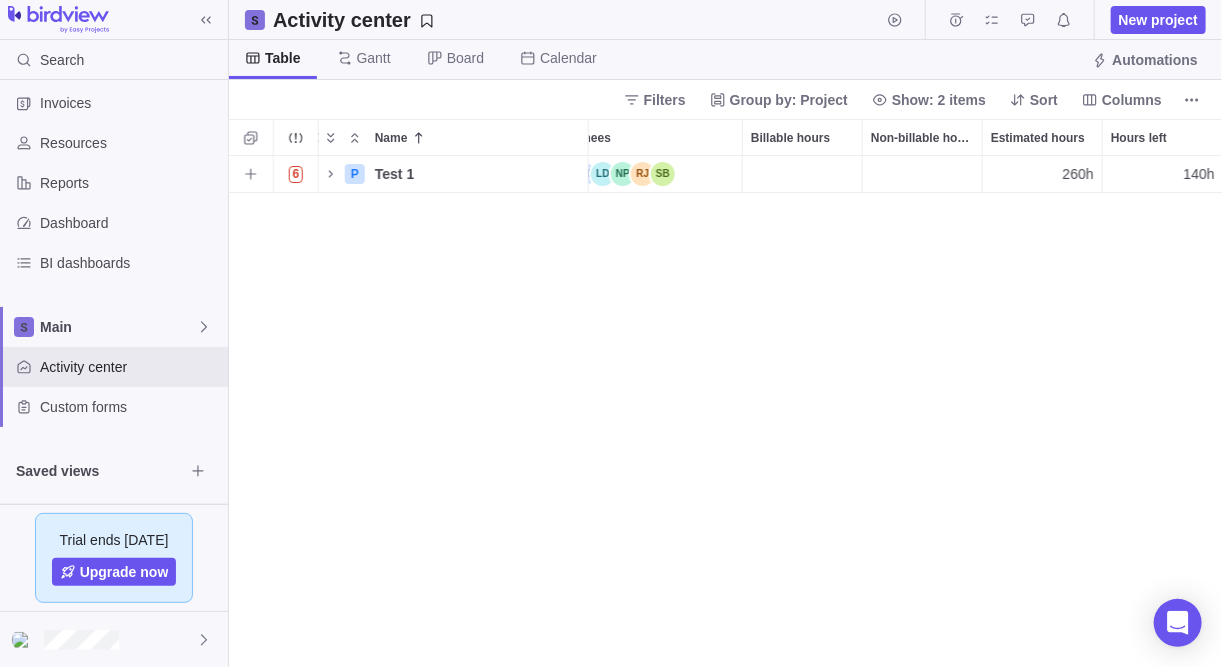 drag, startPoint x: 814, startPoint y: 206, endPoint x: 807, endPoint y: 177, distance: 29.832869 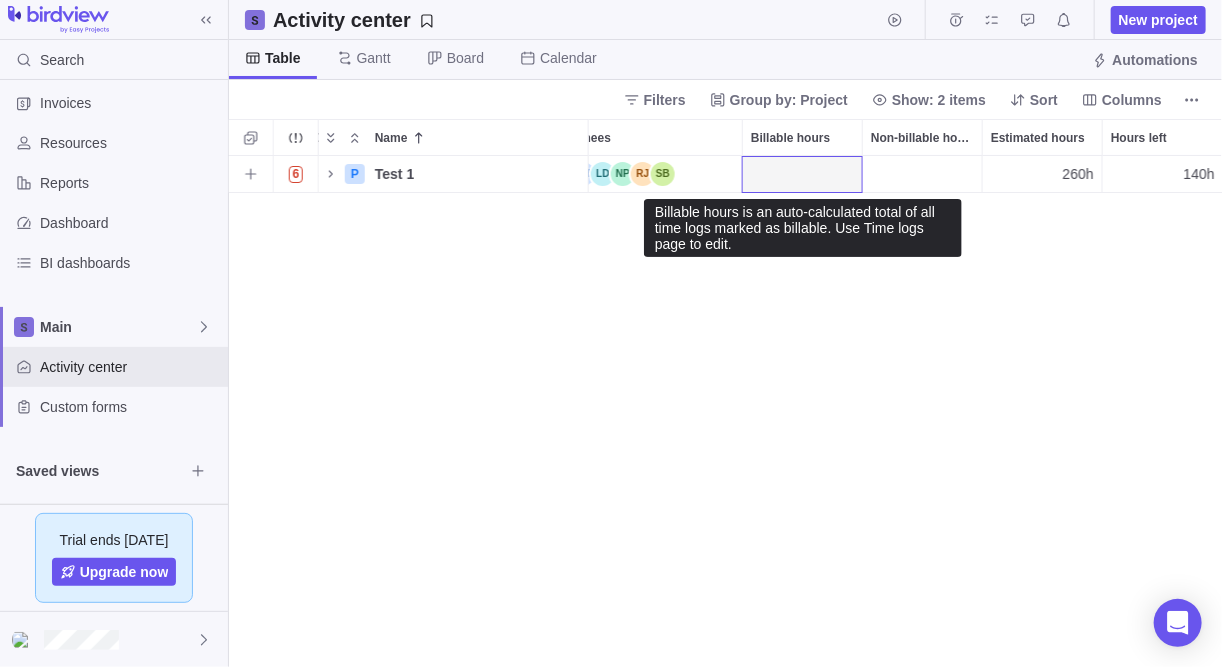 click at bounding box center (802, 174) 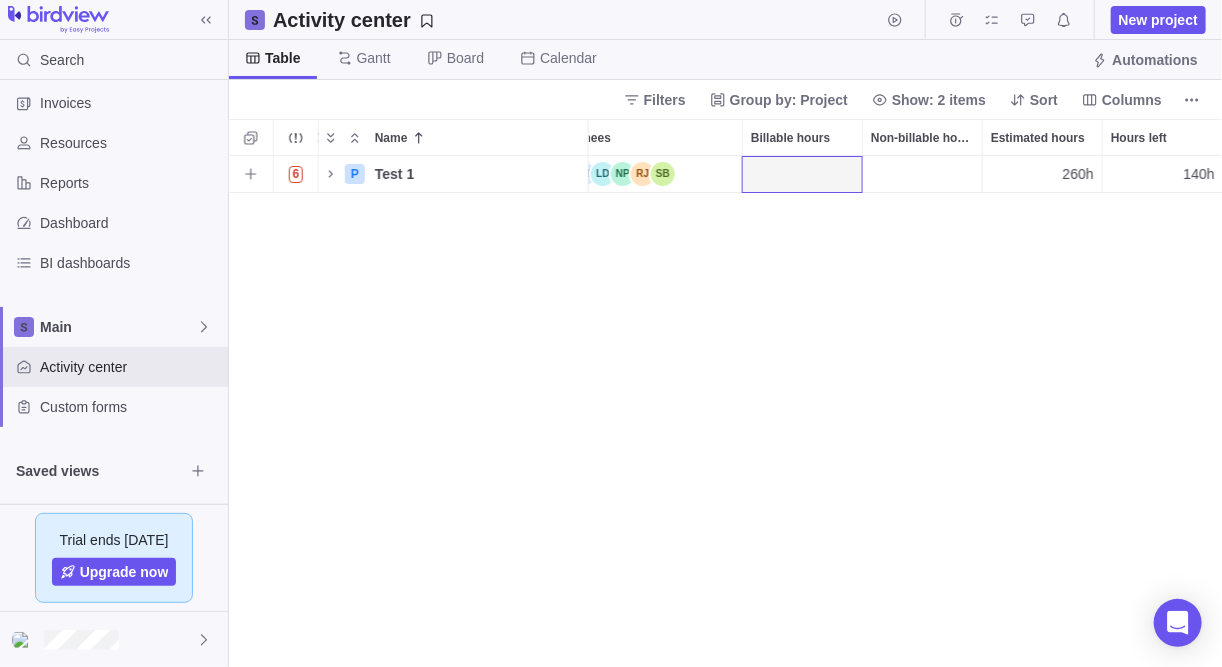 click on "260h" at bounding box center (1042, 174) 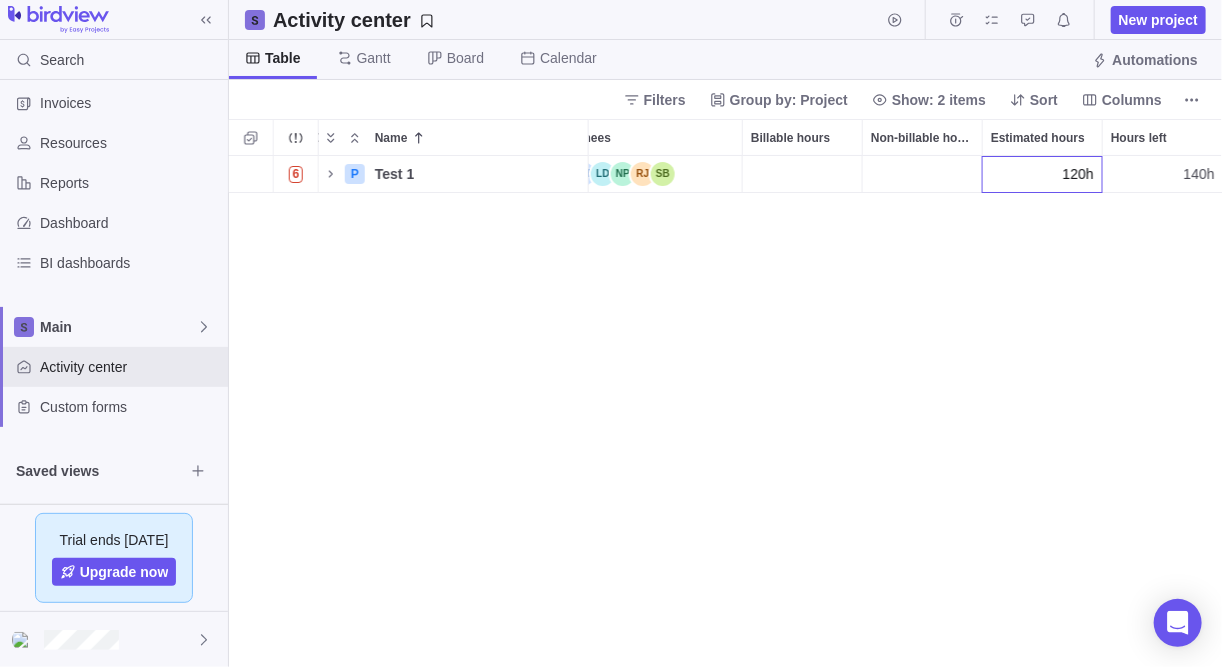 click on "120h" at bounding box center (1042, 174) 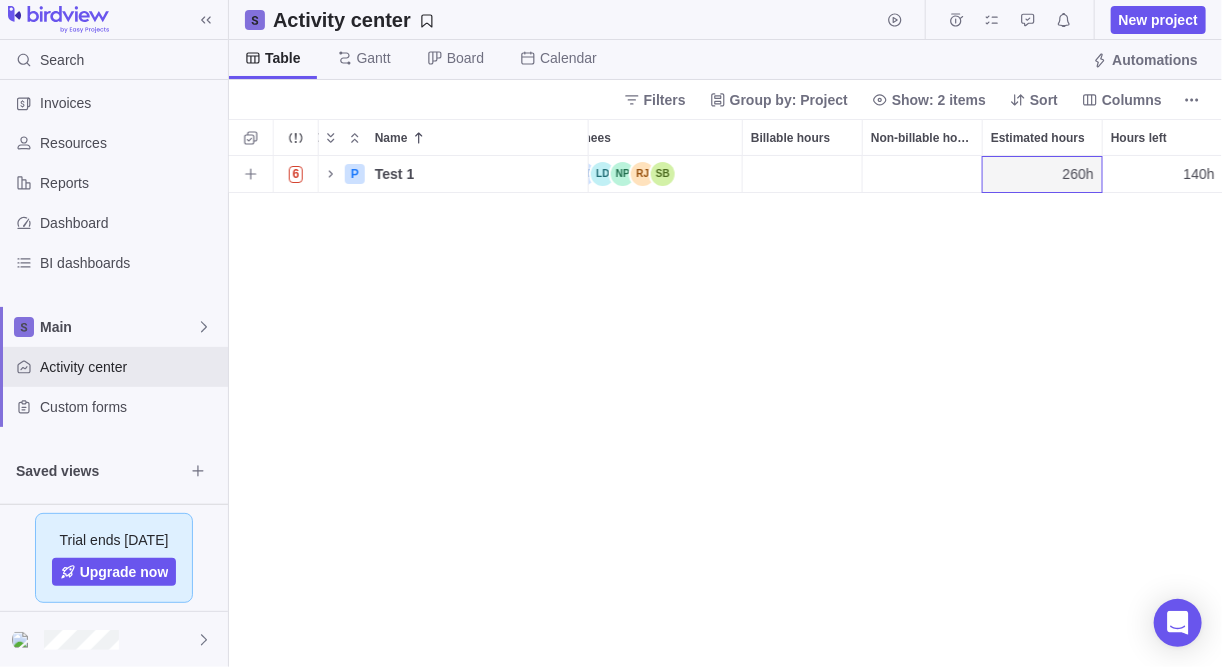 click on "140h" at bounding box center [1163, 174] 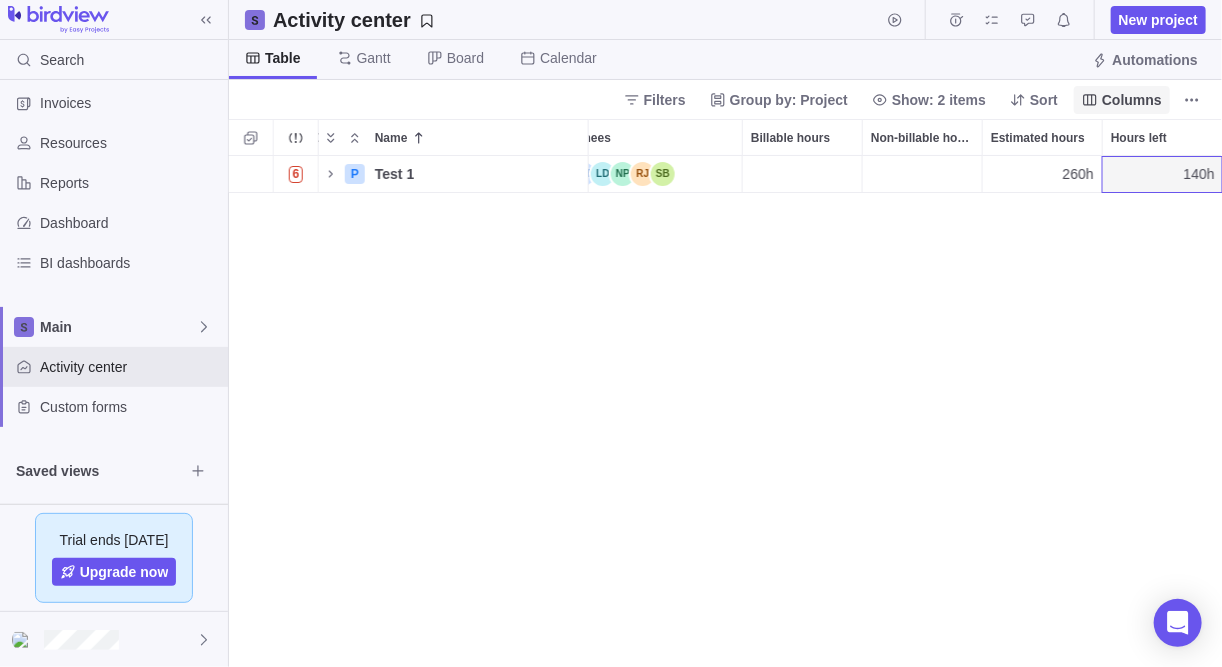click on "Columns" at bounding box center (1132, 100) 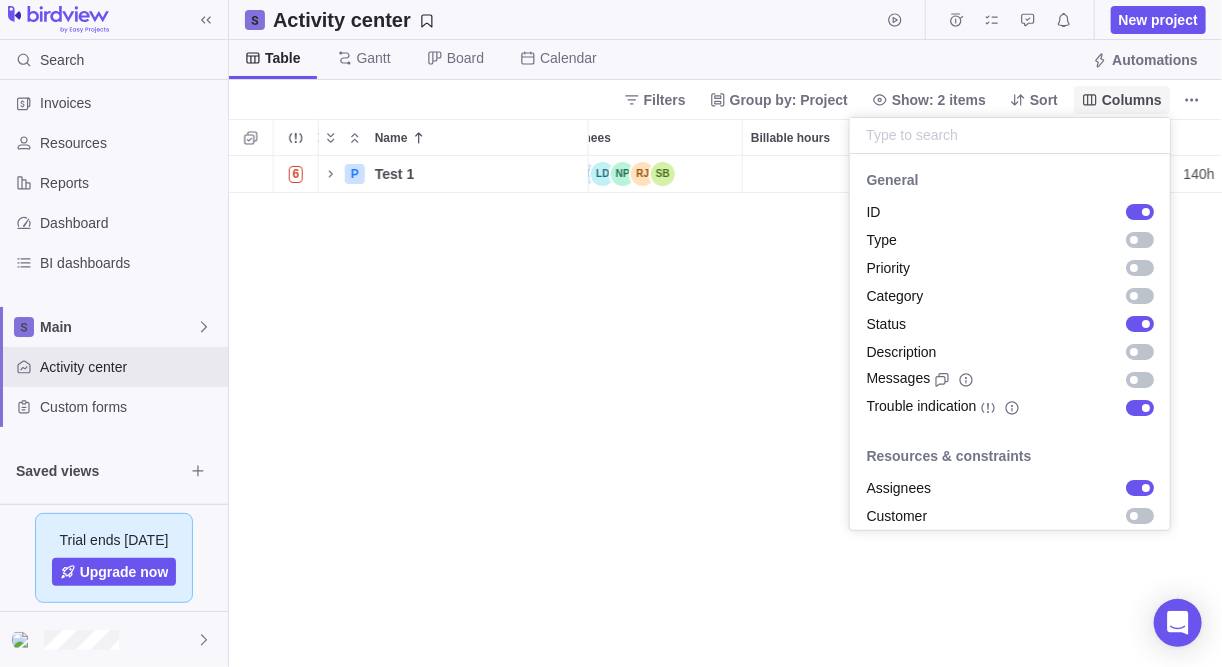 drag, startPoint x: 1147, startPoint y: 104, endPoint x: 1139, endPoint y: 96, distance: 11.313708 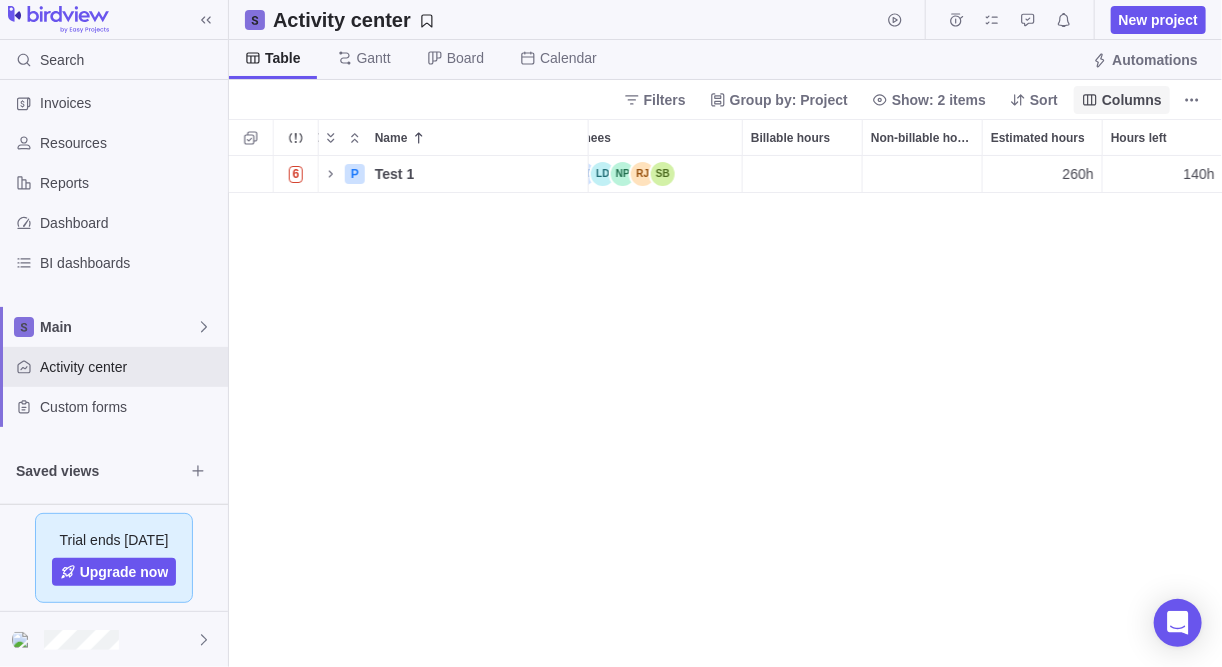 click on "Columns" at bounding box center [1132, 100] 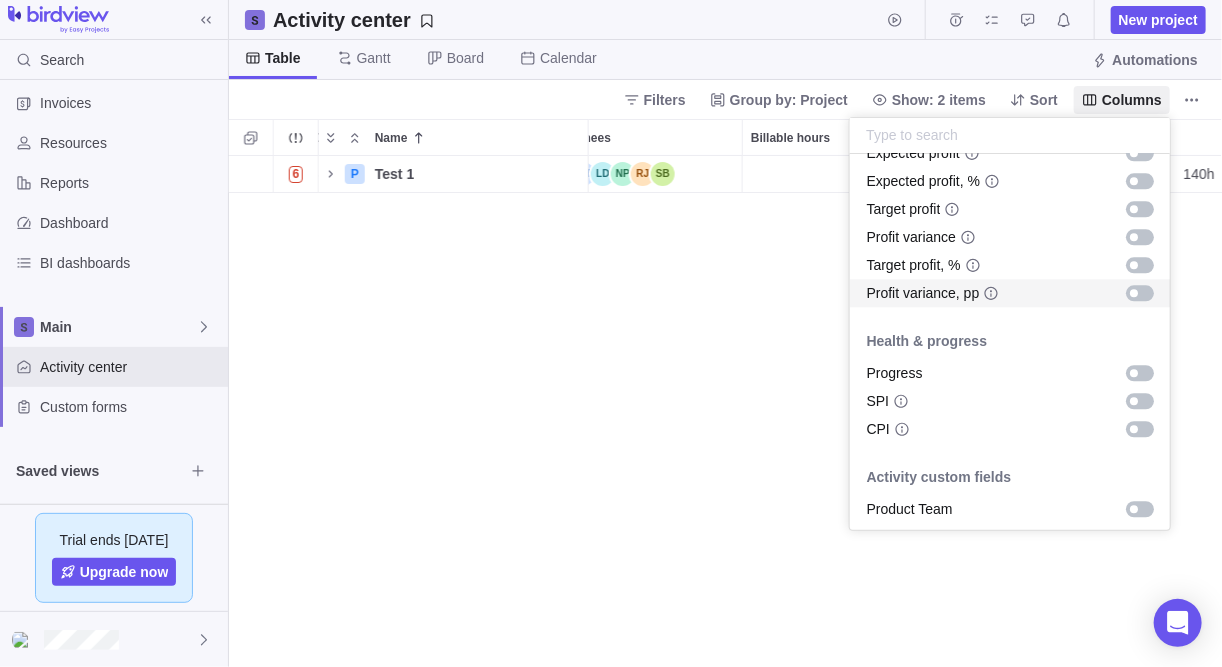 scroll, scrollTop: 1623, scrollLeft: 0, axis: vertical 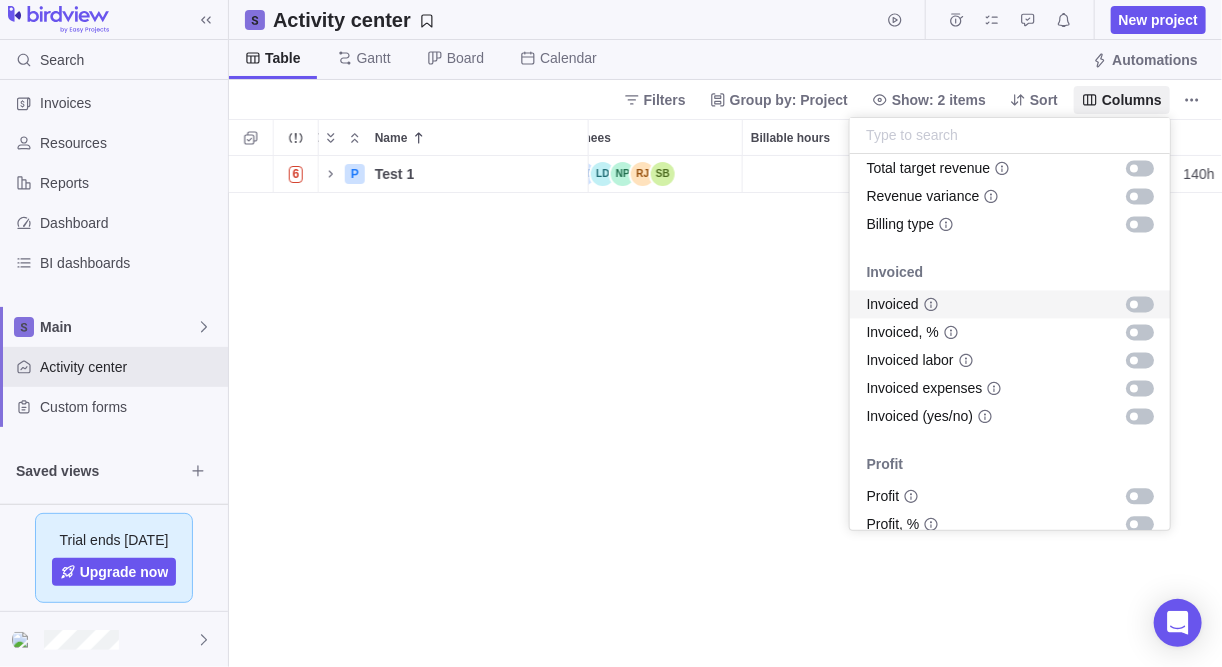click at bounding box center (1134, 305) 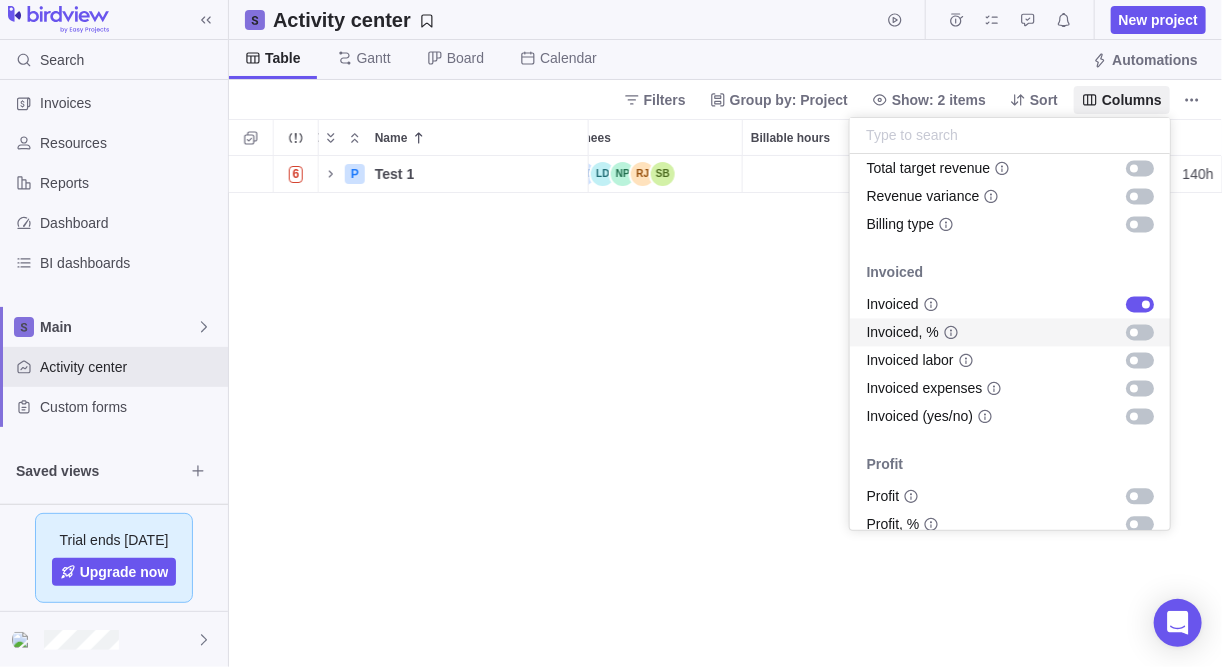 click at bounding box center [1134, 333] 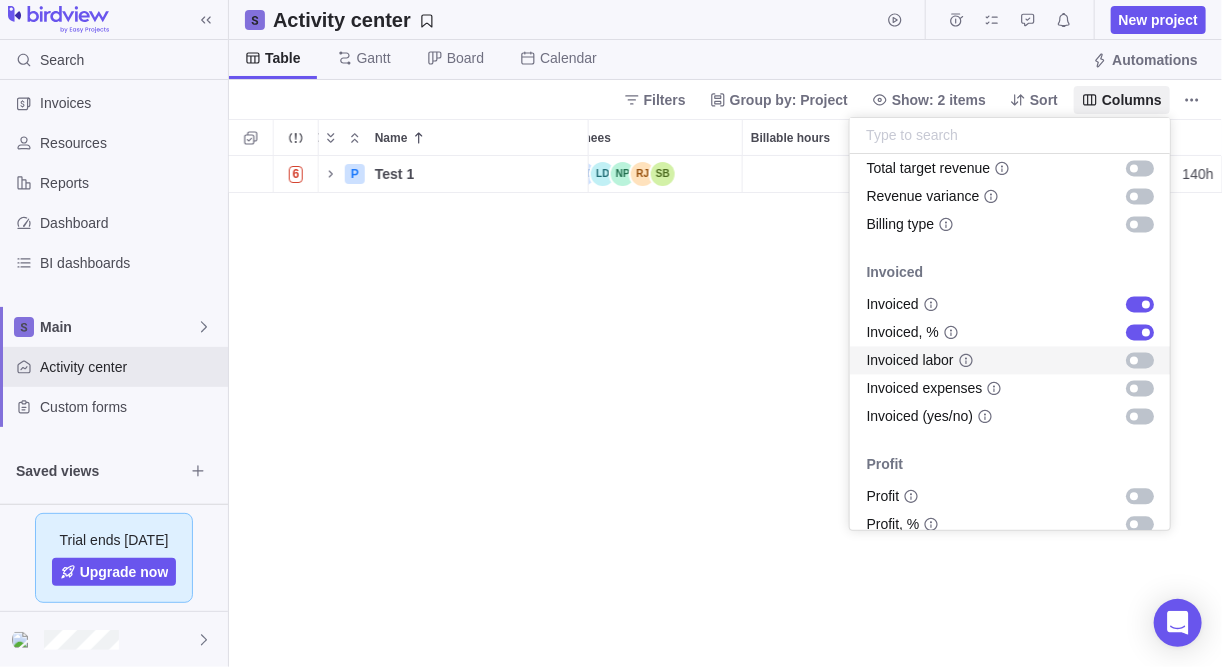 click at bounding box center (1140, 361) 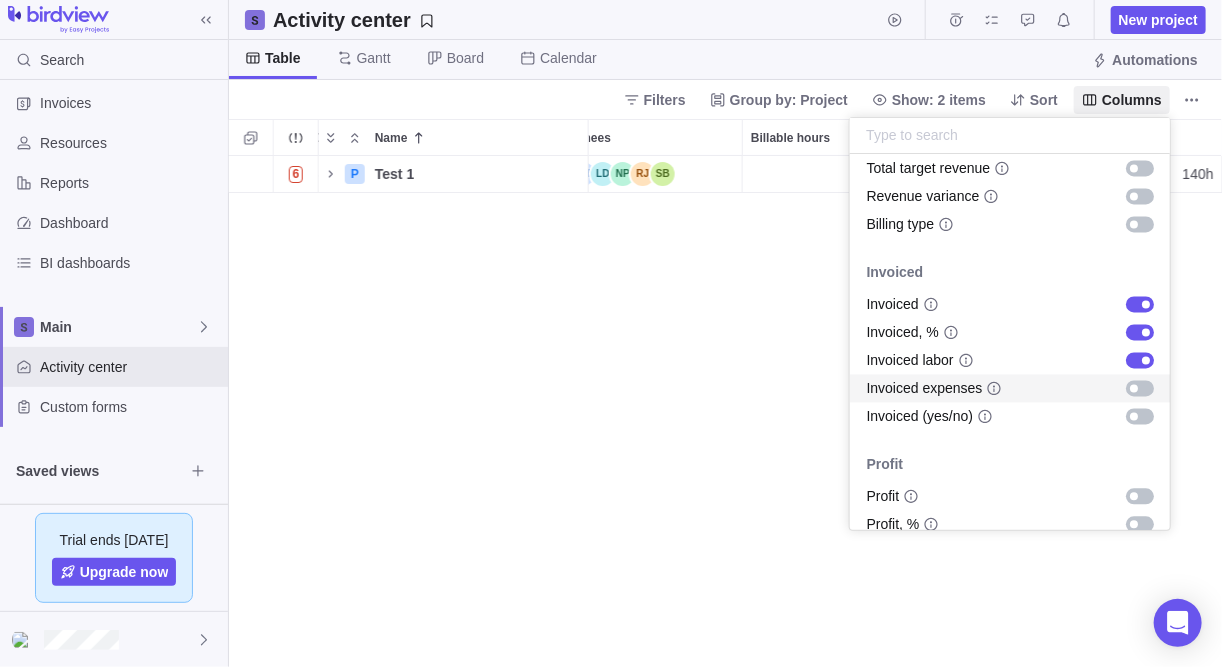 click at bounding box center (1134, 389) 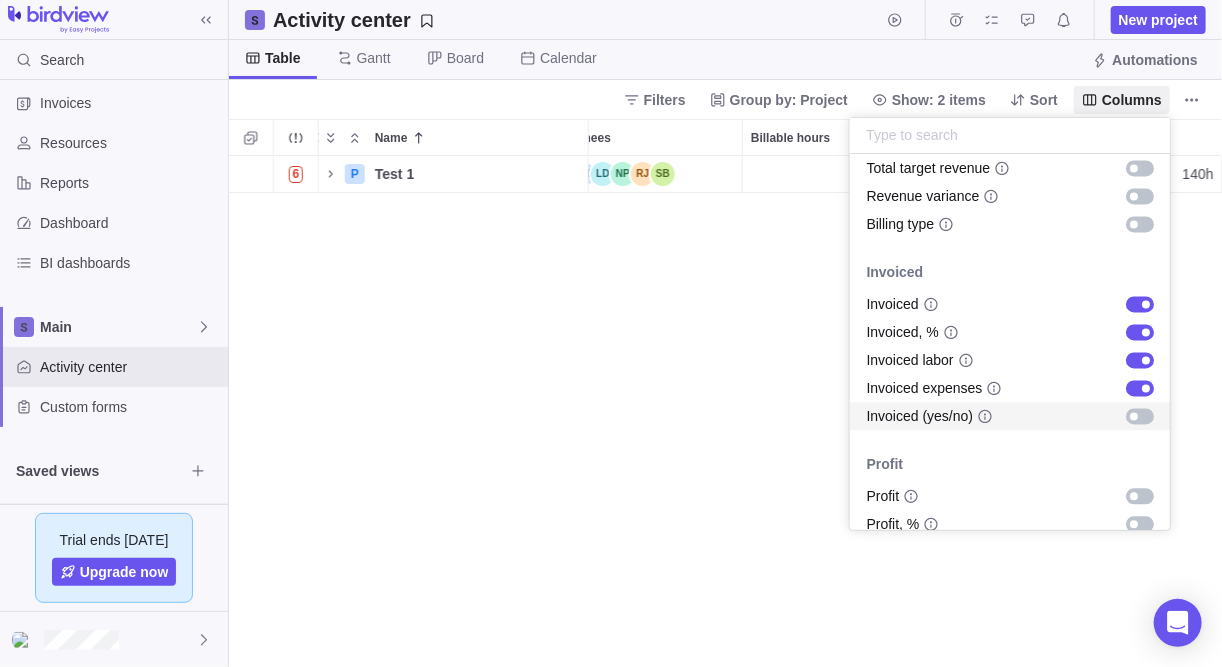 click at bounding box center (1140, 417) 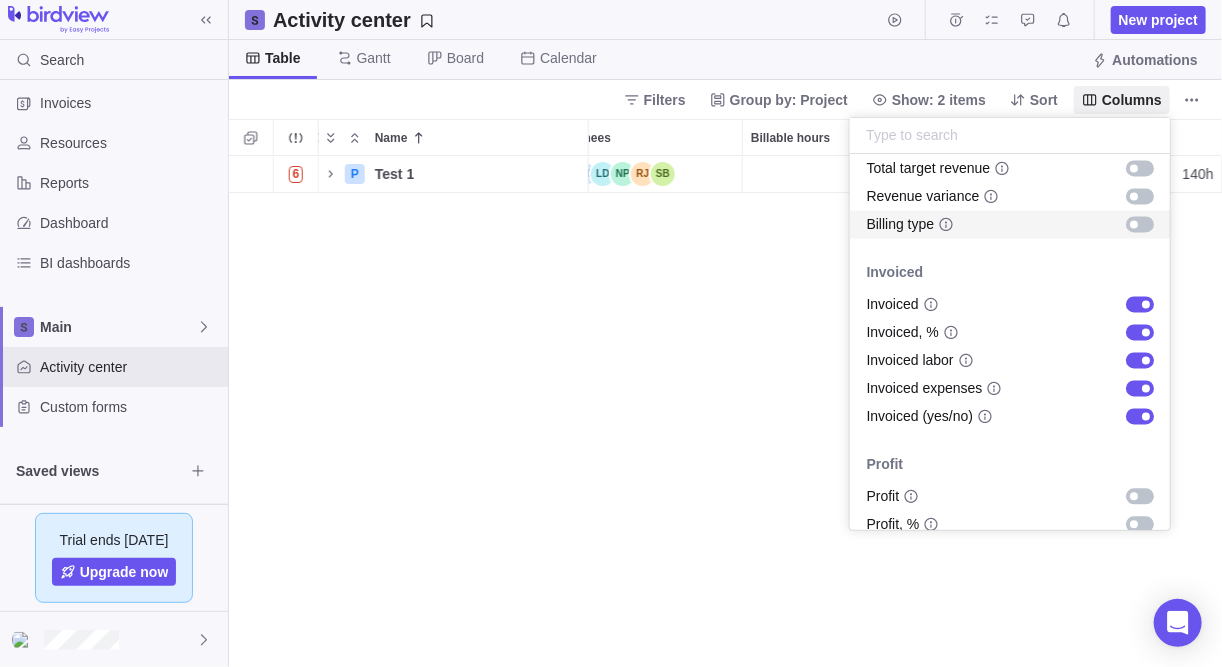 click at bounding box center (1140, 225) 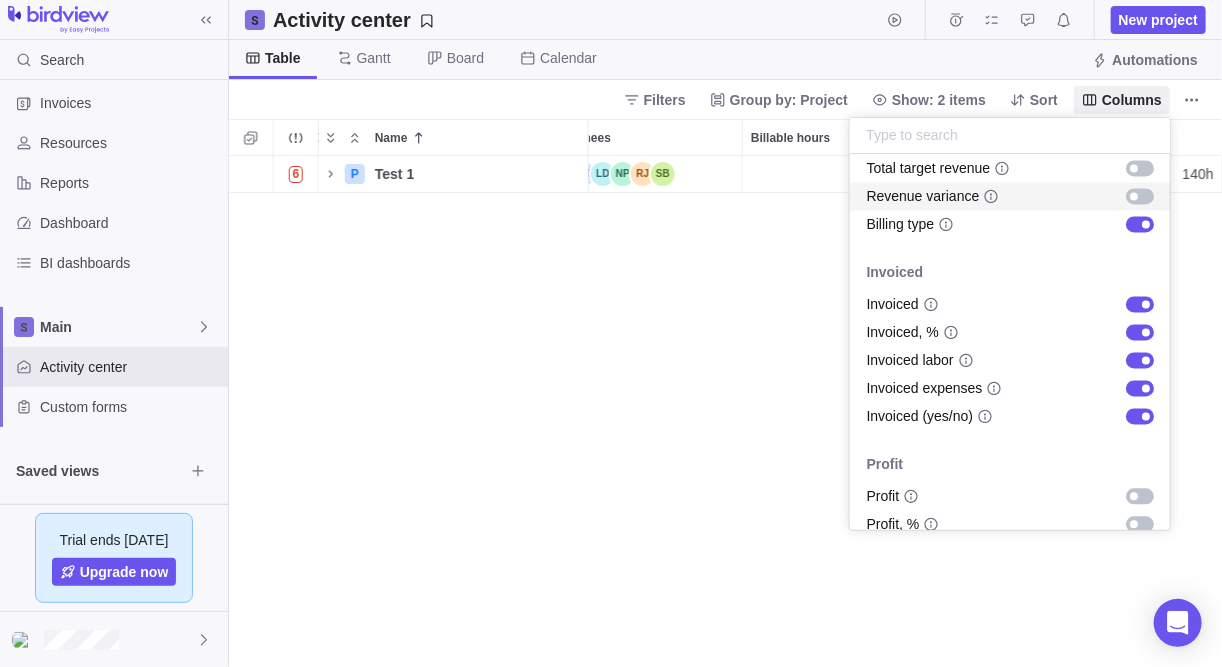 click at bounding box center [1140, 197] 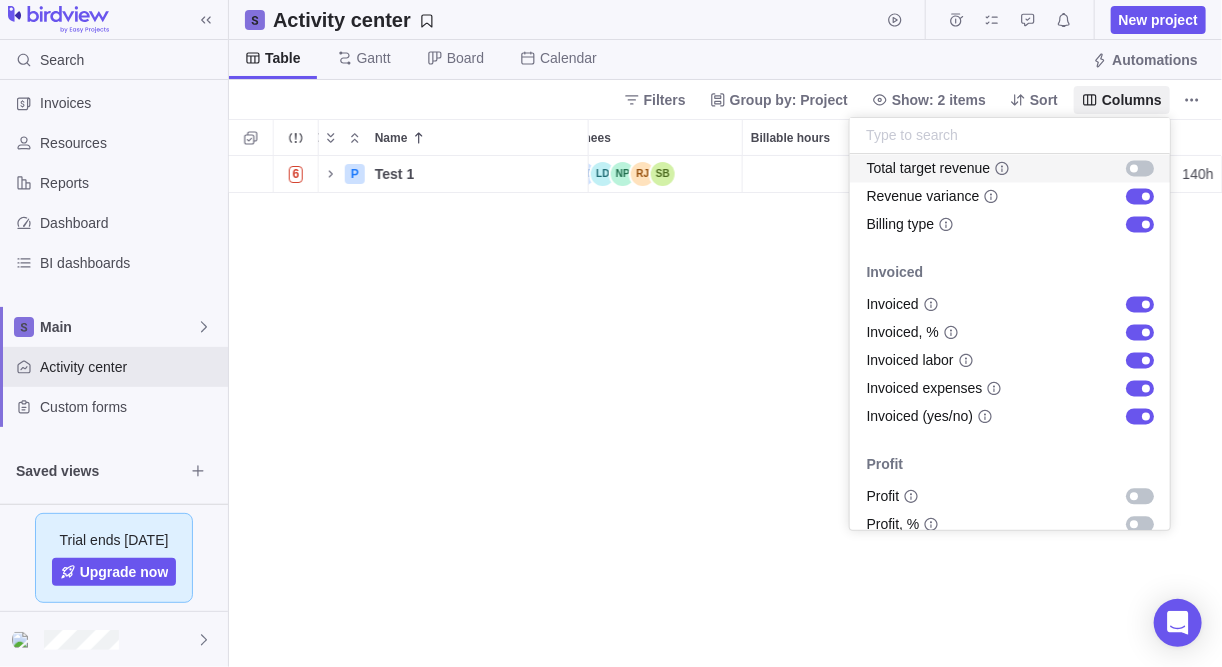 click at bounding box center (1140, 169) 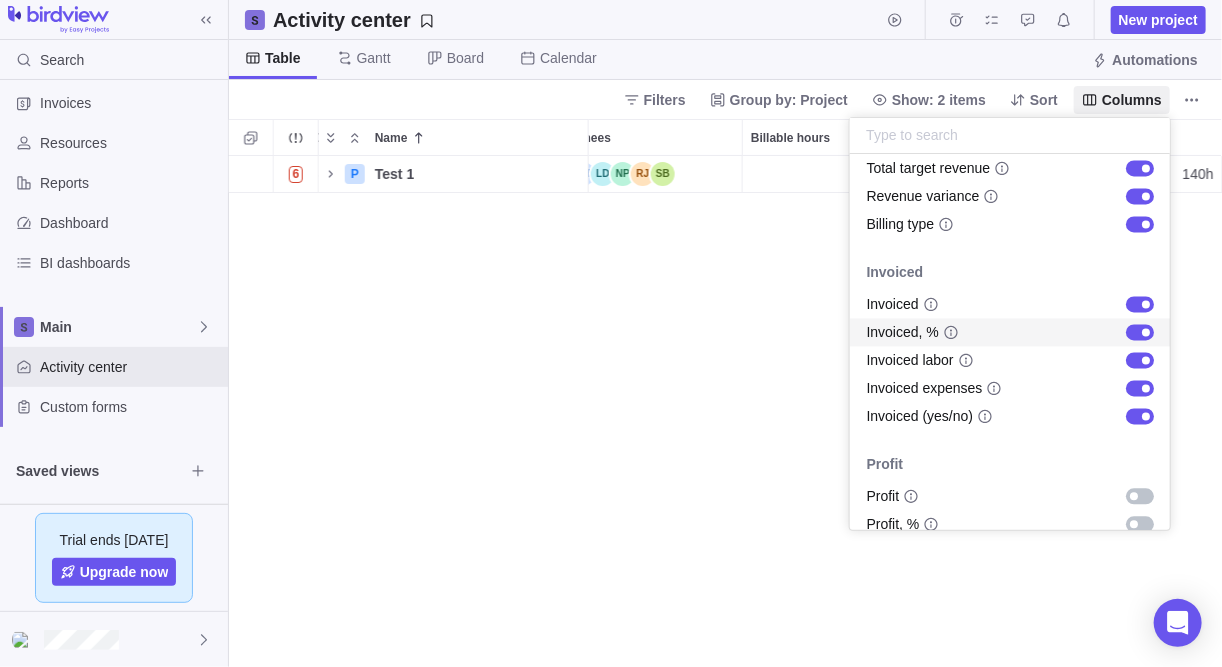 click on "Search Time logs history Invoices Resources Reports Dashboard BI dashboards Main Activity center Custom forms Saved views Trial ends [DATE] Upgrade now Activity center New project Table [PERSON_NAME] Board Calendar Automations Filters Group by: Project Show: 2 items Sort Columns Name Start date End date Duration Status ID Dependency Assignees Billable hours Non-billable hours Estimated hours Hours left Total target revenue Revenue variance Billing type Invoiced Invoiced, % Invoiced labor Invoiced expenses Invoiced (yes/no) 6 P Test 1 Details [DATE] [DATE] 50d Open 3 260h 140h $0.00 $0.00 Flat fee $0.00 $0.00 $0.00 No Filters Activity status Default Workflow Project status Default Workflow Activity priority Activity assignees Project start date Previous year Previous month Previous week [DATE] [DATE] This week This month This year Next week Next month Filter by period Project end date Previous year Previous month Previous week [DATE] [DATE] This week This month This year Next week Projects" at bounding box center (611, 333) 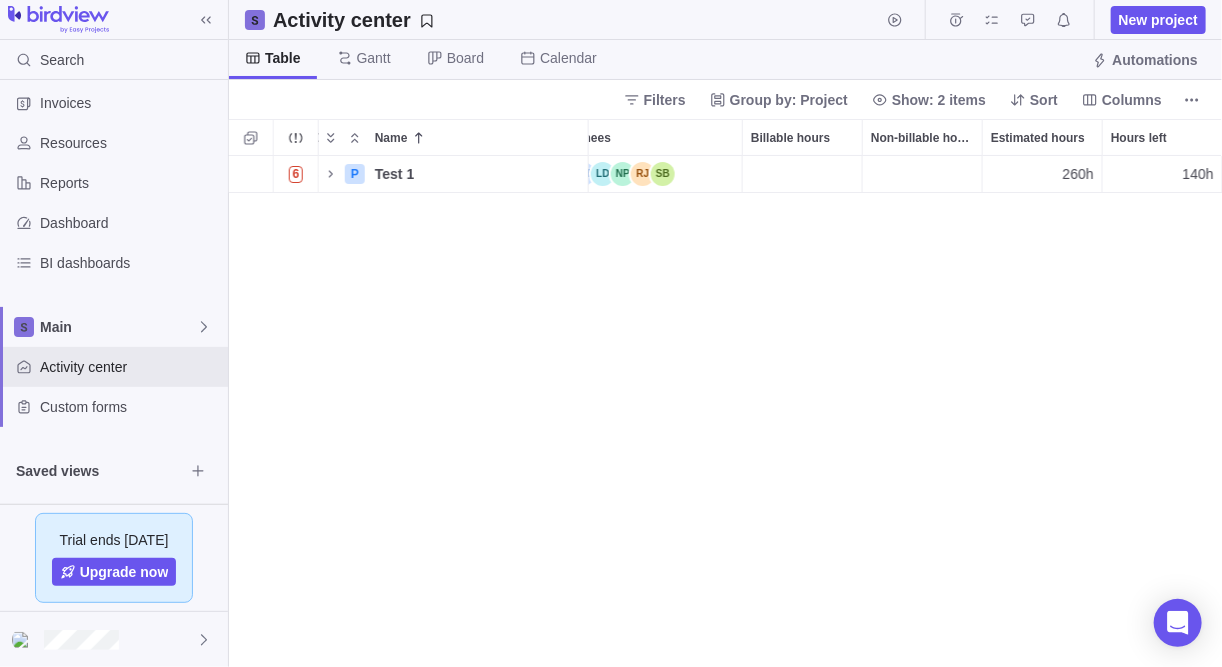scroll, scrollTop: 0, scrollLeft: 1136, axis: horizontal 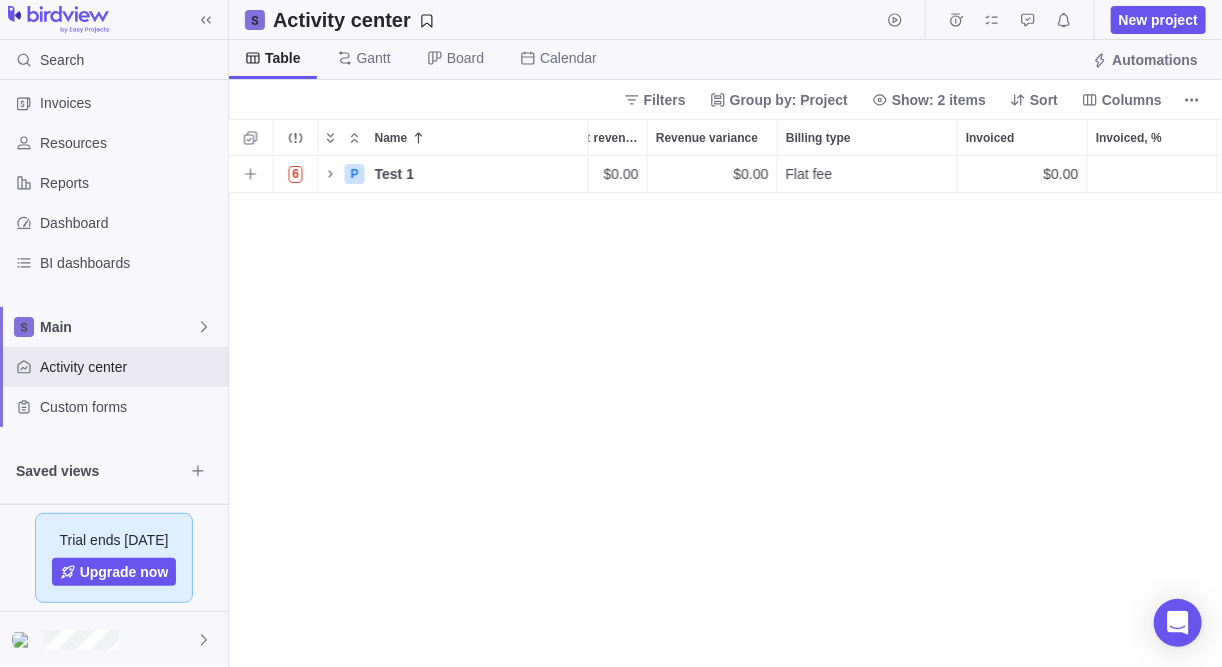 click on "Flat fee" at bounding box center (809, 174) 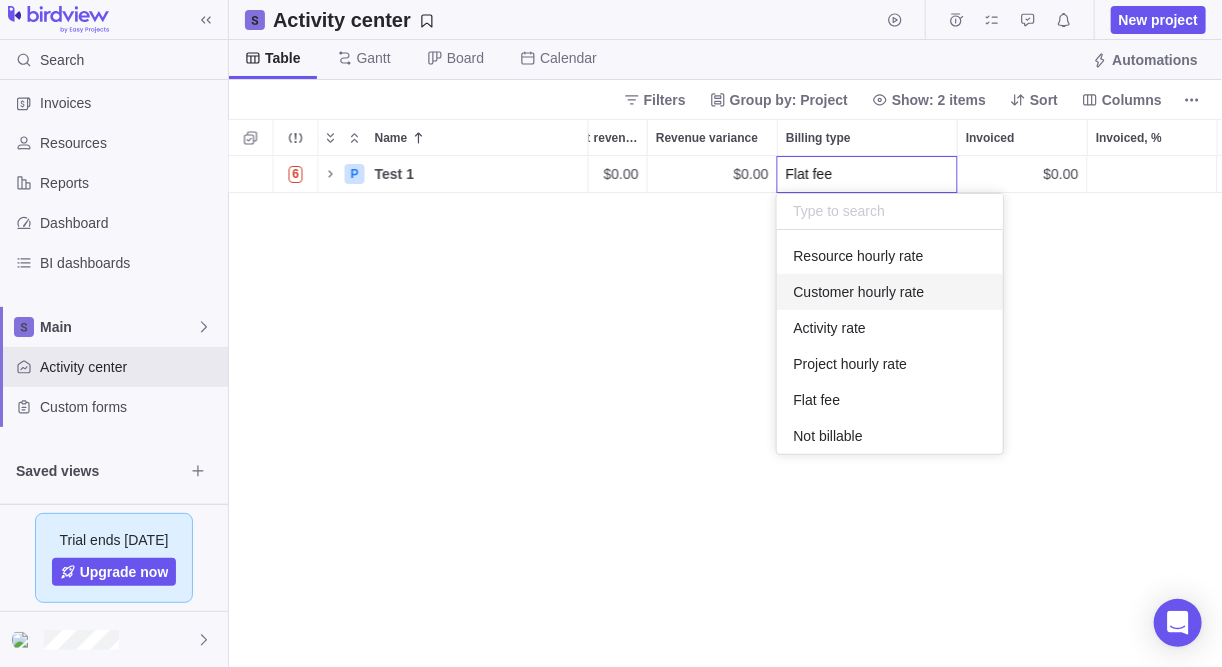click on "Name Start date End date Duration Status ID Dependency Assignees Billable hours Non-billable hours Estimated hours Hours left Total target revenue Revenue variance Billing type Invoiced Invoiced, % Invoiced labor Invoiced expenses Invoiced (yes/no) 6 P Test 1 Details [DATE] [DATE] 50d Open 3 260h 140h $0.00 $0.00 Flat fee $0.00 $0.00 $0.00 No" at bounding box center (725, 393) 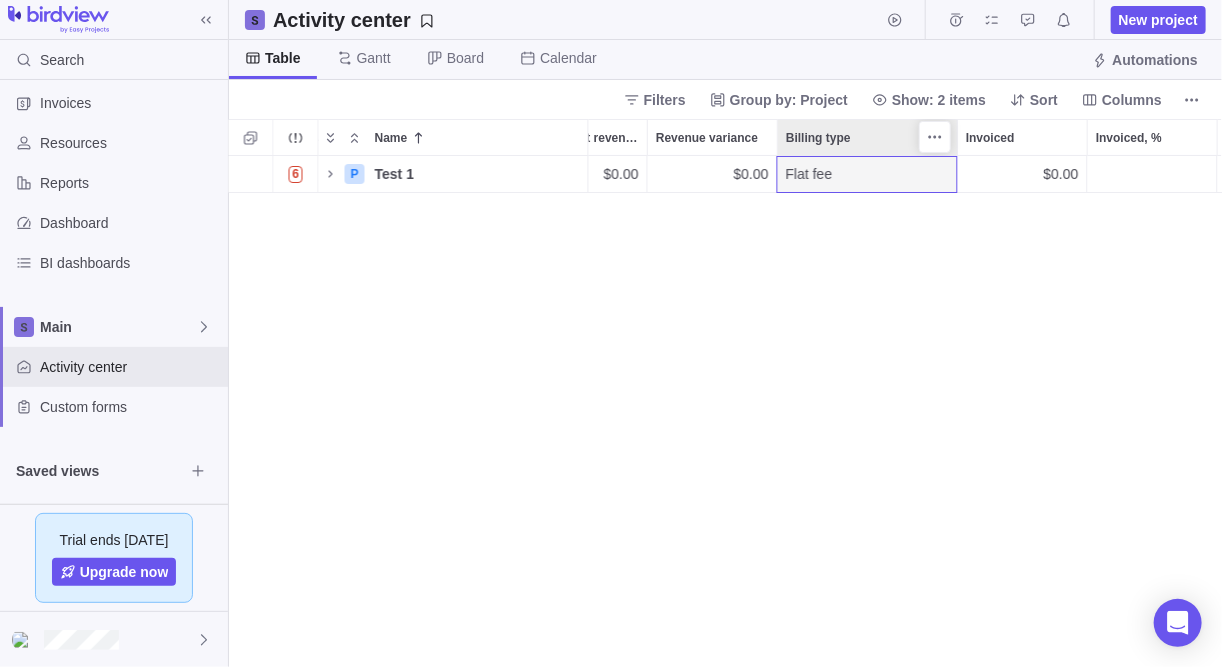 click on "Billing type" at bounding box center (818, 138) 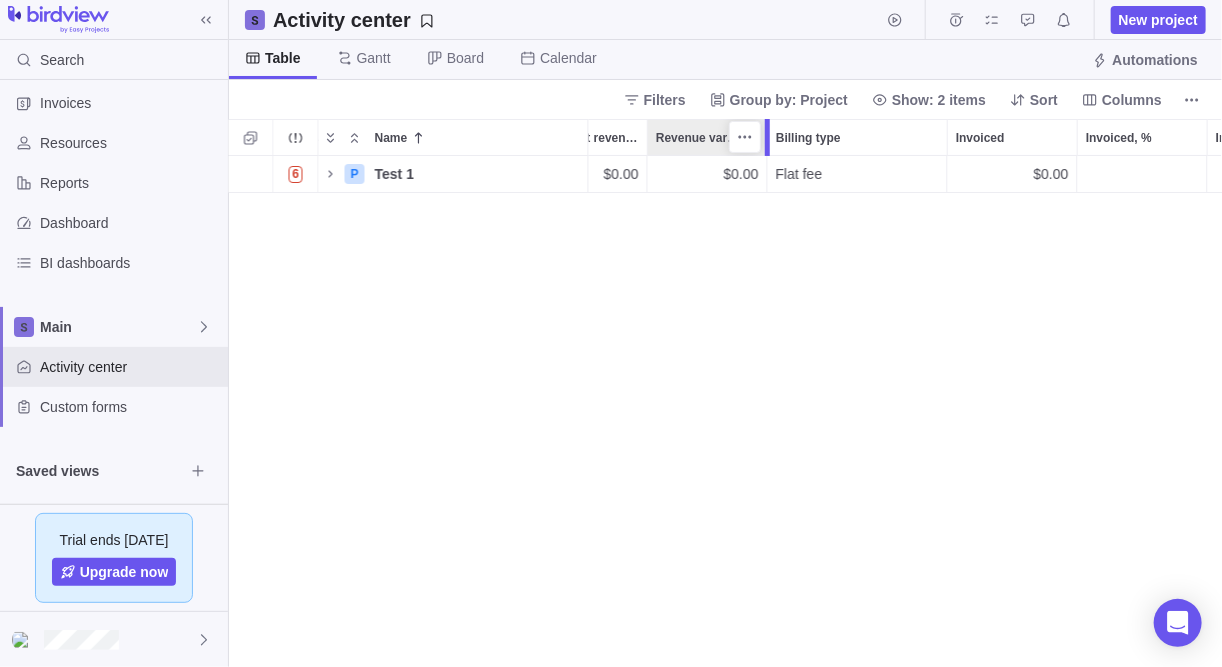 drag, startPoint x: 848, startPoint y: 149, endPoint x: 884, endPoint y: 155, distance: 36.496574 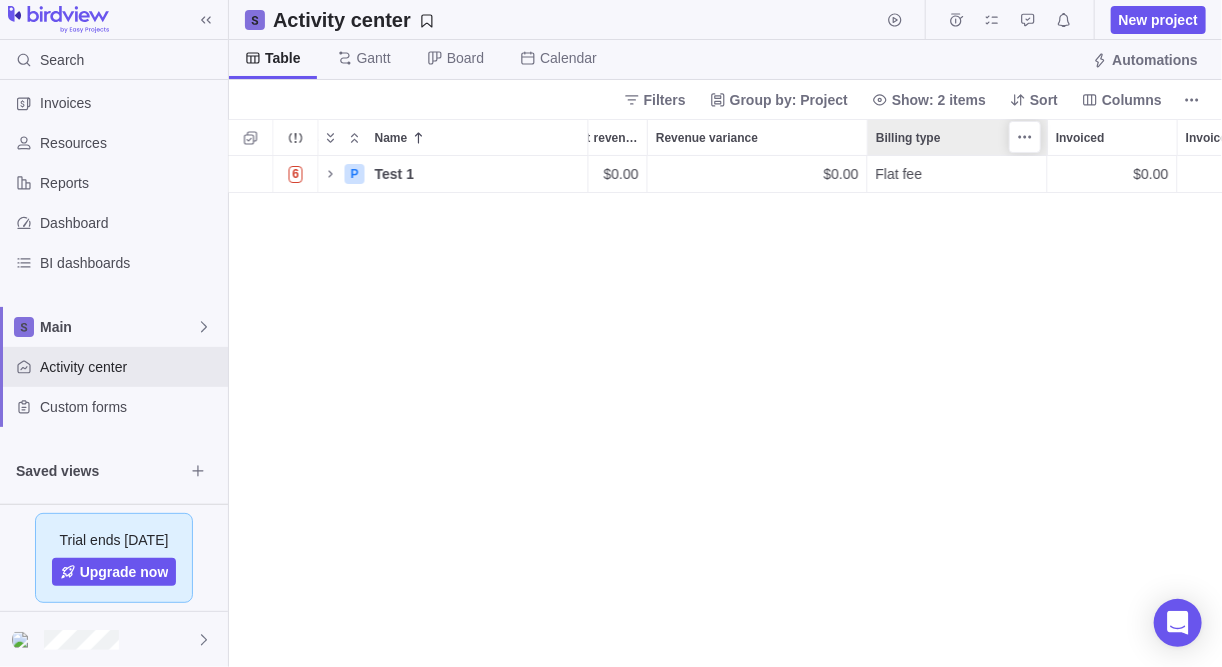 click on "Billing type" at bounding box center (908, 138) 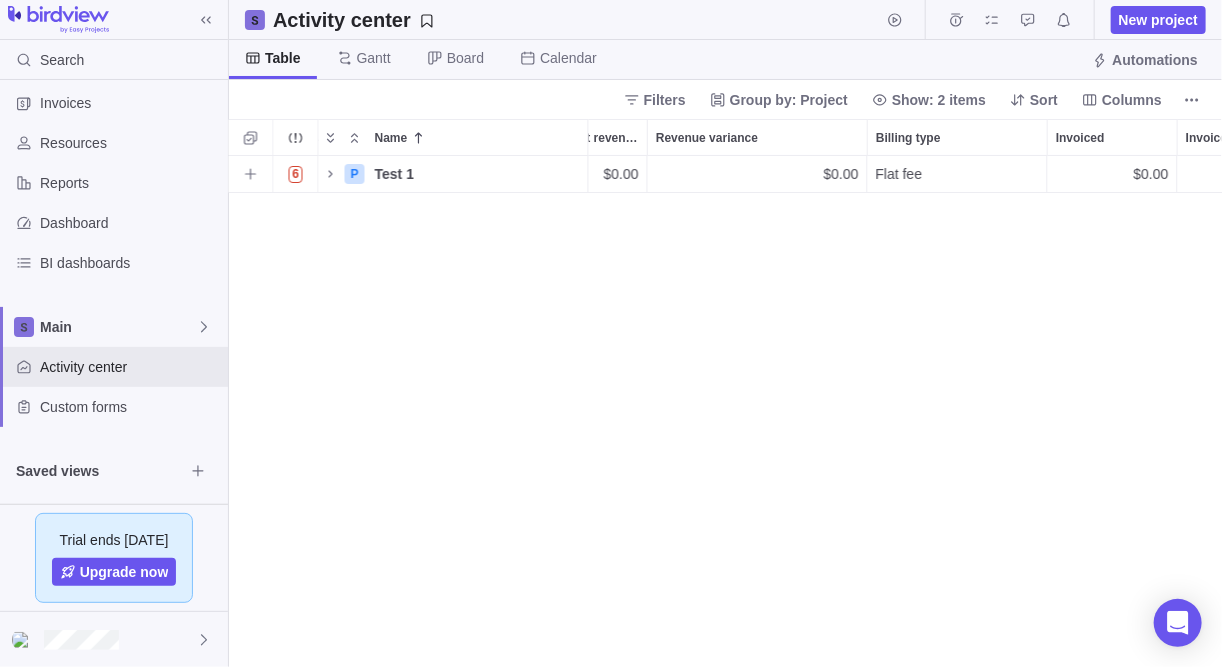 click on "Flat fee" at bounding box center [957, 174] 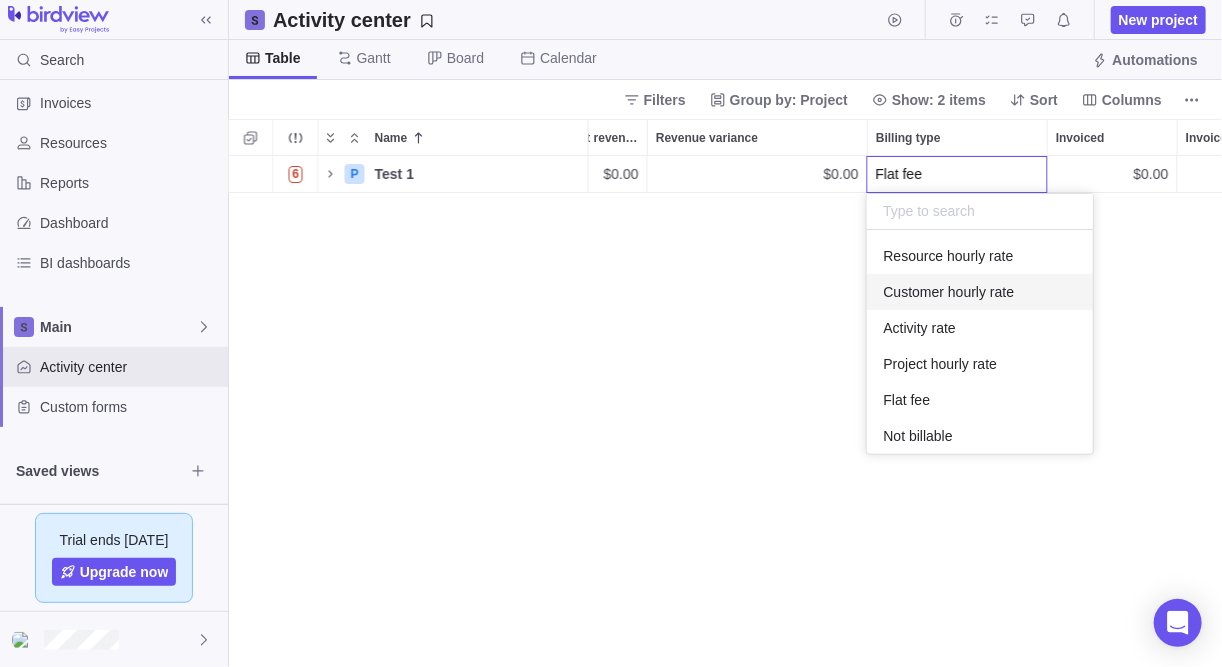 click on "6 P Test 1 Details [DATE] [DATE] 50d Open 3 260h 140h $0.00 $0.00 Flat fee $0.00 $0.00 $0.00 No" at bounding box center [726, 412] 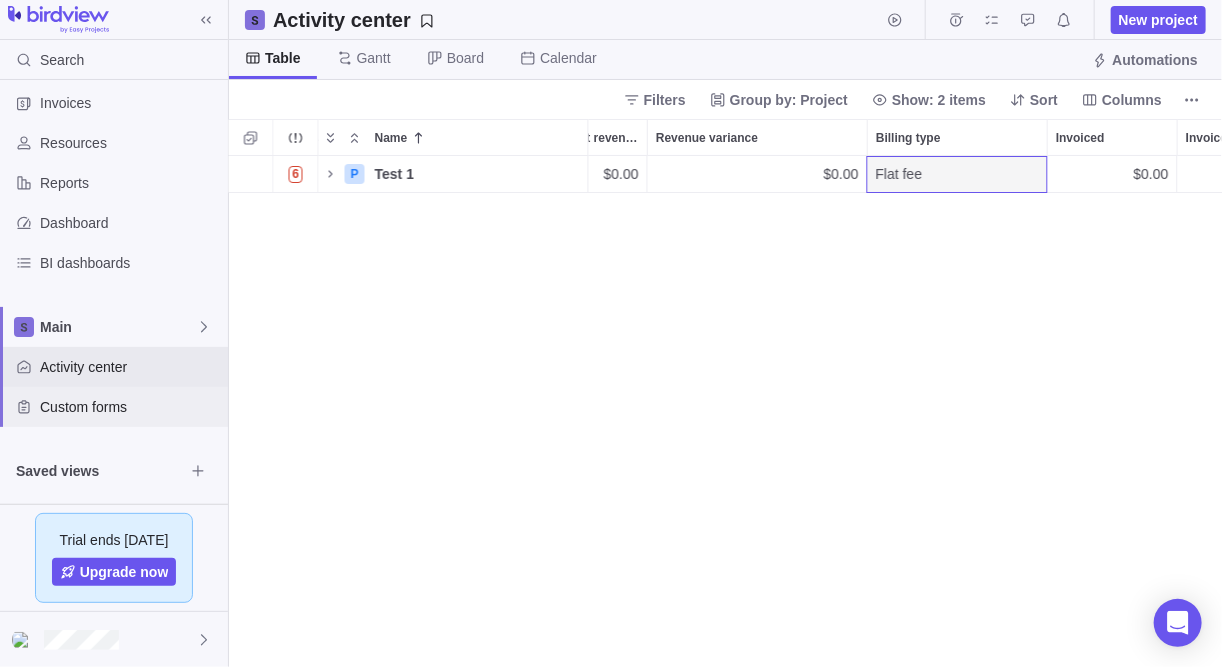 click on "Custom forms" at bounding box center (130, 407) 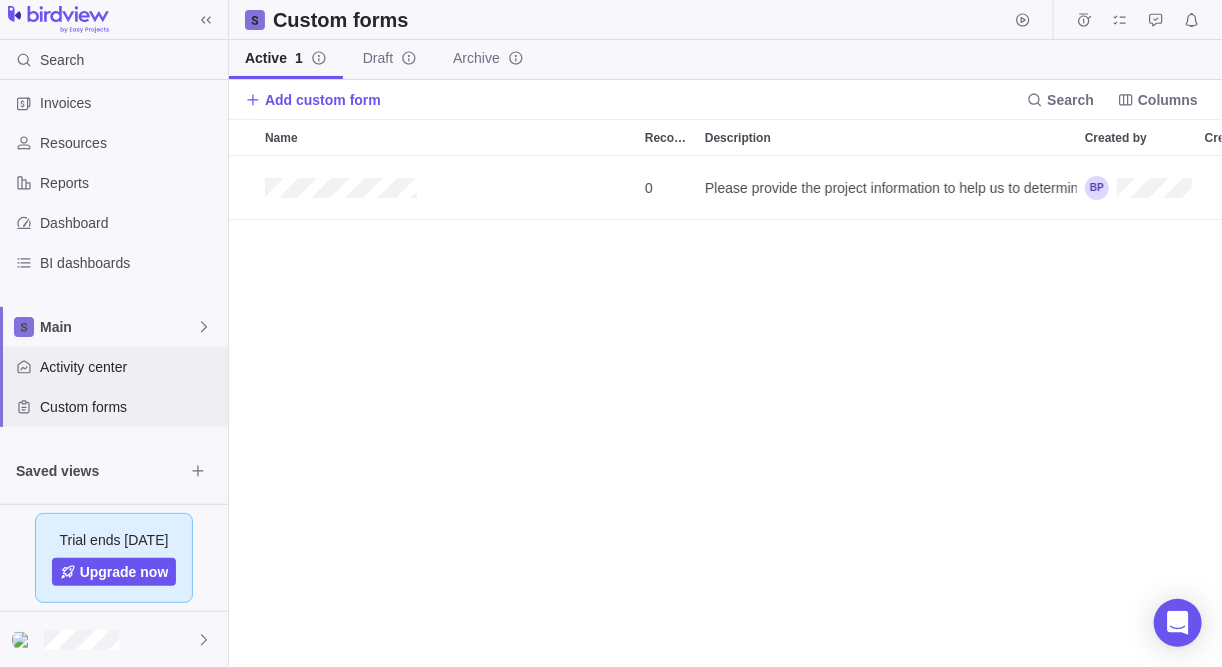 scroll, scrollTop: 13, scrollLeft: 13, axis: both 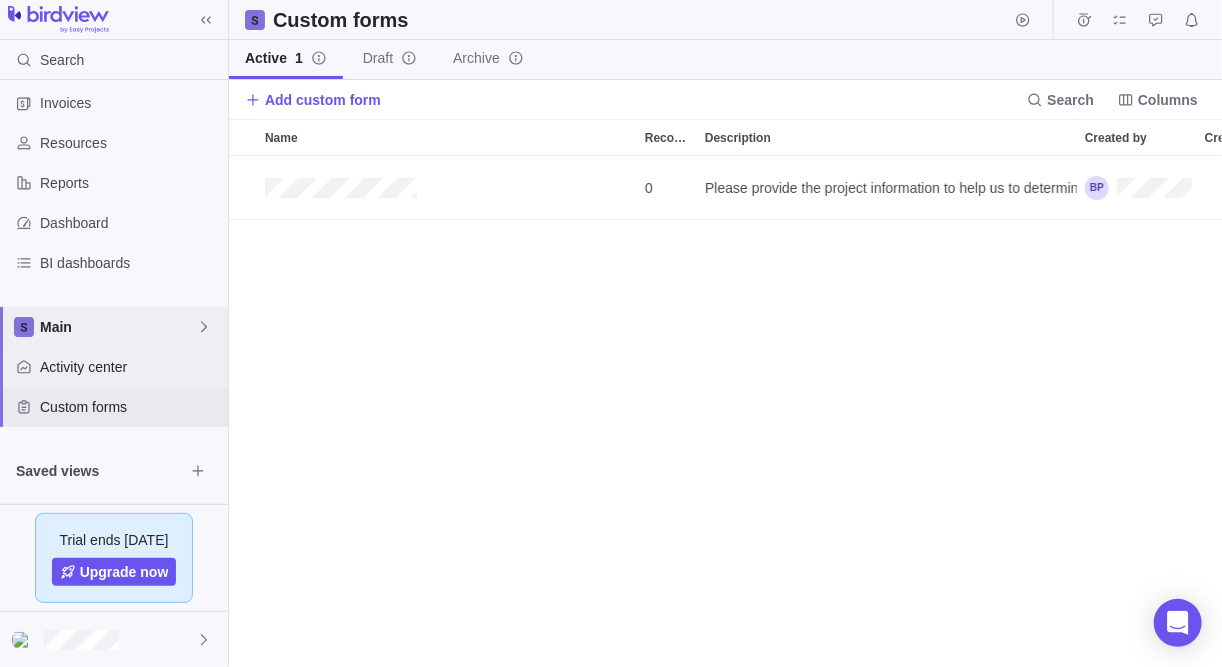 drag, startPoint x: 136, startPoint y: 363, endPoint x: 135, endPoint y: 335, distance: 28.01785 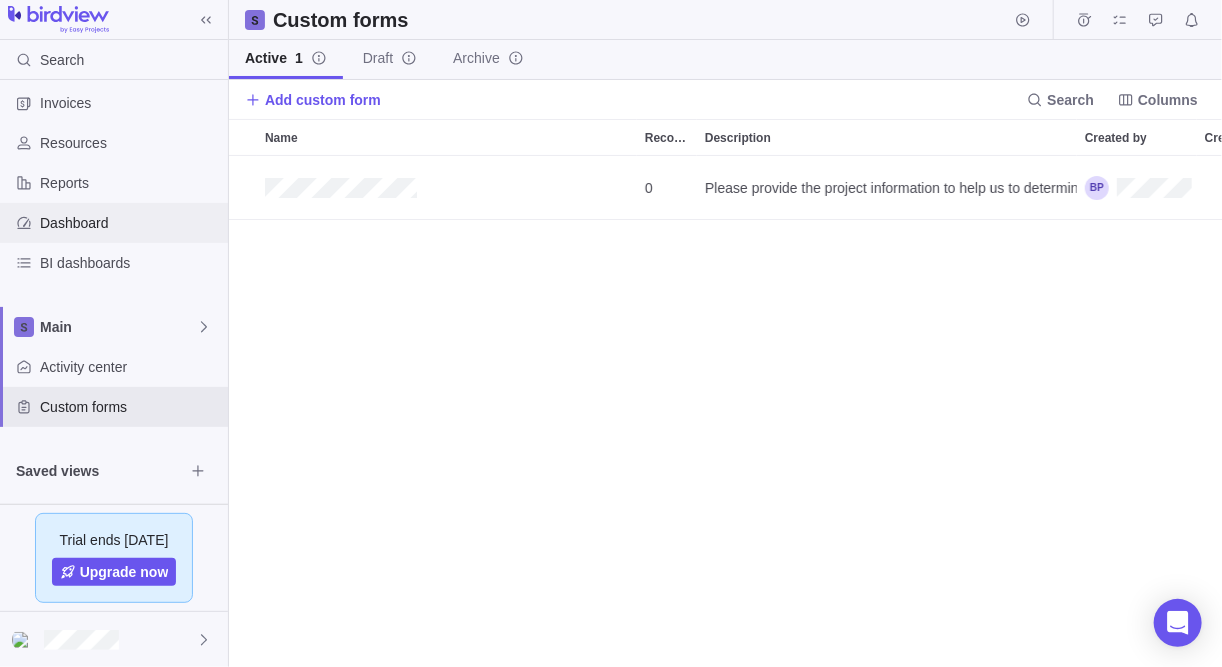 drag, startPoint x: 135, startPoint y: 335, endPoint x: 74, endPoint y: 230, distance: 121.433105 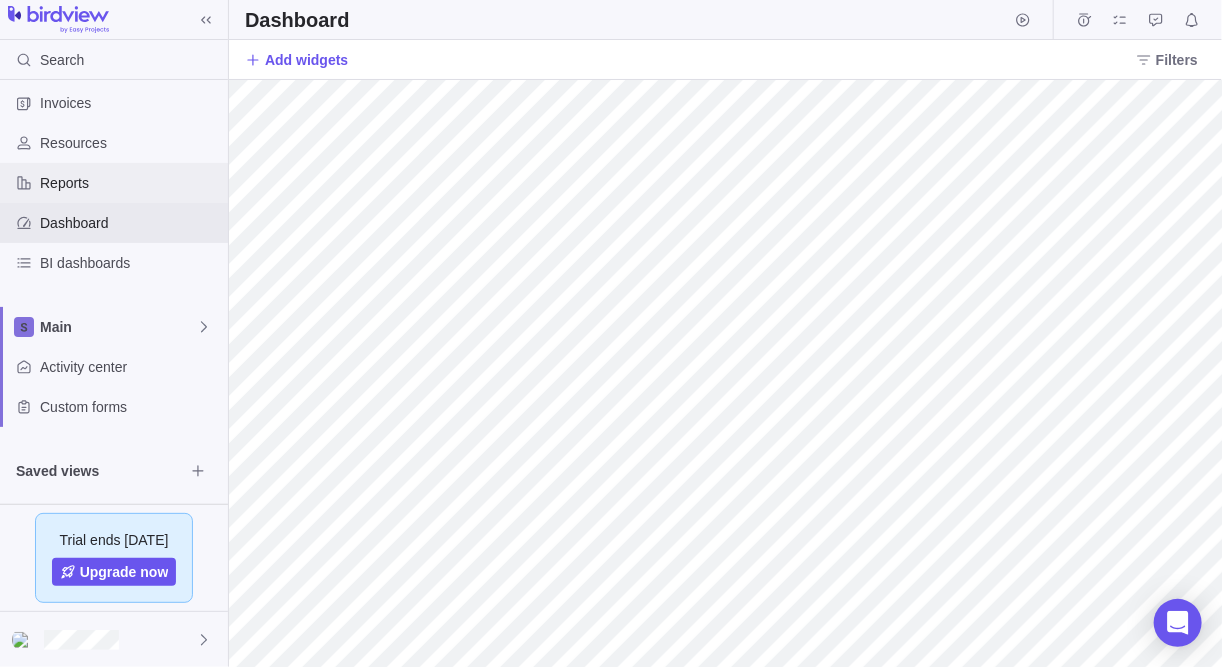 click on "Reports" at bounding box center (130, 183) 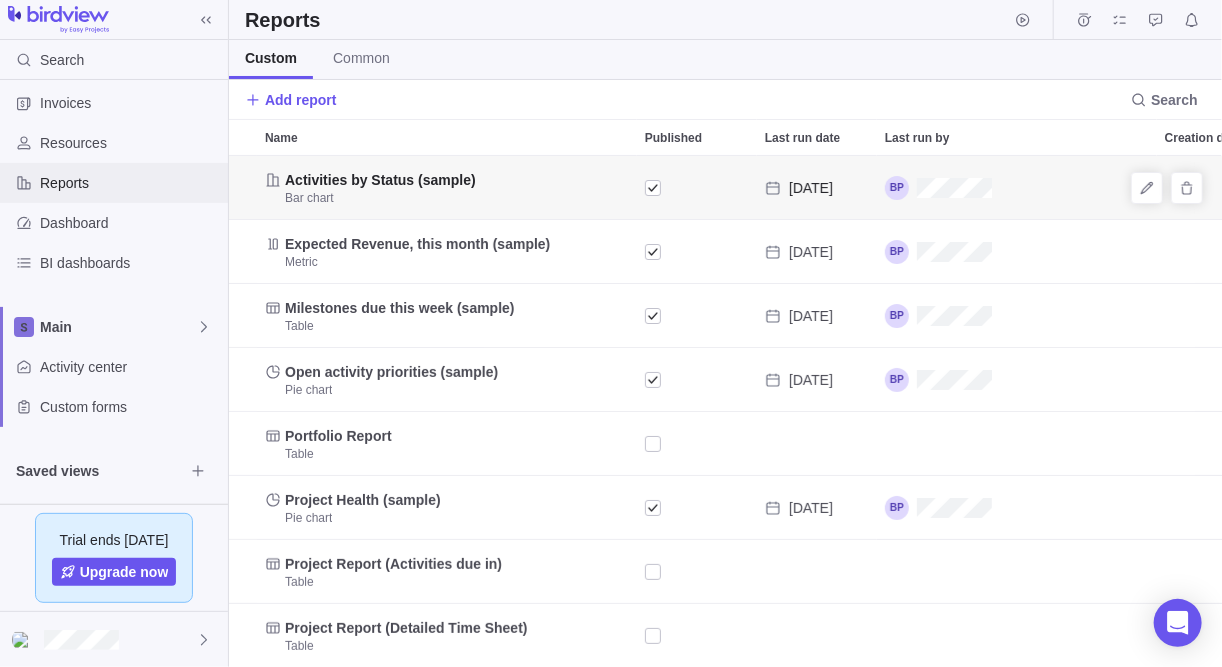 scroll, scrollTop: 13, scrollLeft: 13, axis: both 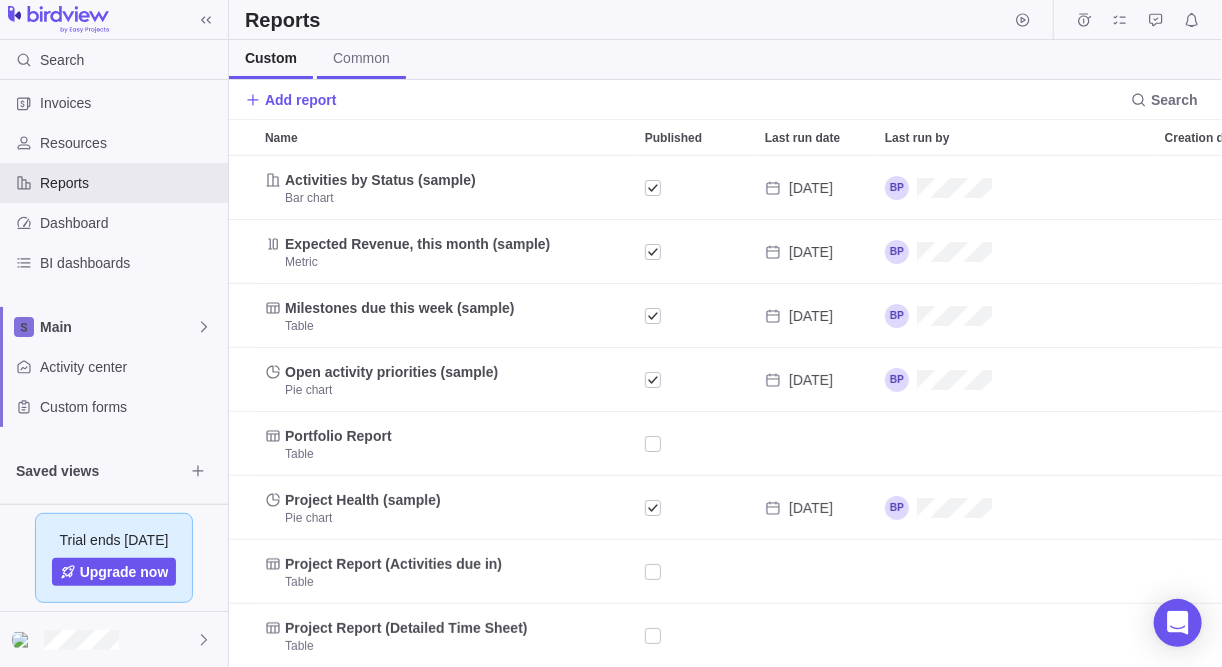 click on "Common" at bounding box center [361, 59] 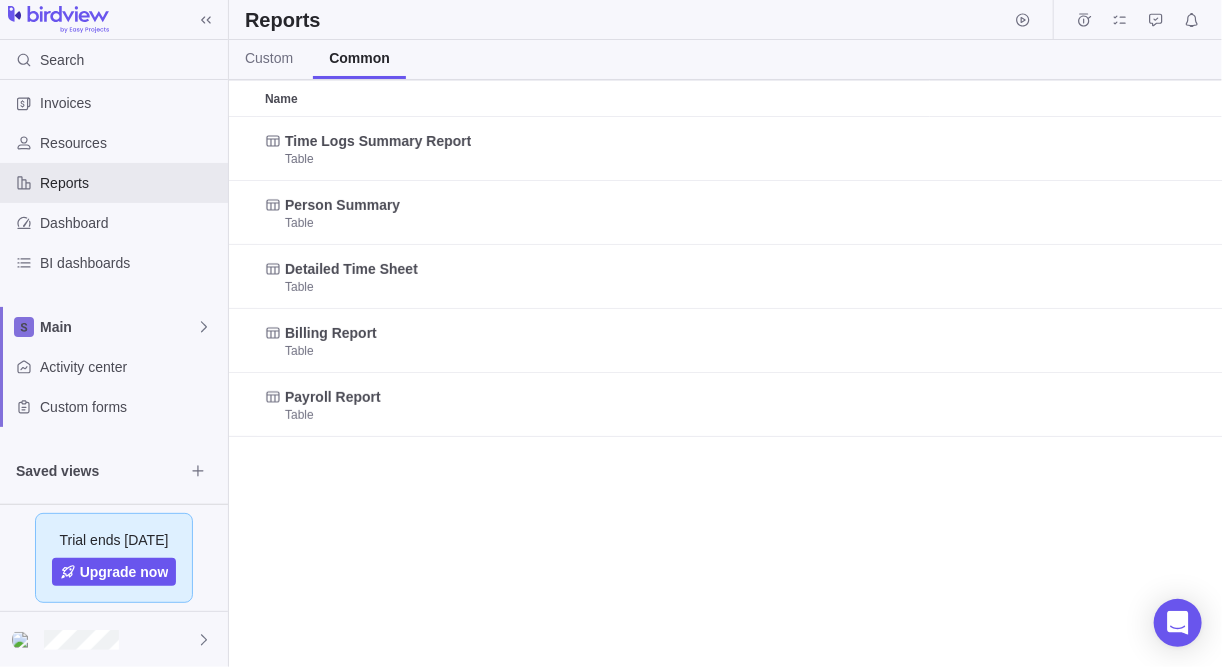 scroll, scrollTop: 13, scrollLeft: 13, axis: both 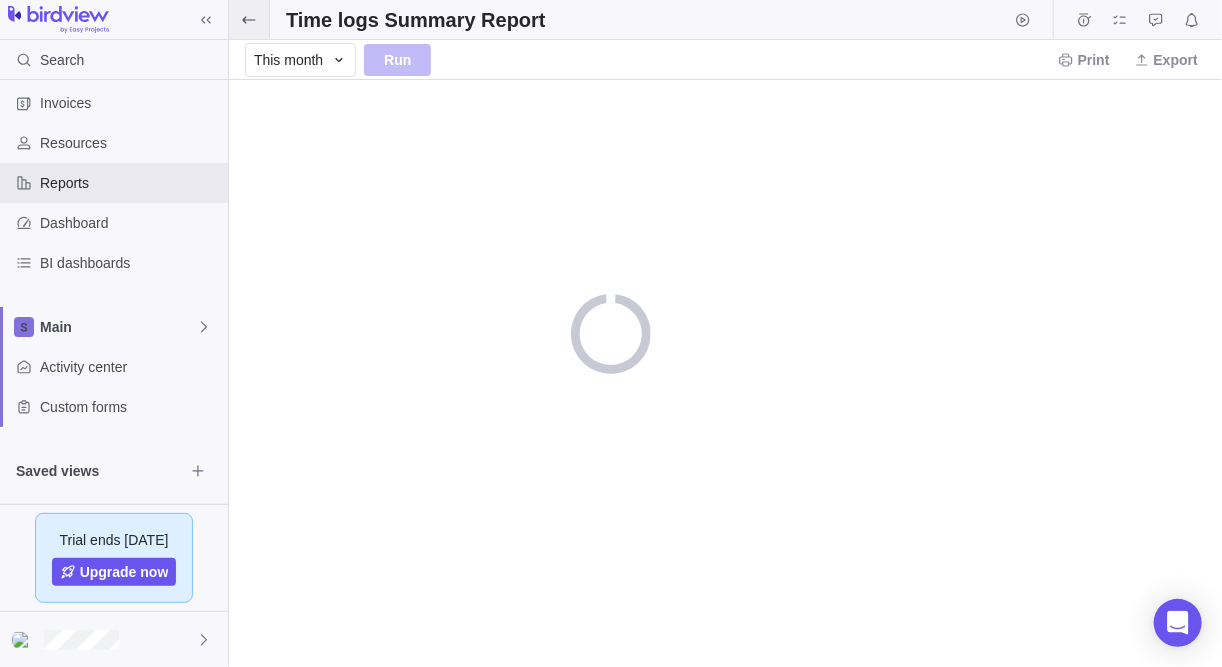 click at bounding box center (249, 19) 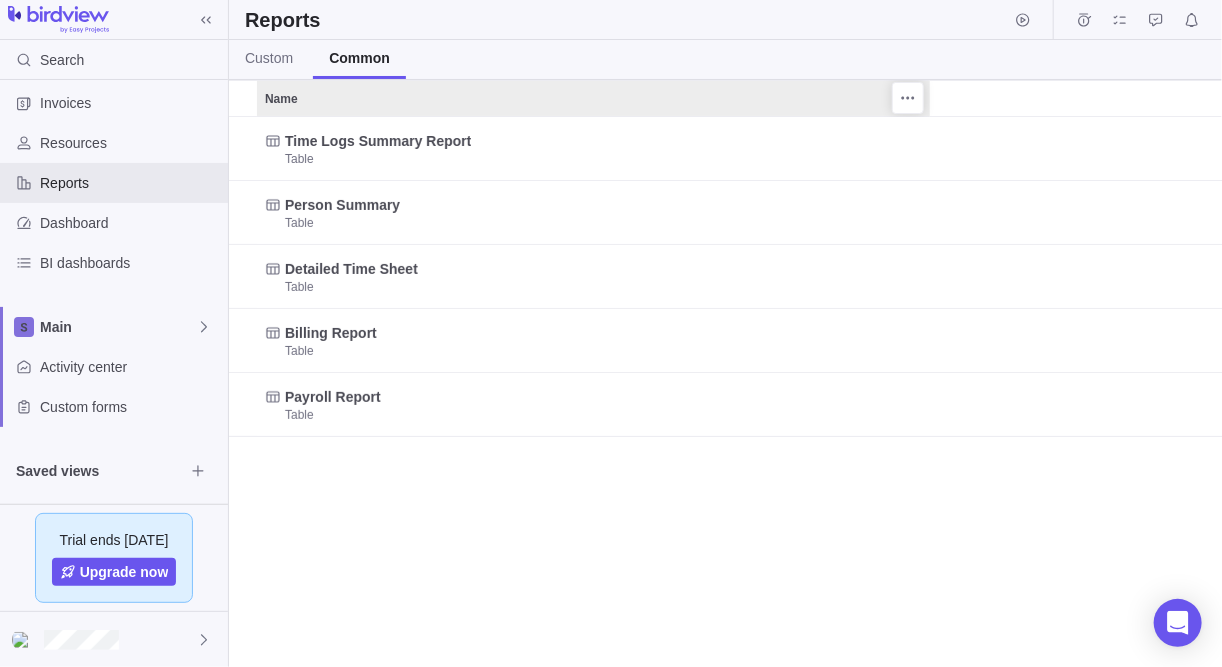 scroll, scrollTop: 13, scrollLeft: 13, axis: both 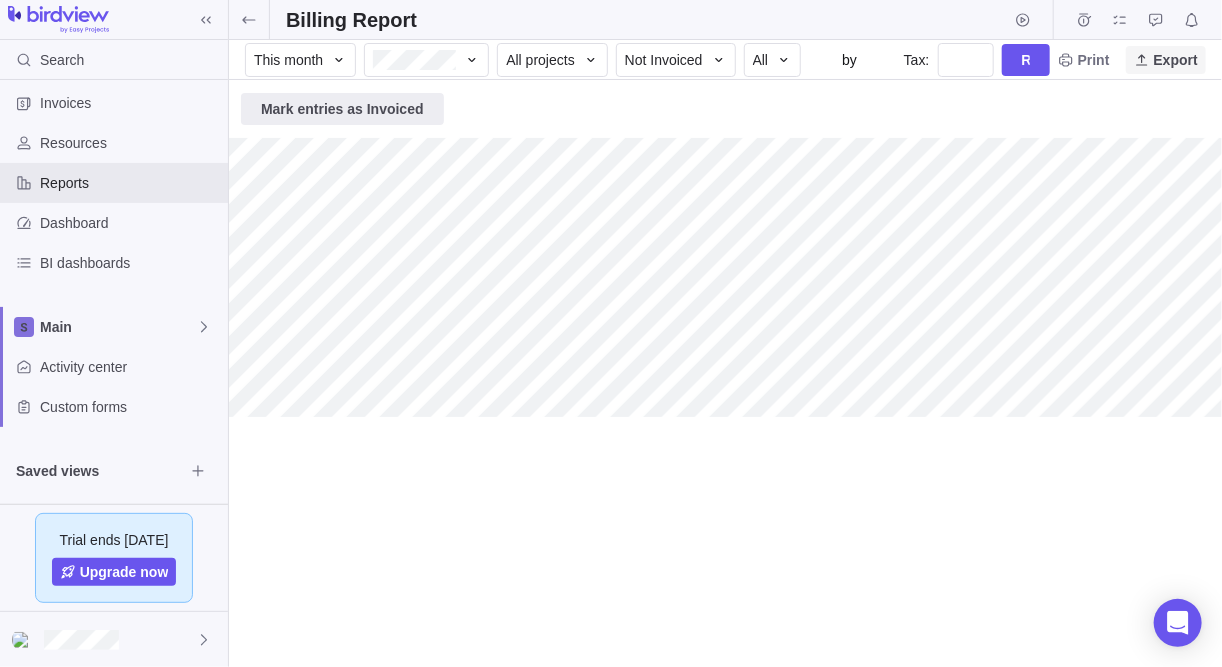 click on "Export" at bounding box center [1176, 60] 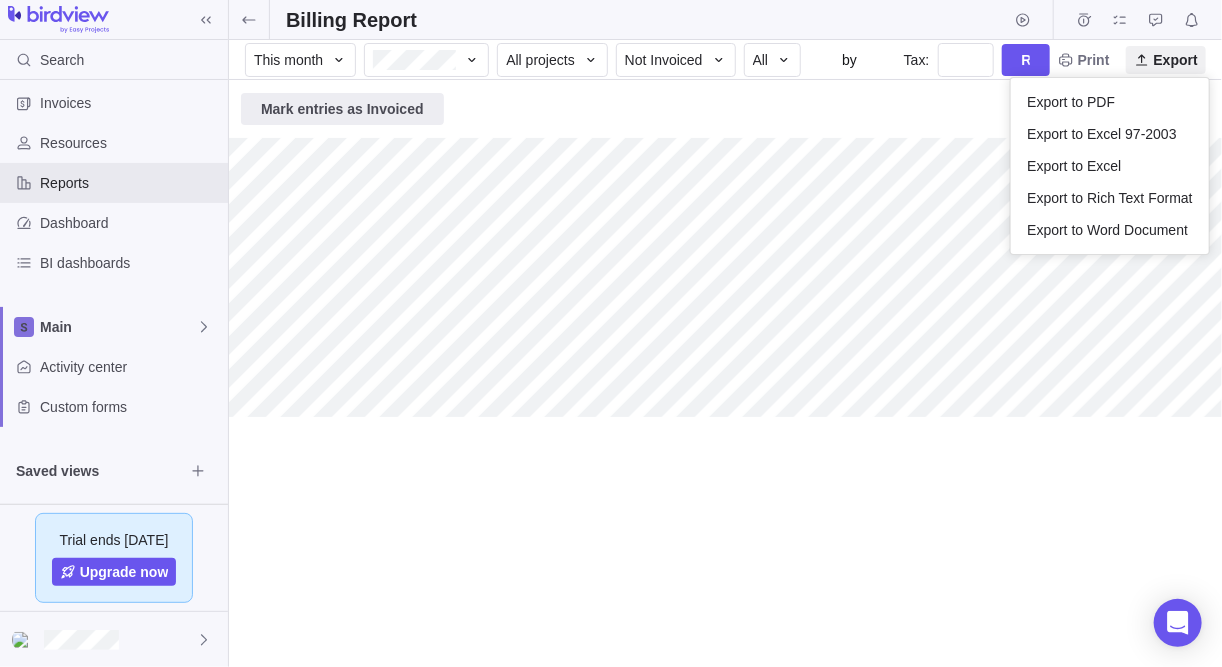 click on "Search Time logs history Invoices Resources Reports Dashboard BI dashboards Main Activity center Custom forms Saved views Trial ends [DATE] Upgrade now Billing Report This month All projects Not Invoiced All Group by activities Tax: Run Print Export Mark entries as Invoiced
Prev Next [DATE] Mo Tu We Th Fr Sa Su   1 2 3 4 5 6 7 8 9 10 11 12 13 14 15 16 17 18 19 20 21 22 23 24 25 26 27 28 29 30 31       [DATE] Done
x Open Export to PDF Export to Excel 97-2003 Export to Excel Export to Rich Text Format Export to Word Document" at bounding box center (611, 333) 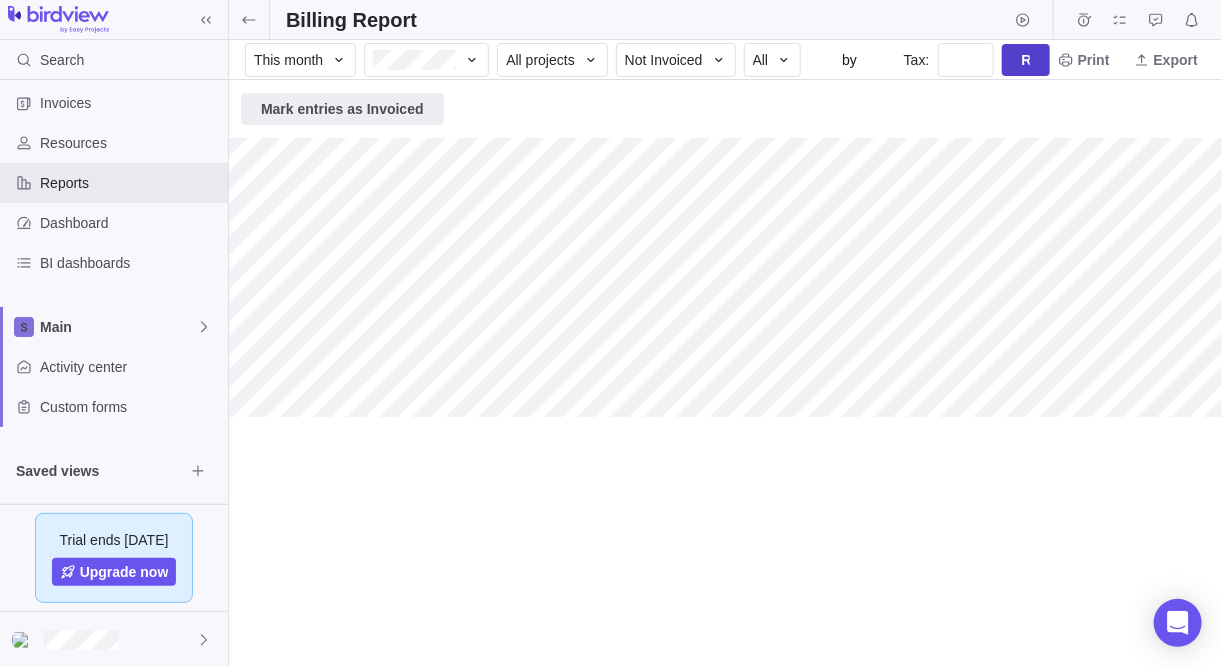 click on "Run" at bounding box center [1026, 60] 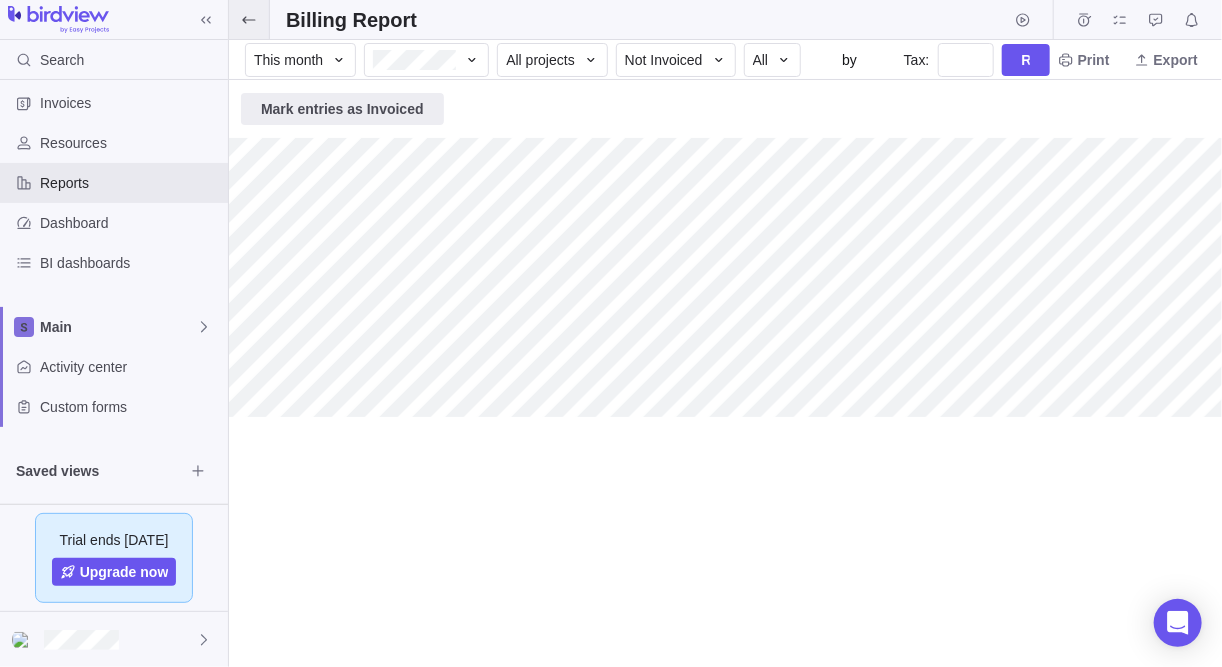 click at bounding box center (249, 19) 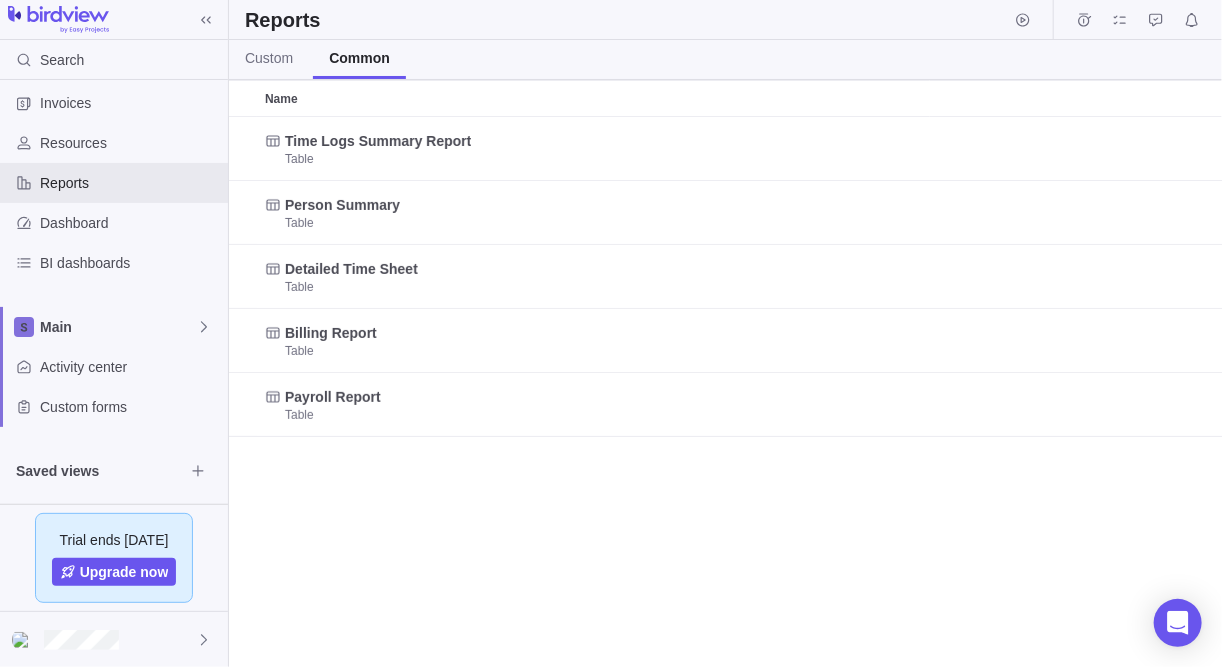 scroll, scrollTop: 13, scrollLeft: 13, axis: both 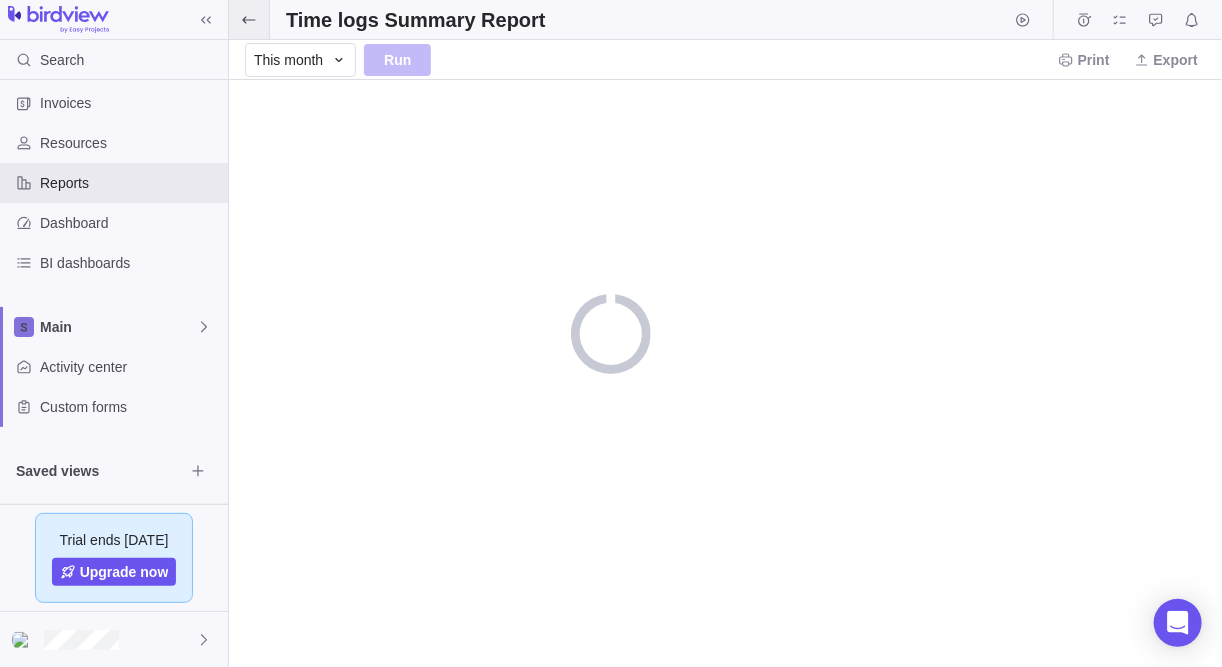 click 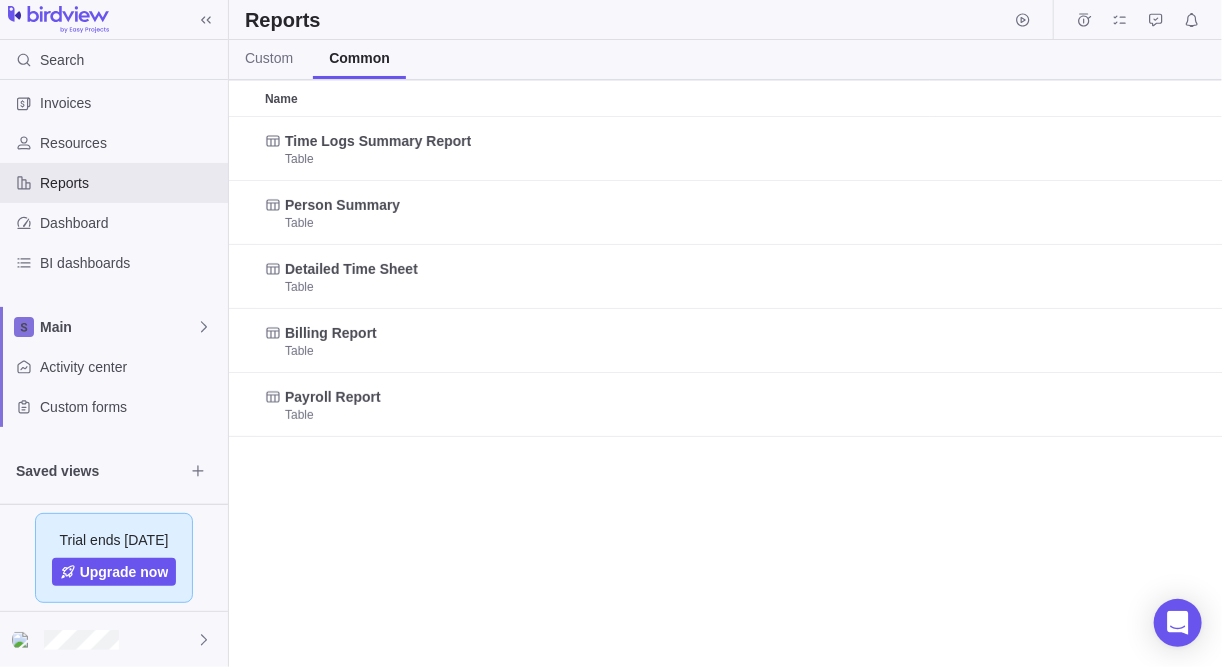 scroll, scrollTop: 13, scrollLeft: 13, axis: both 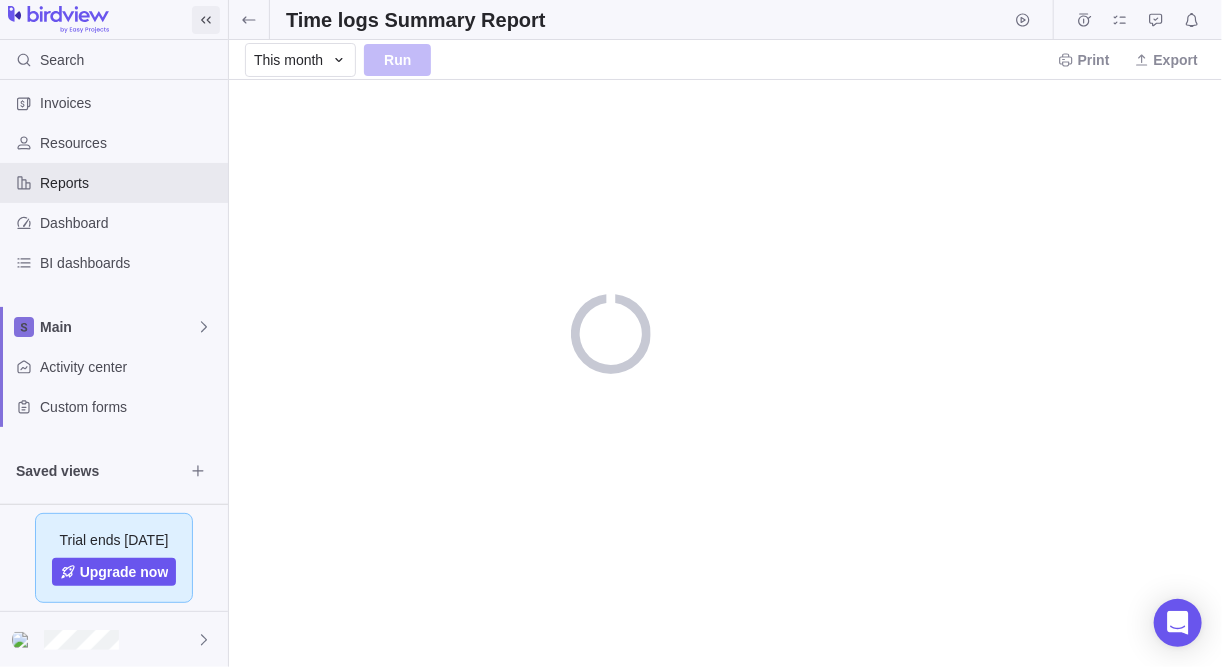 click 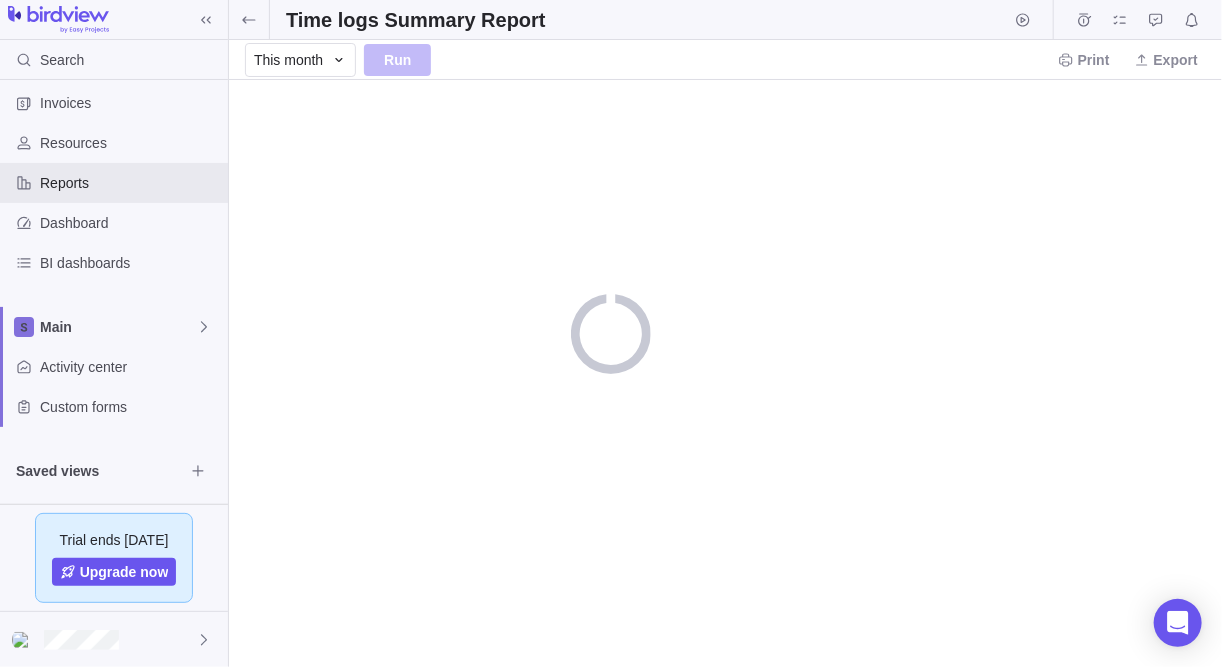 scroll, scrollTop: 0, scrollLeft: 0, axis: both 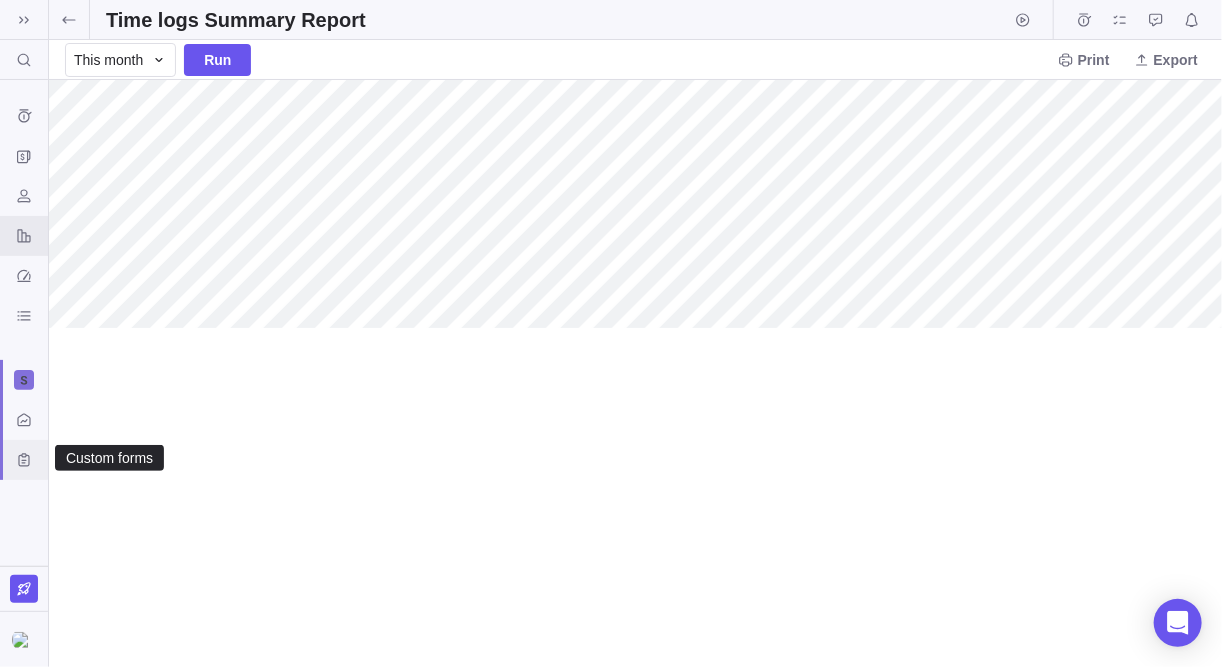 click 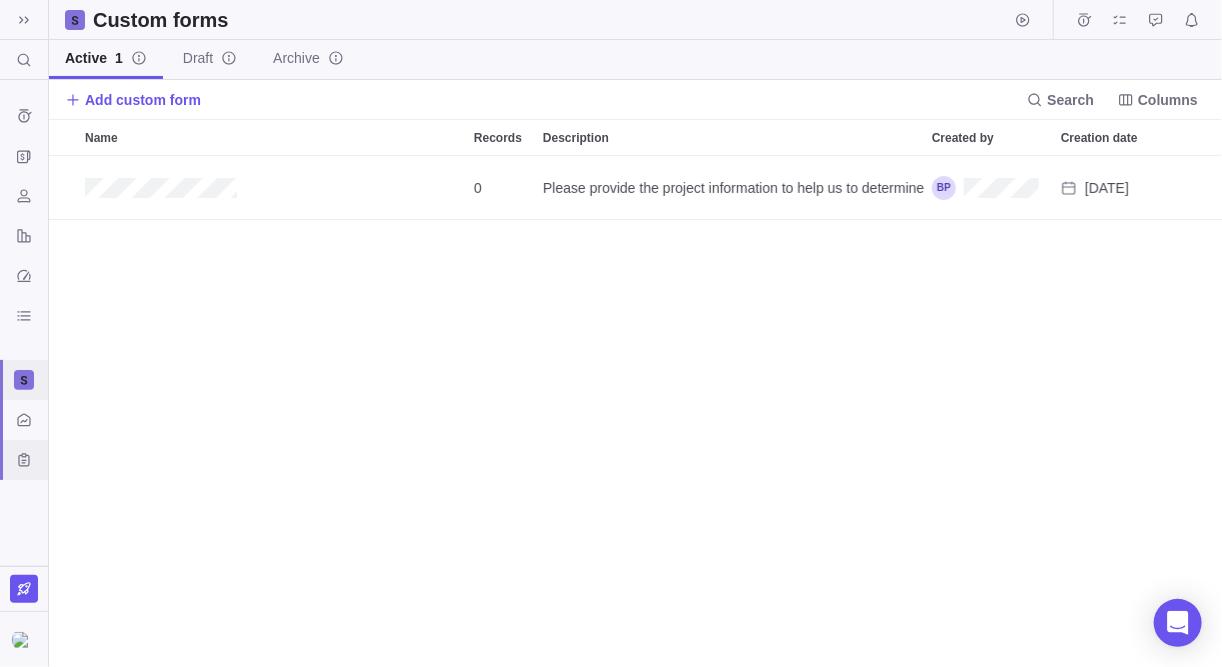 scroll, scrollTop: 13, scrollLeft: 13, axis: both 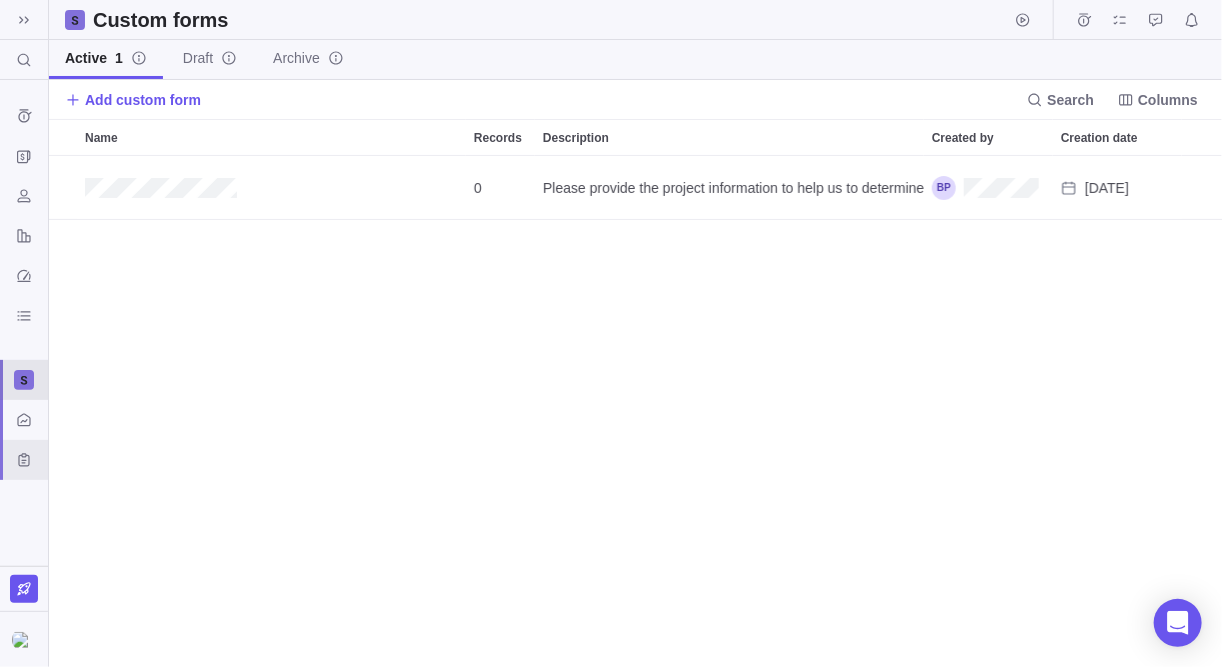click at bounding box center [24, 380] 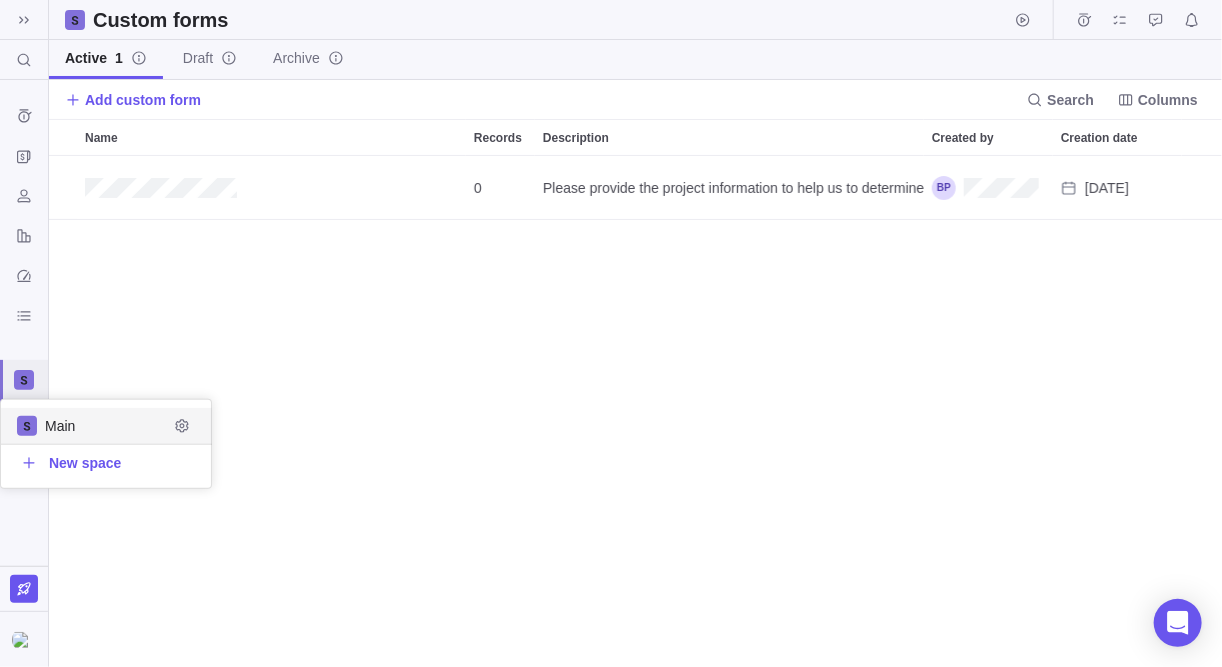 scroll, scrollTop: 12, scrollLeft: 13, axis: both 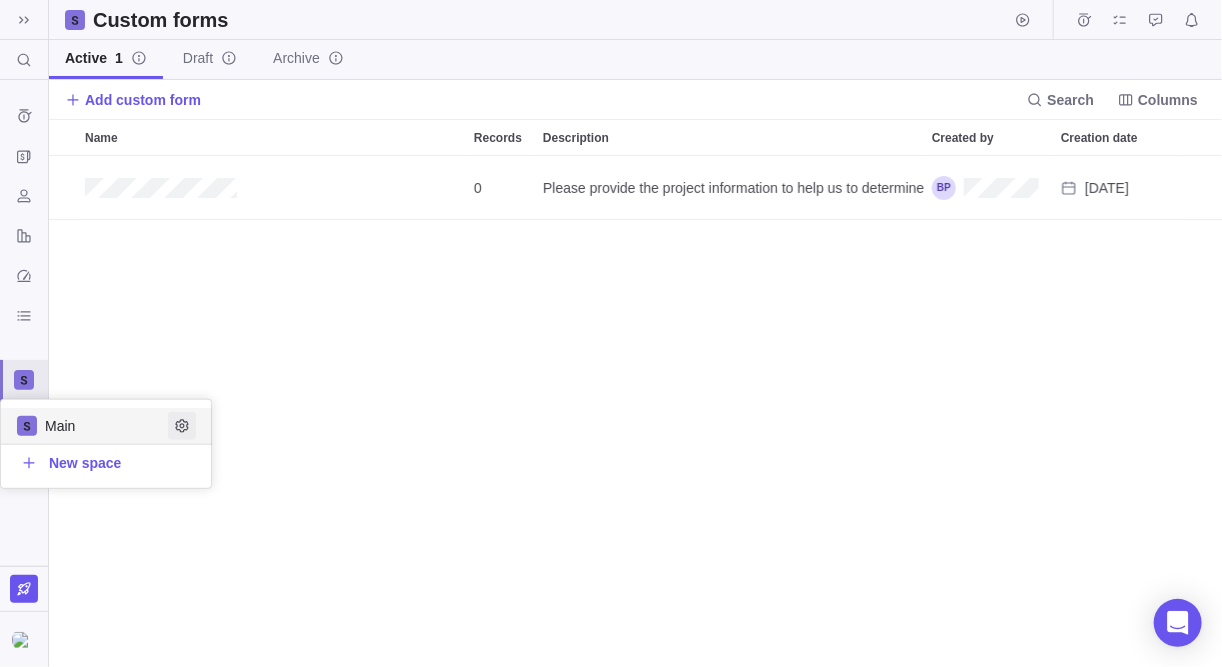 click 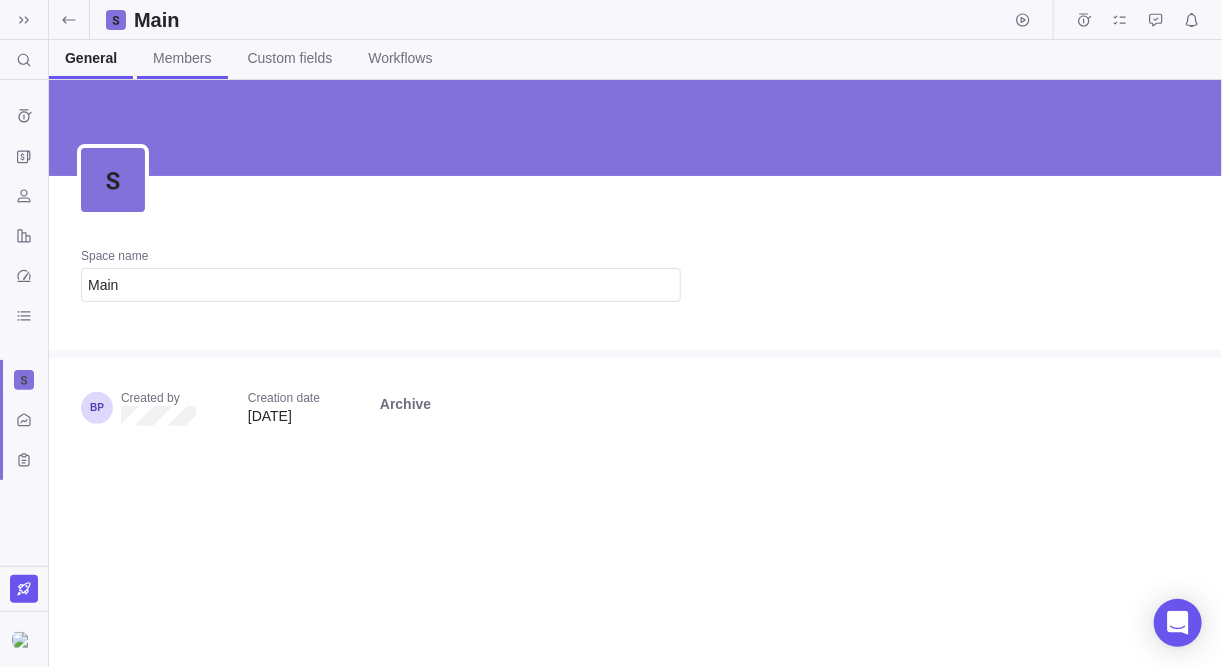 click on "Members" at bounding box center (182, 58) 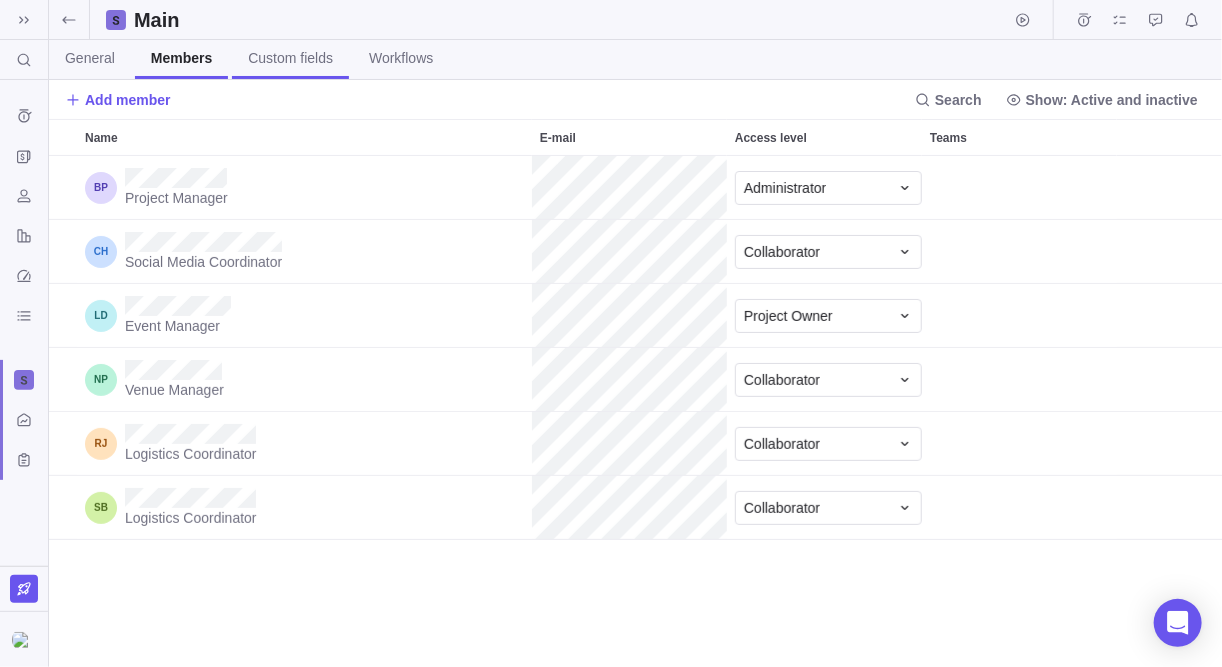 scroll, scrollTop: 13, scrollLeft: 13, axis: both 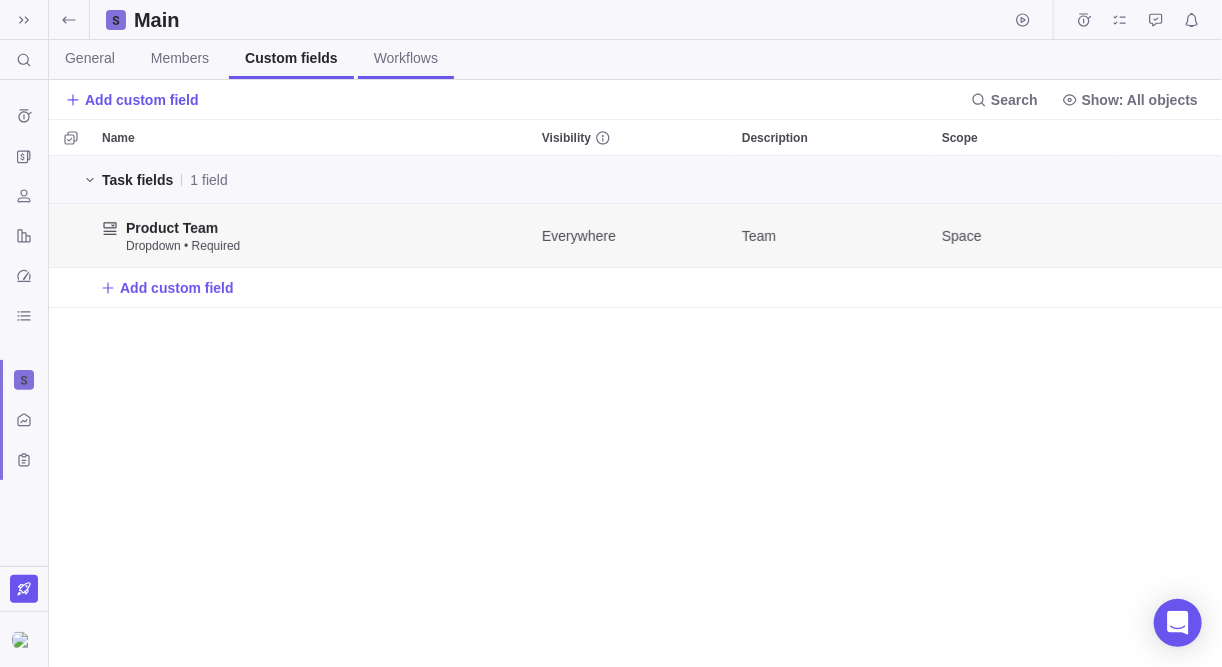 click on "Workflows" at bounding box center (406, 58) 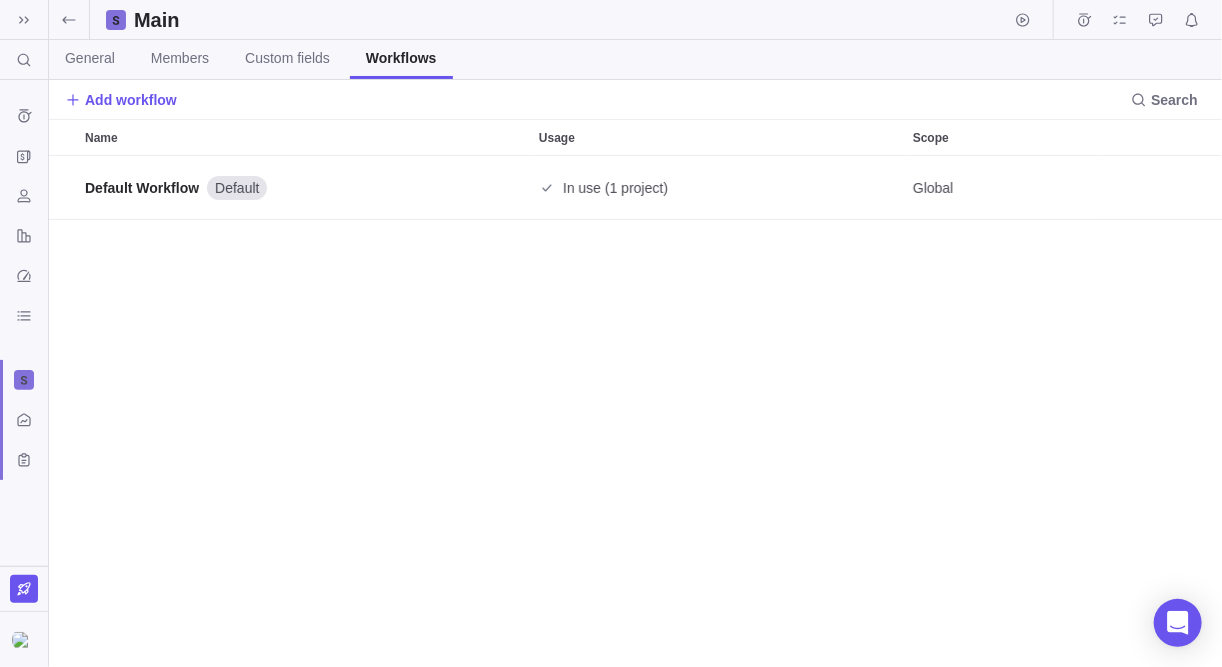 scroll, scrollTop: 13, scrollLeft: 13, axis: both 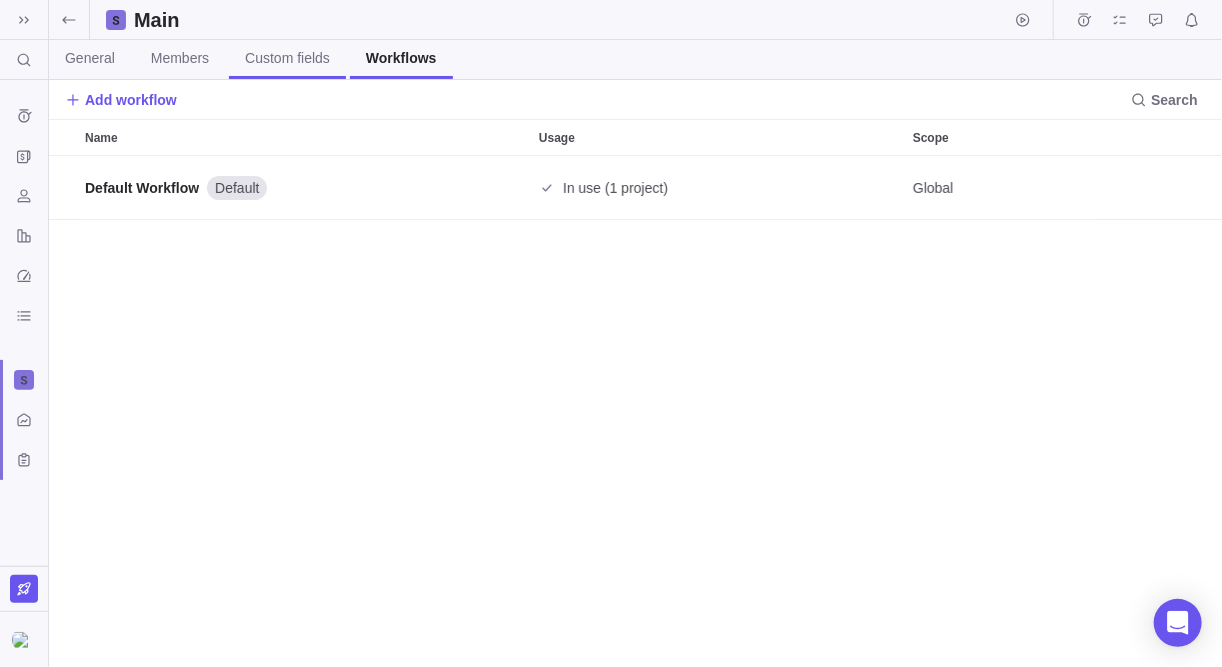 click on "Custom fields" at bounding box center (287, 58) 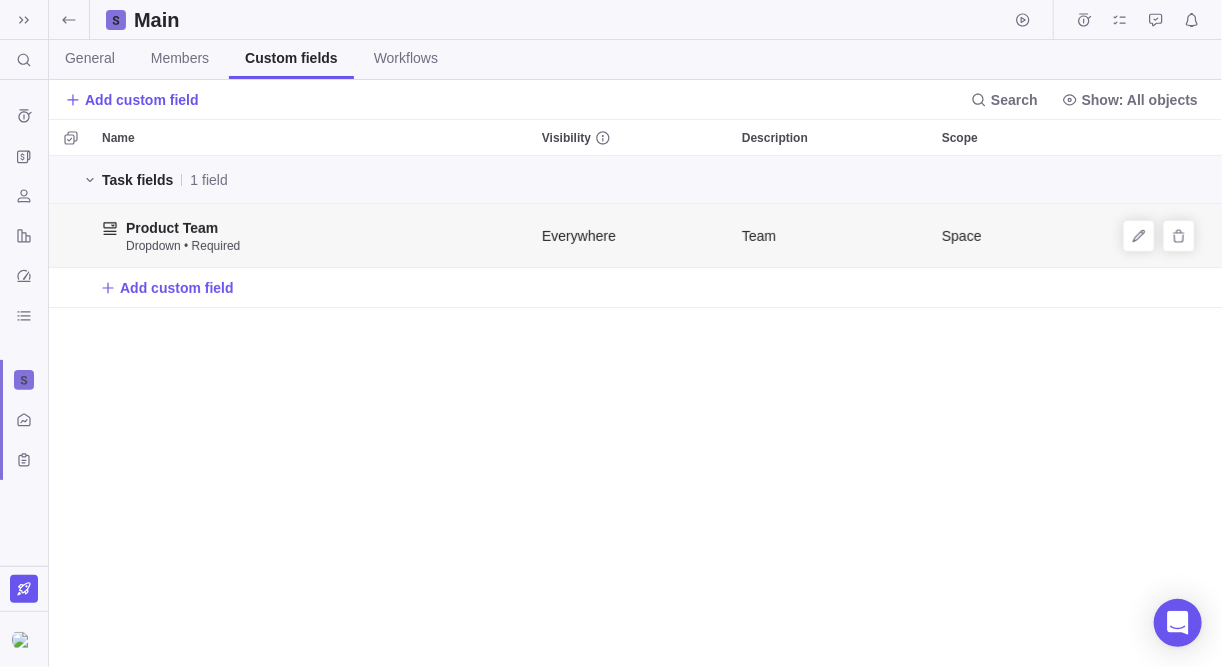 scroll, scrollTop: 13, scrollLeft: 13, axis: both 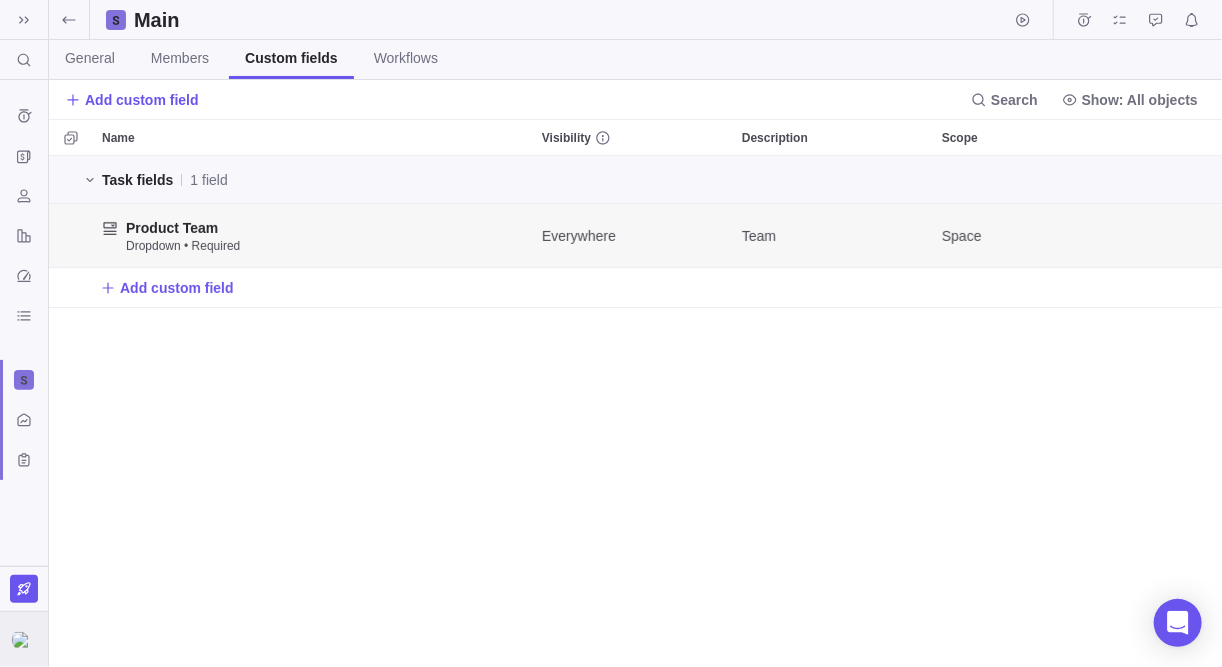 click at bounding box center (24, 640) 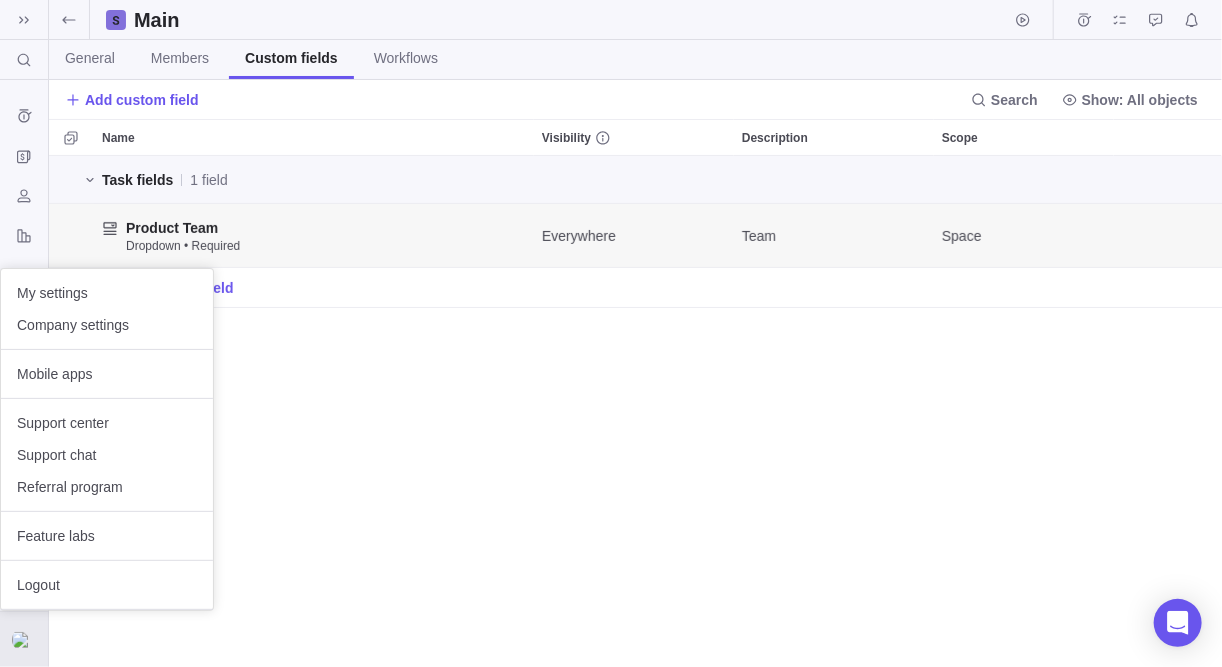 click on "Search (Ctrl+K) Time logs history Invoices Resources Reports Dashboard BI dashboards Activity center Custom forms Saved views Main General Members Custom fields Workflows Add custom field Search Show: All objects Name Visibility Description Scope Task fields 1 field Product Team Dropdown • Required Everywhere Team Space Add custom field
Prev Next [DATE] Mo Tu We Th Fr Sa Su   1 2 3 4 5 6 7 8 9 10 11 12 13 14 15 16 17 18 19 20 21 22 23 24 25 26 27 28 29 30 31       [DATE] Done
x Open Custom forms
Press space bar to start a drag.
When dragging you can use the arrow keys to move the item around and escape to cancel.
Some screen readers may require you to be in focus mode or to use your pass through key
My settings Company settings Mobile apps Support center Support chat Referral program Feature labs Logout Support chat Support center Mobile apps" at bounding box center (611, 333) 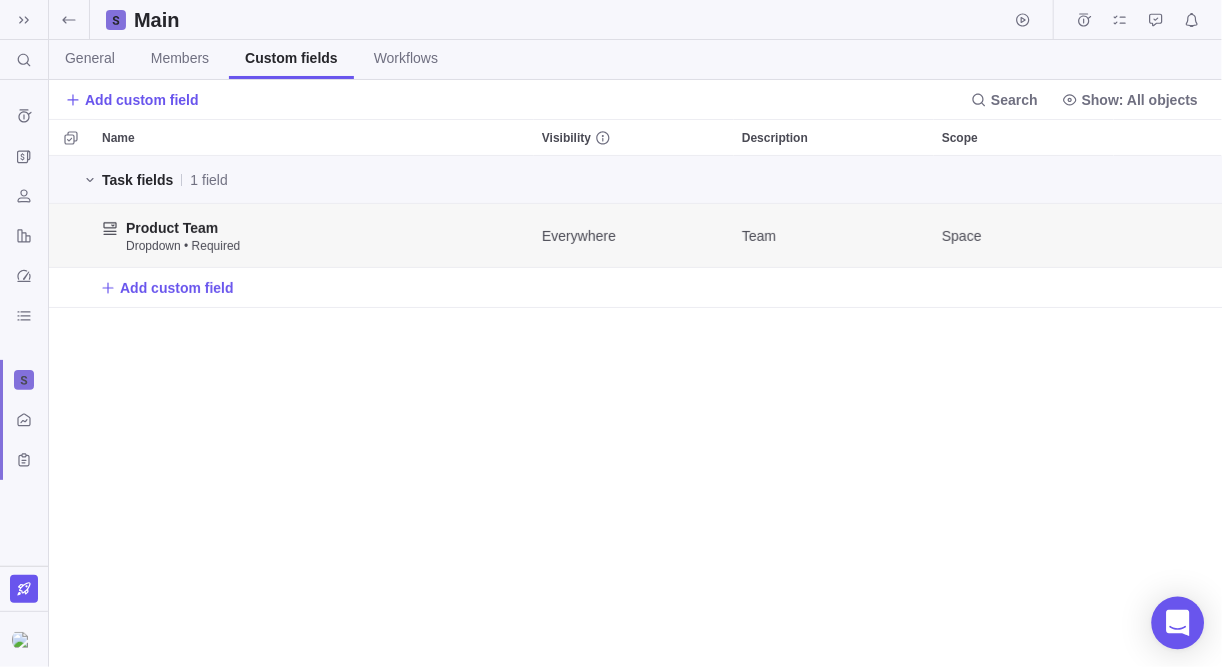 click 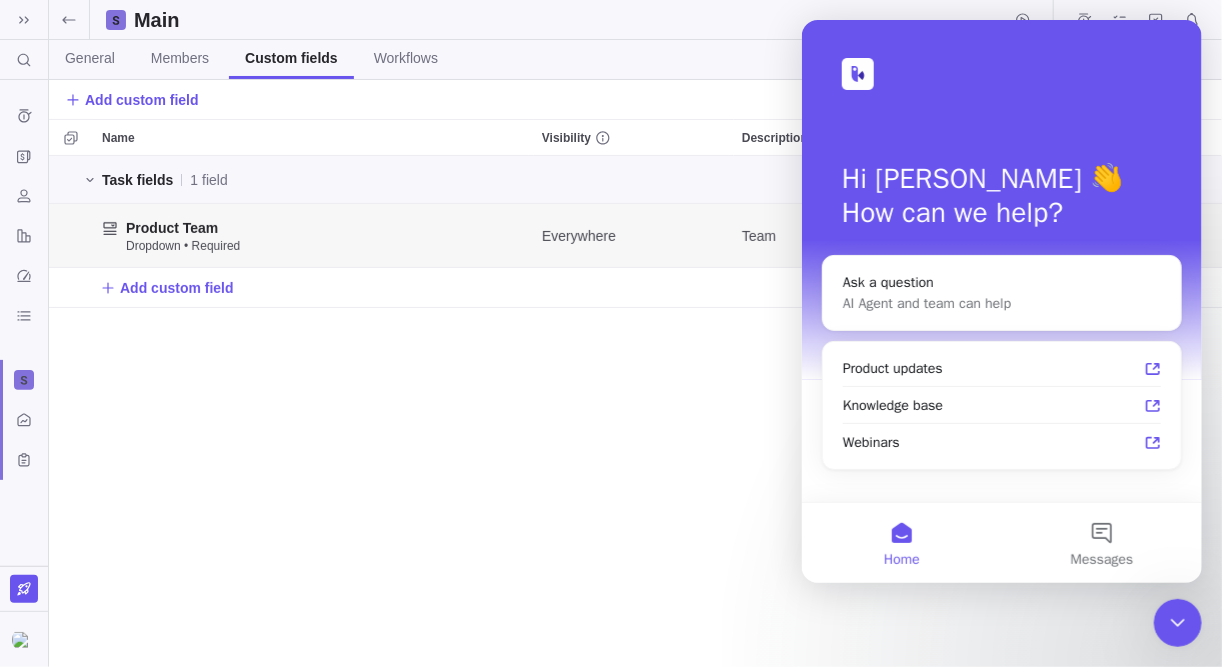 scroll, scrollTop: 0, scrollLeft: 0, axis: both 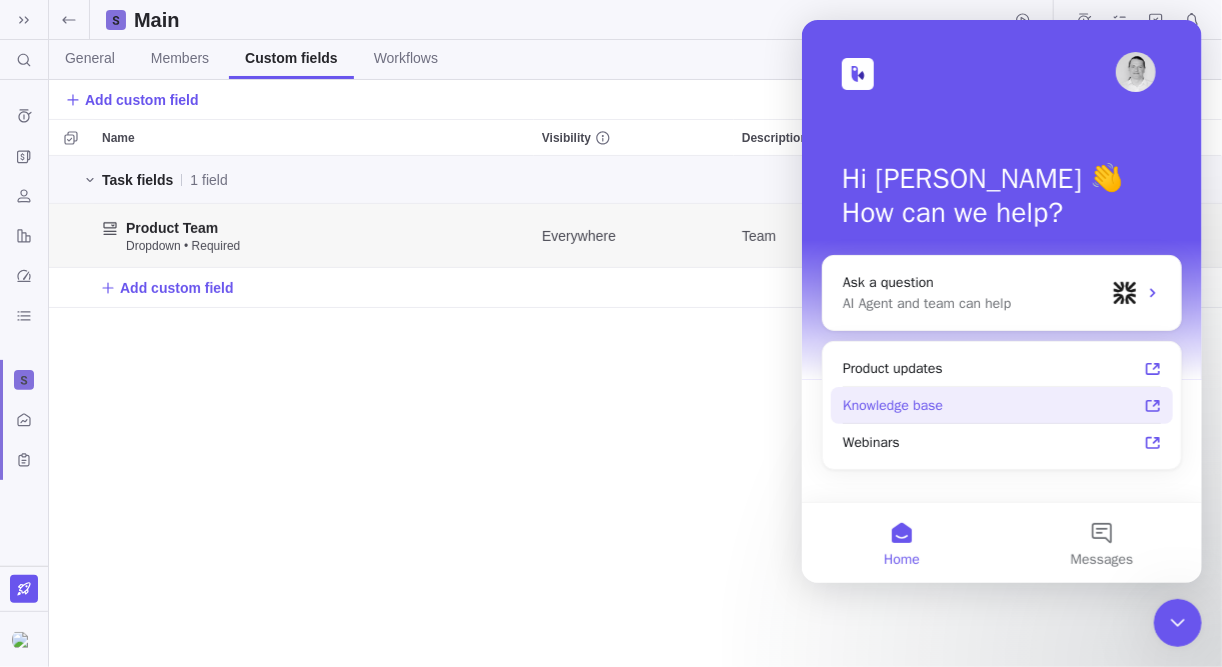 click on "Knowledge base" at bounding box center [989, 405] 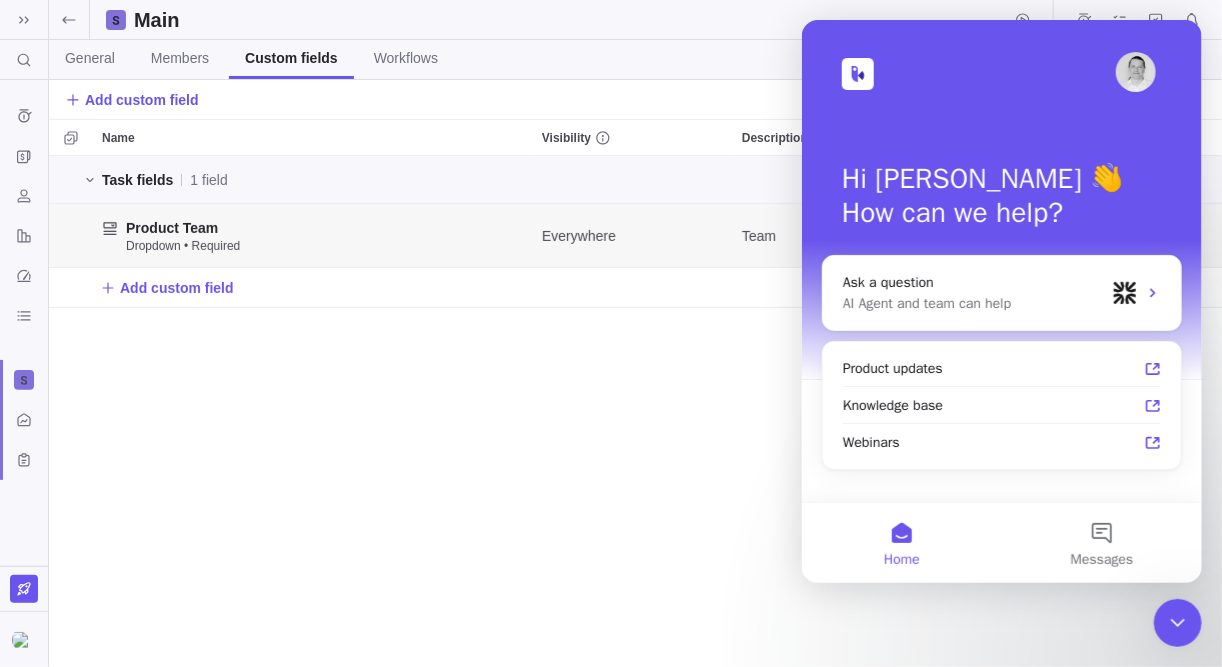 click 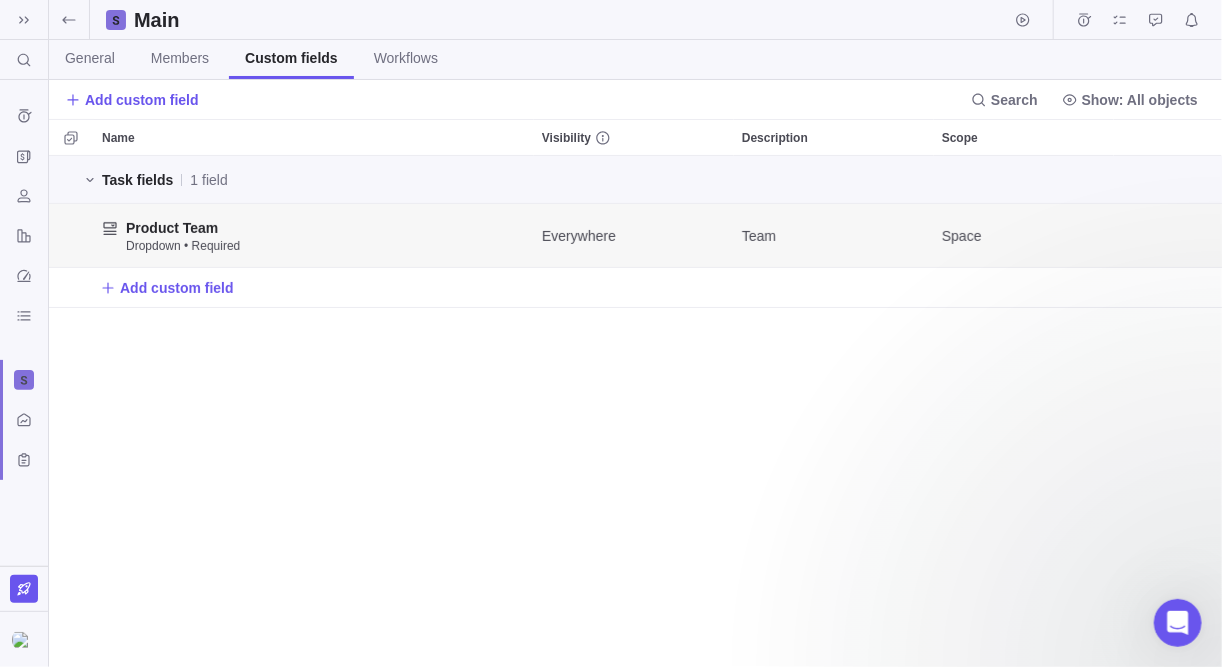 scroll, scrollTop: 0, scrollLeft: 0, axis: both 